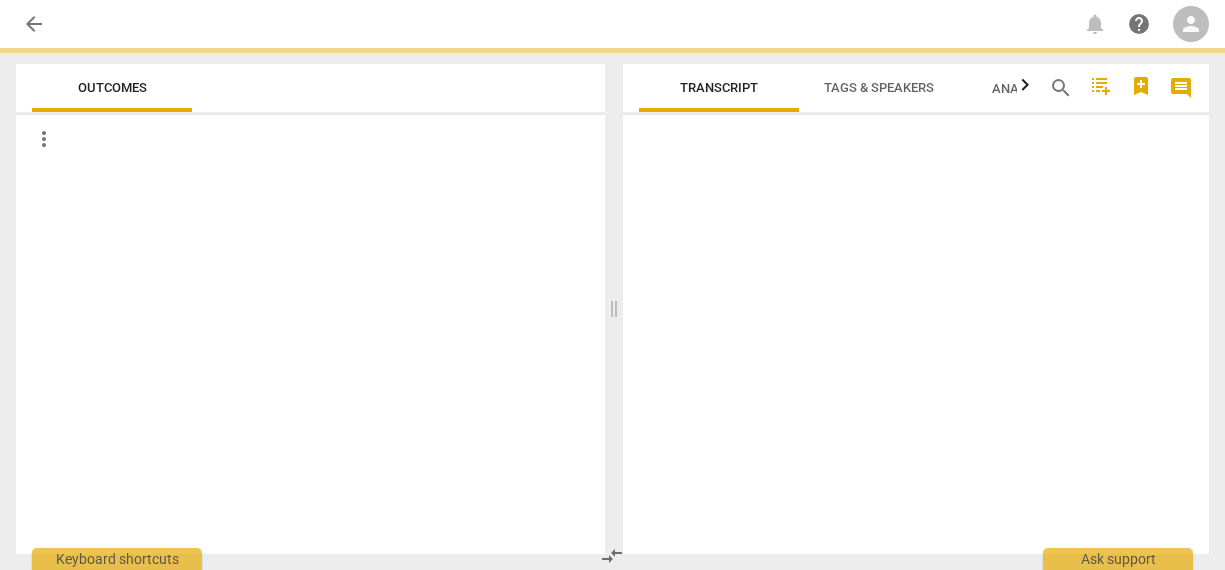scroll, scrollTop: 0, scrollLeft: 0, axis: both 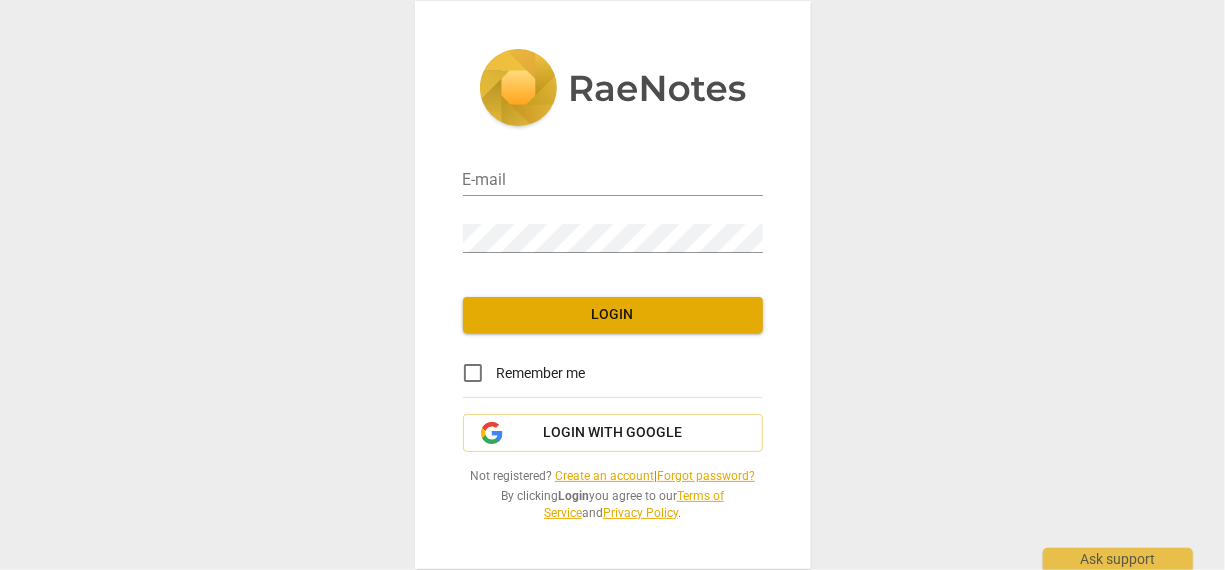 type on "[EMAIL_ADDRESS][DOMAIN_NAME]" 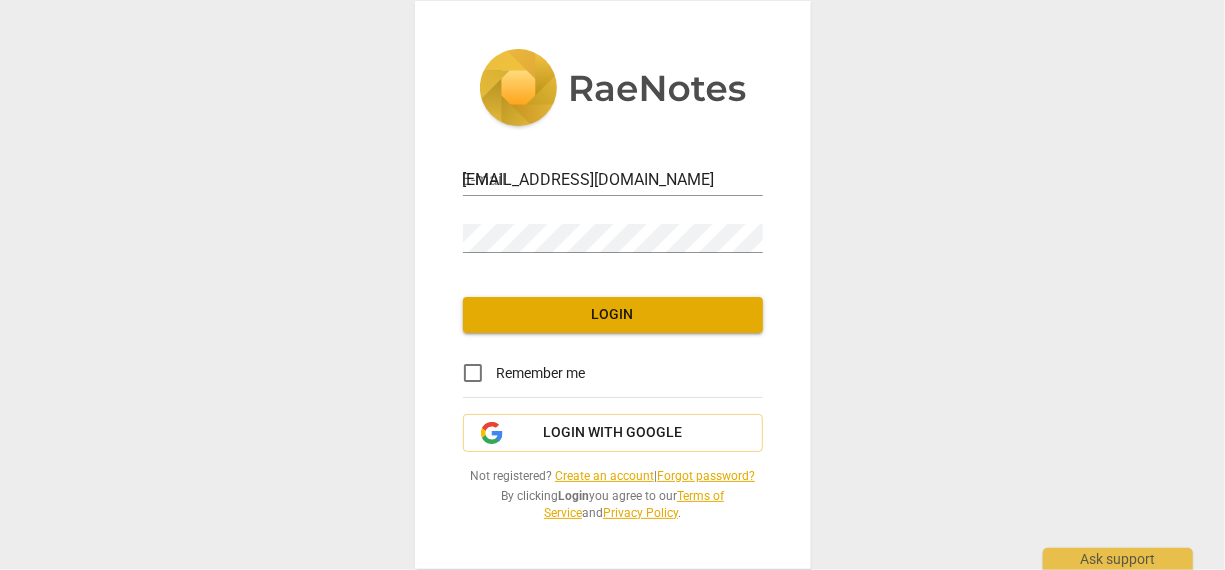 click on "Login" at bounding box center (613, 315) 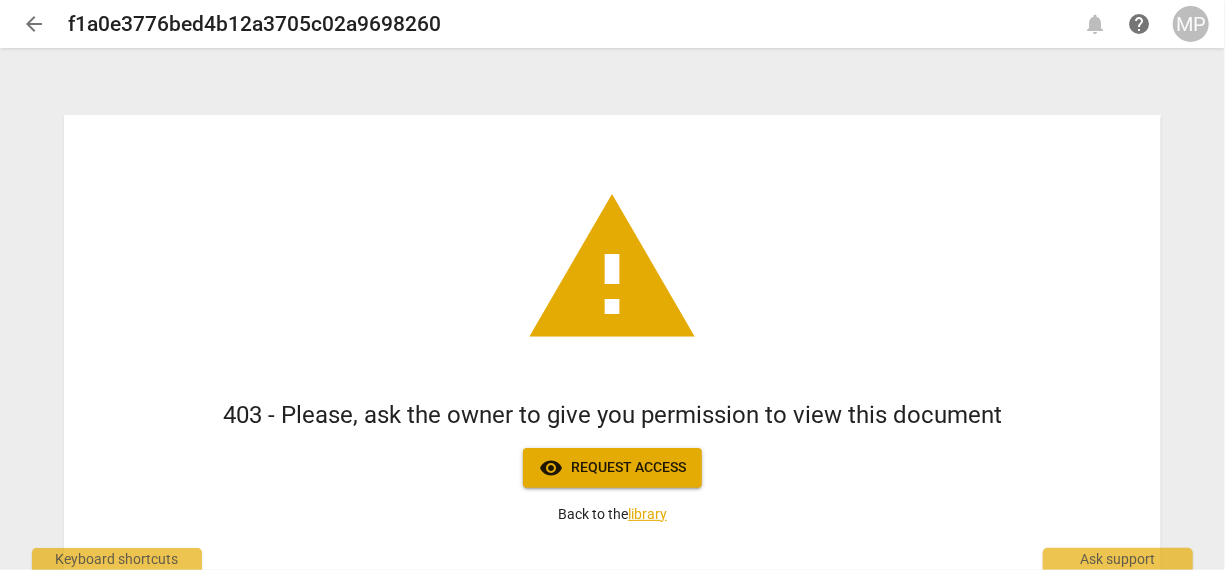 click on "arrow_back" at bounding box center (34, 24) 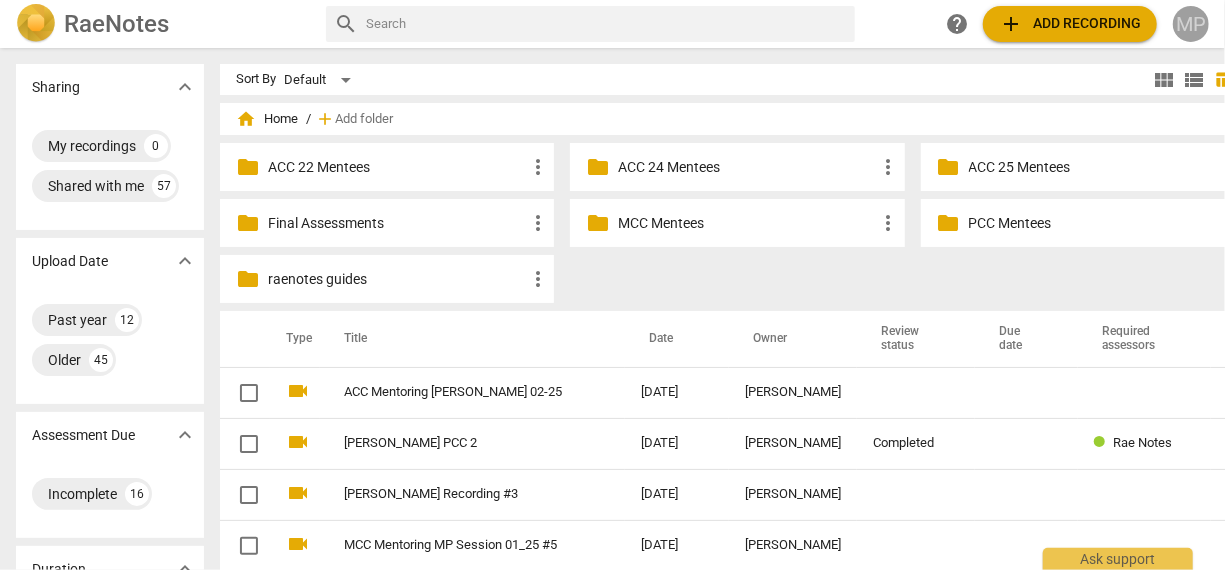click on "MP" at bounding box center (1191, 24) 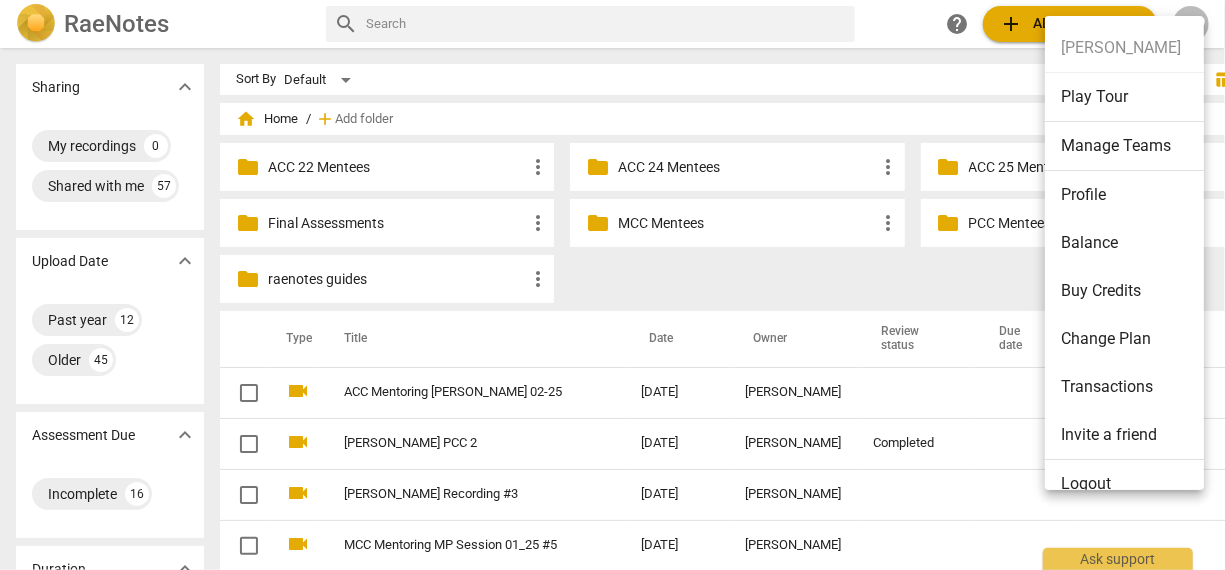 click on "Logout" at bounding box center [1128, 484] 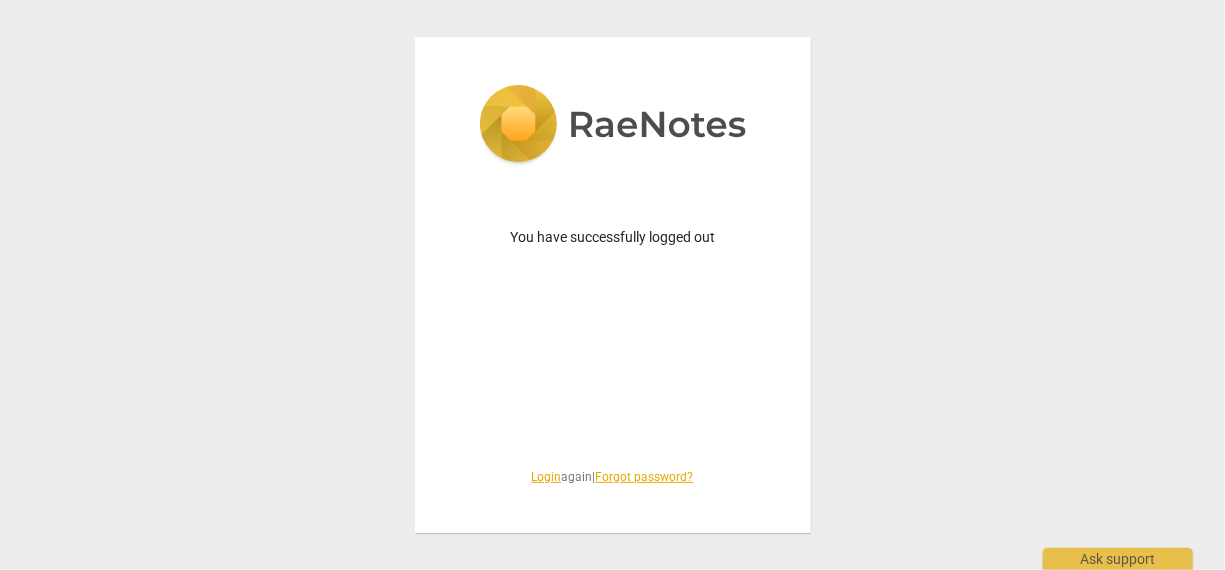 click on "Login" at bounding box center [547, 477] 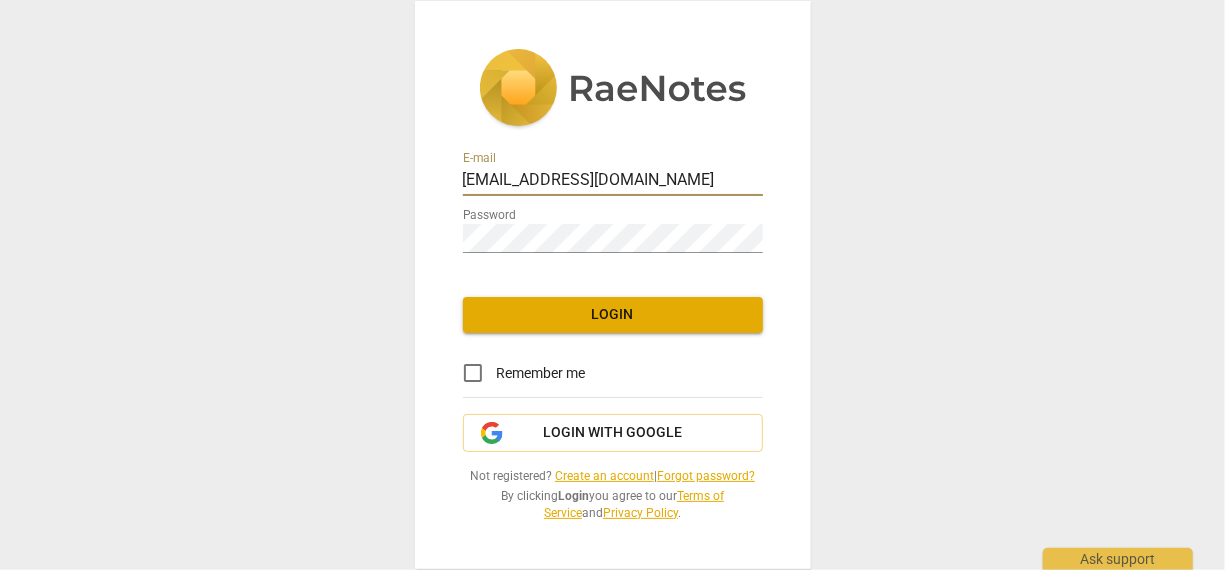 click on "Mpearson3@schools.nyc.gov" at bounding box center (613, 181) 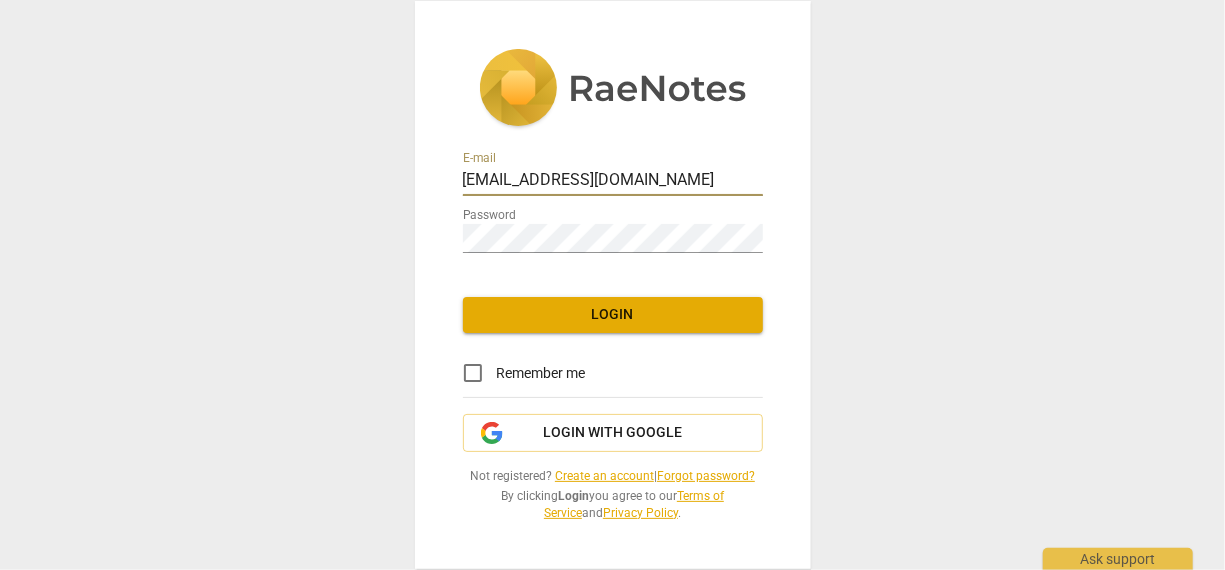type on "[EMAIL_ADDRESS][DOMAIN_NAME]" 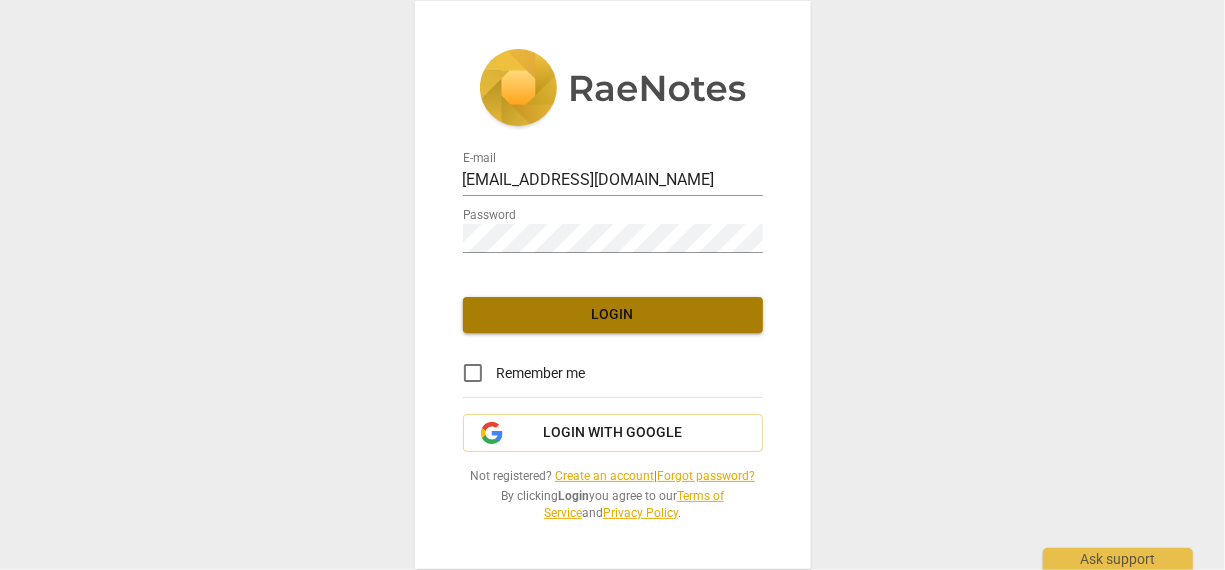 click on "Login" at bounding box center (613, 315) 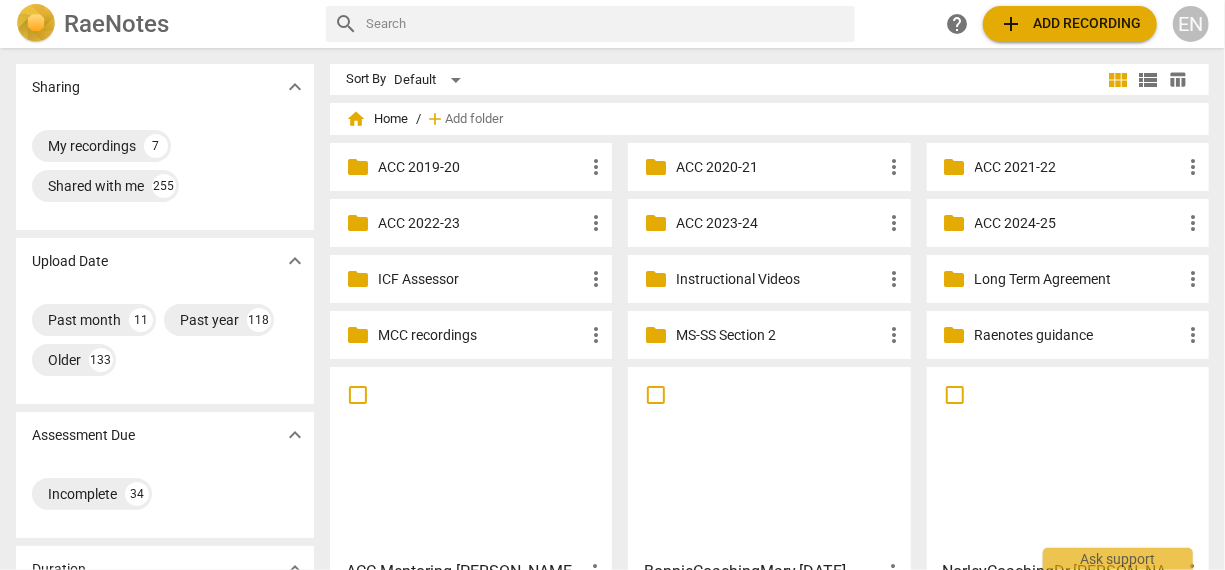 click at bounding box center (606, 24) 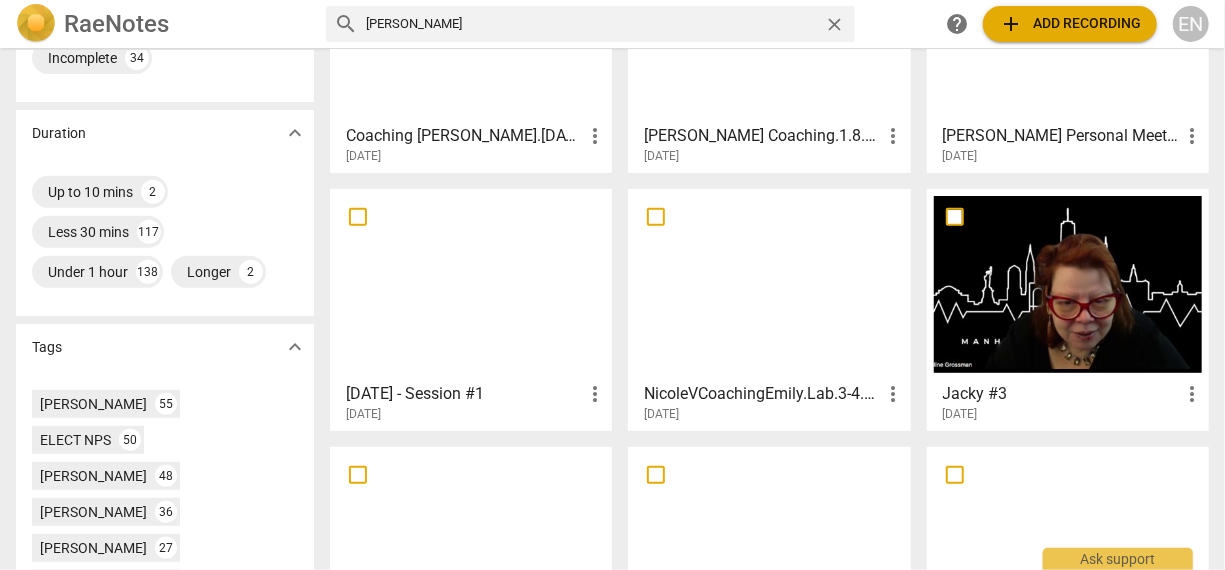 scroll, scrollTop: 0, scrollLeft: 0, axis: both 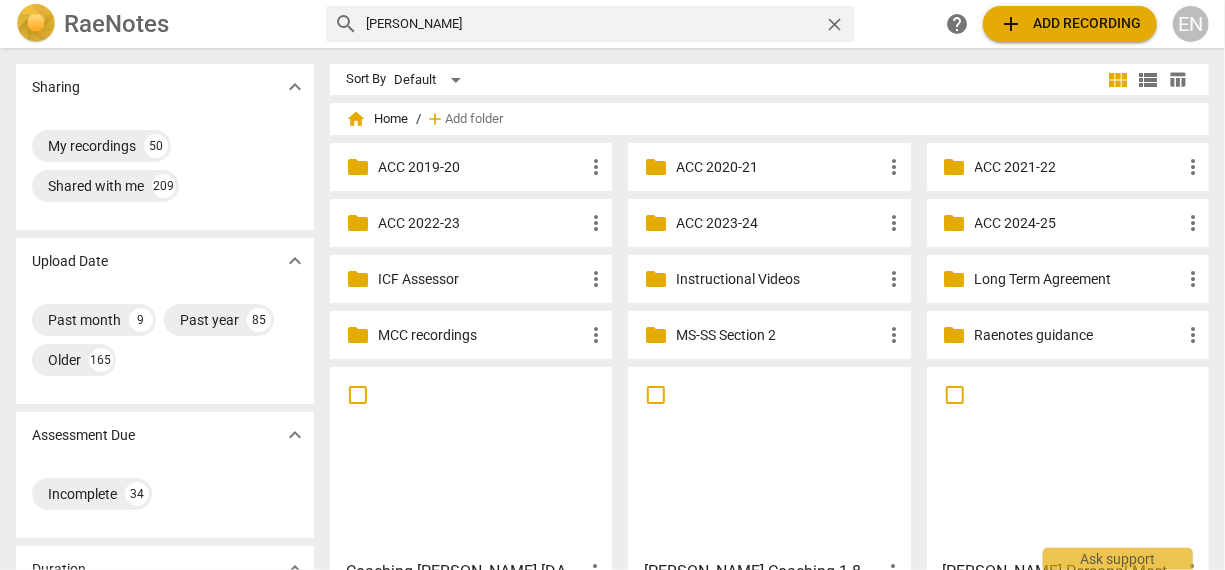 click on "emily chang" at bounding box center [591, 24] 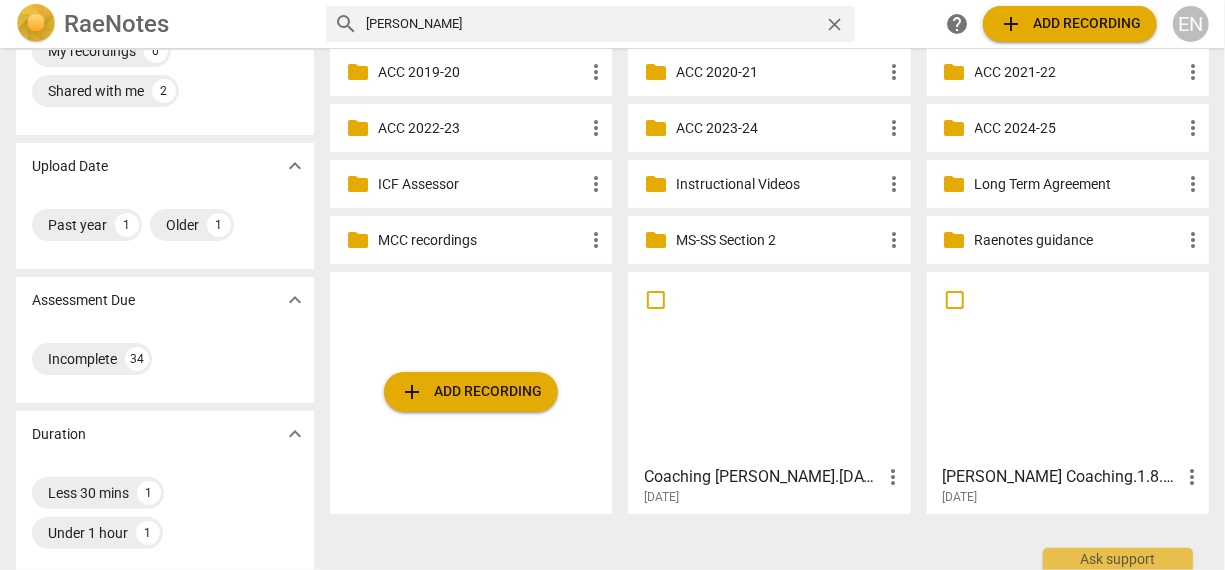 scroll, scrollTop: 0, scrollLeft: 0, axis: both 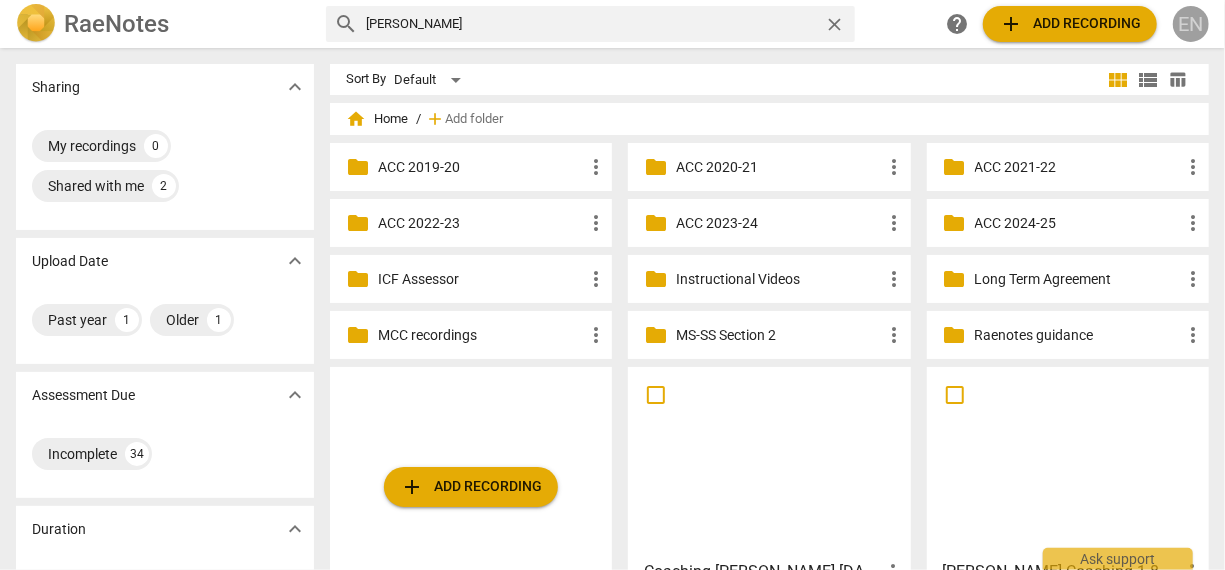 click on "EN" at bounding box center (1191, 24) 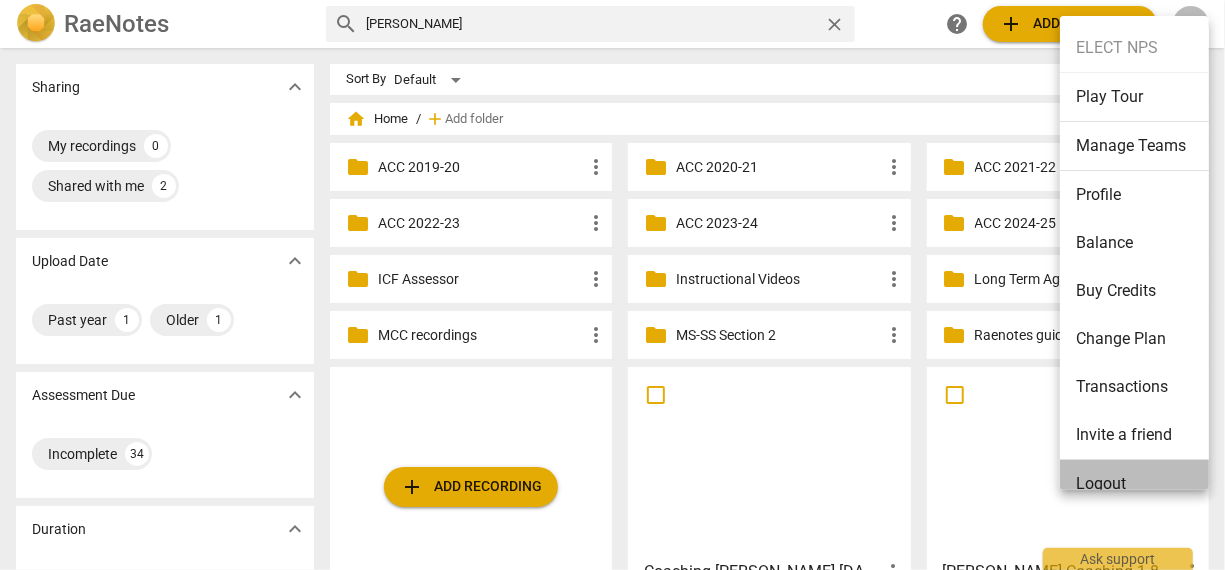 click on "Logout" at bounding box center [1138, 484] 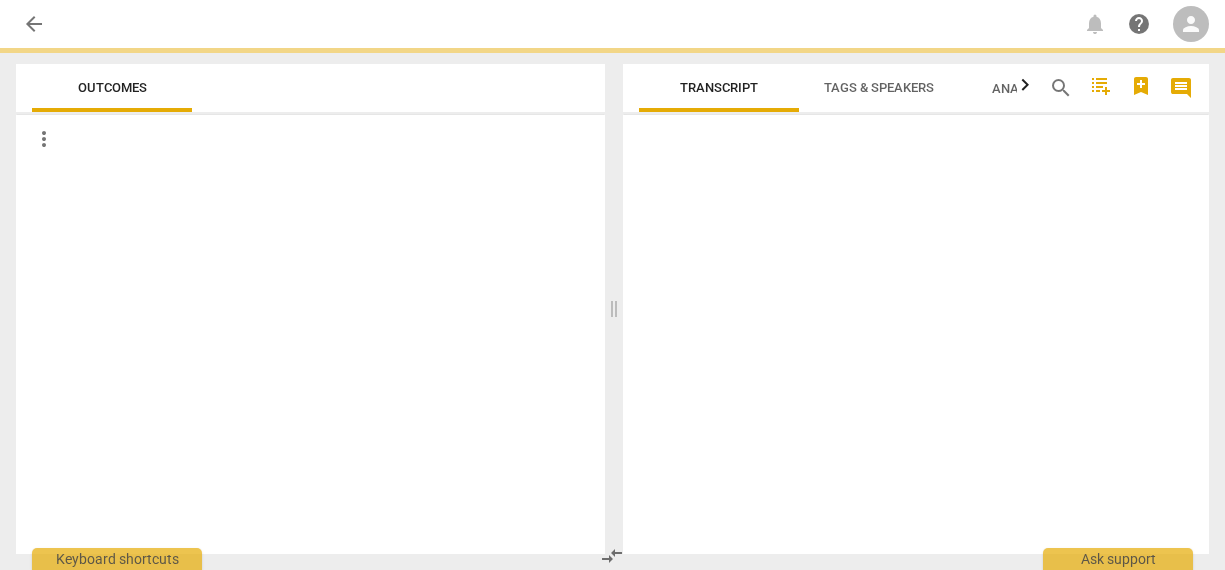 scroll, scrollTop: 0, scrollLeft: 0, axis: both 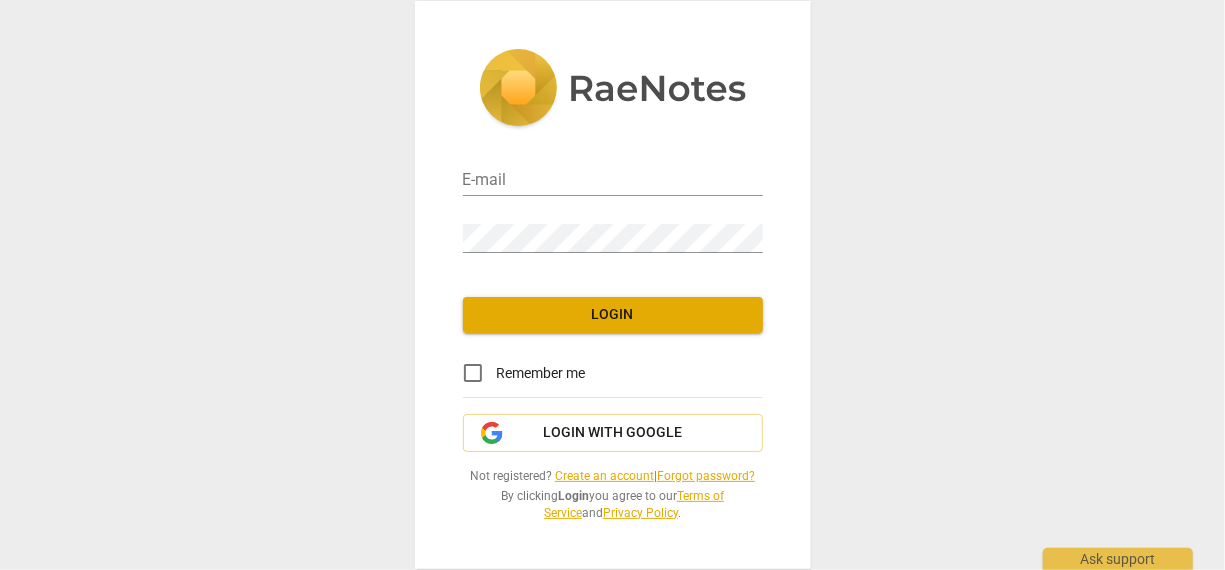type on "[EMAIL_ADDRESS][DOMAIN_NAME]" 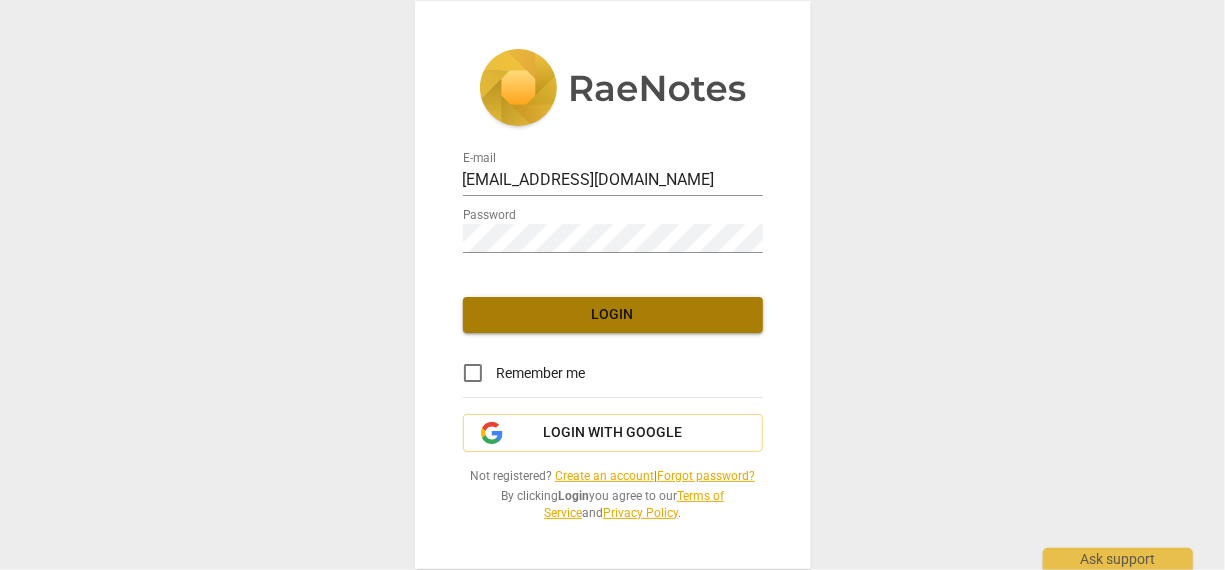 click on "Login" at bounding box center (613, 315) 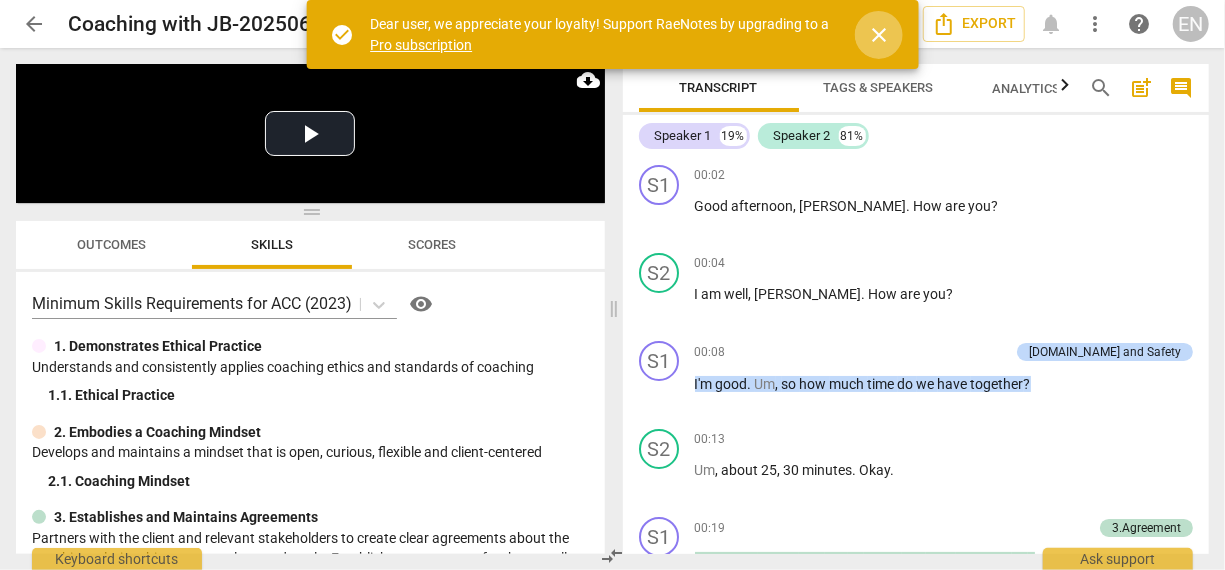 click on "close" at bounding box center (879, 35) 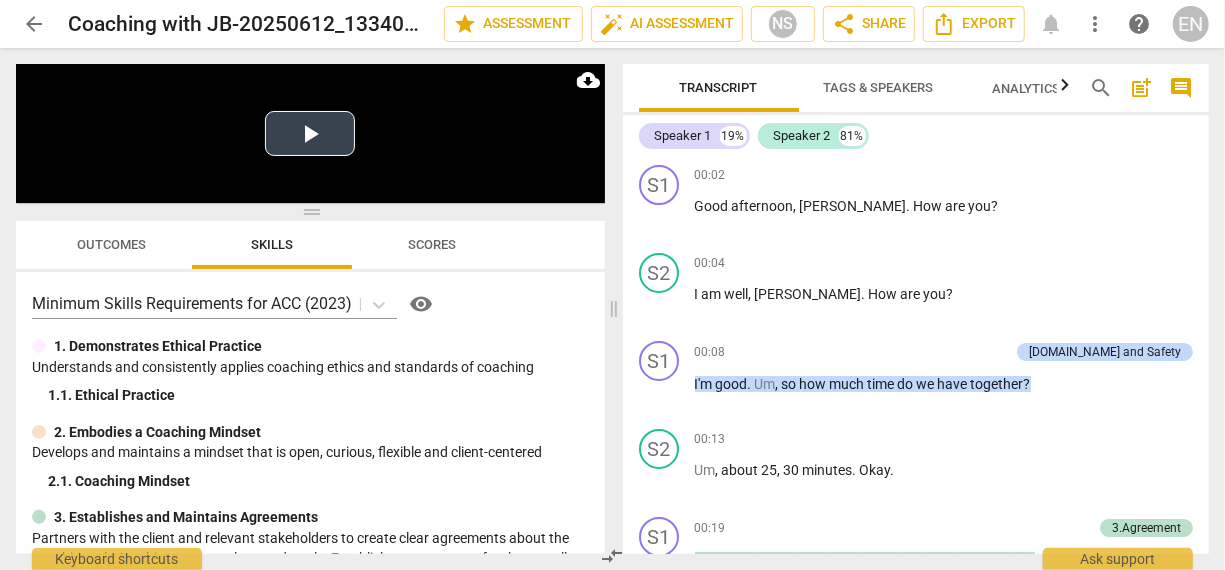 click on "Play Video" at bounding box center [310, 133] 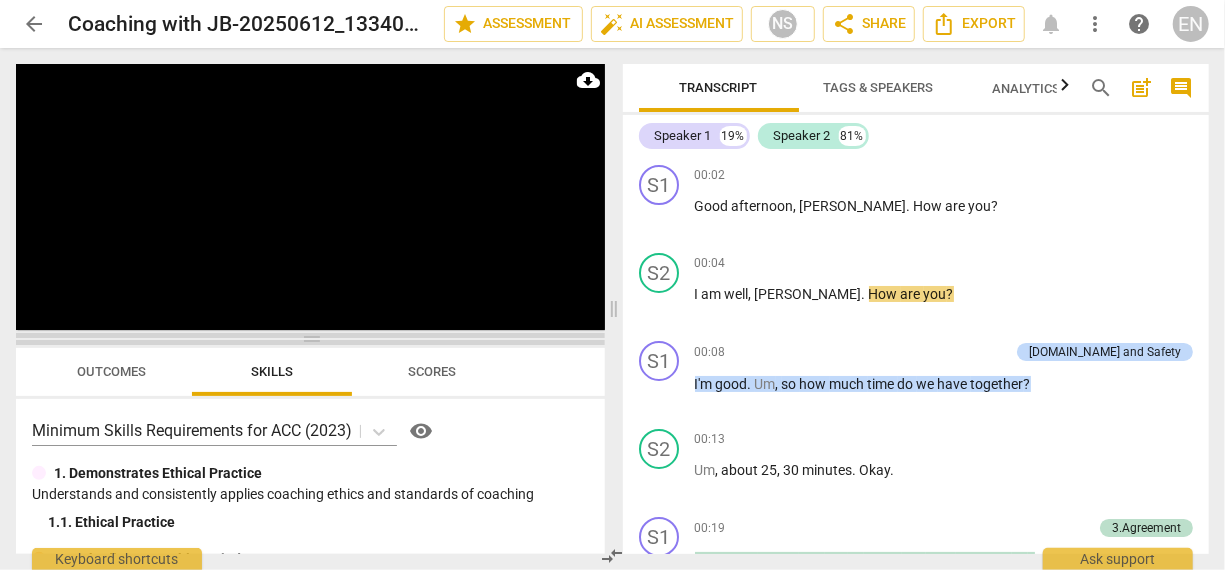 drag, startPoint x: 311, startPoint y: 213, endPoint x: 341, endPoint y: 340, distance: 130.49521 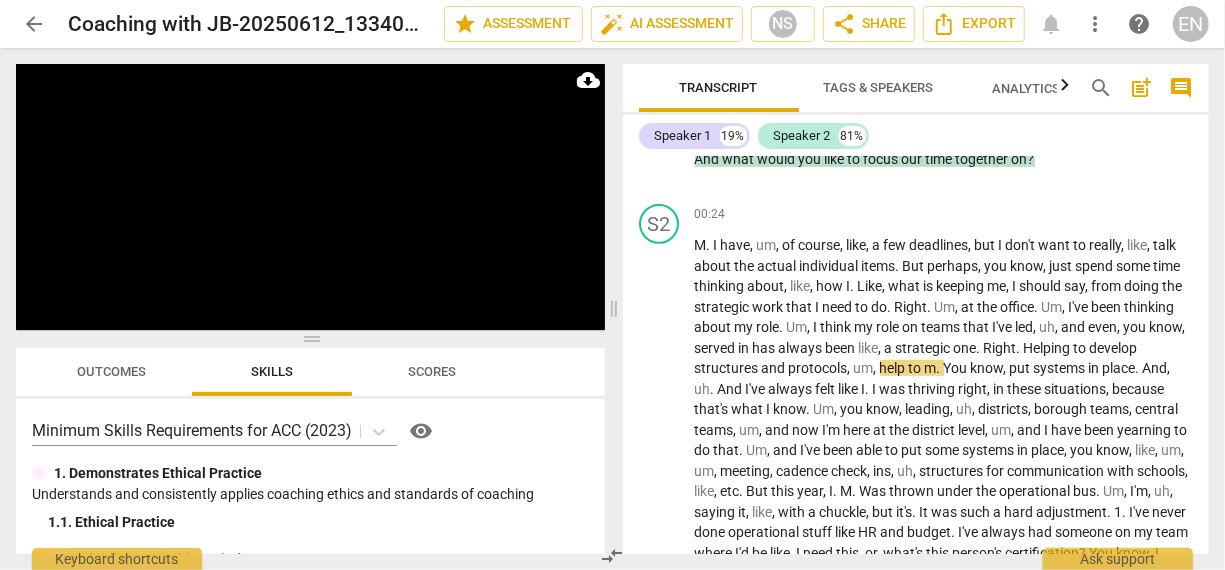 scroll, scrollTop: 344, scrollLeft: 0, axis: vertical 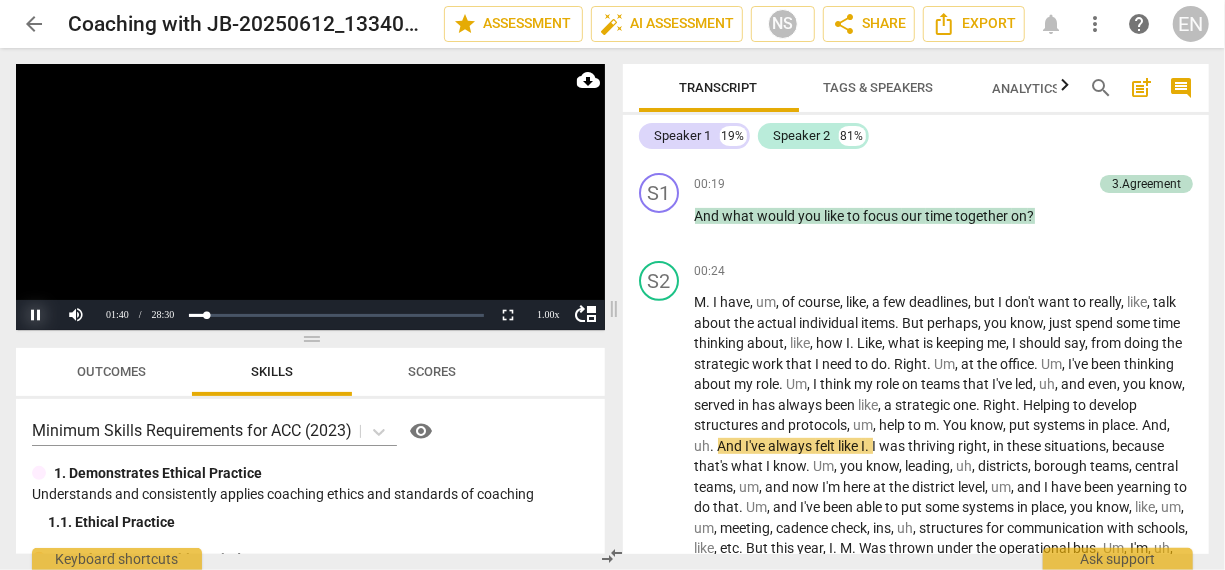 click on "Pause" at bounding box center (36, 315) 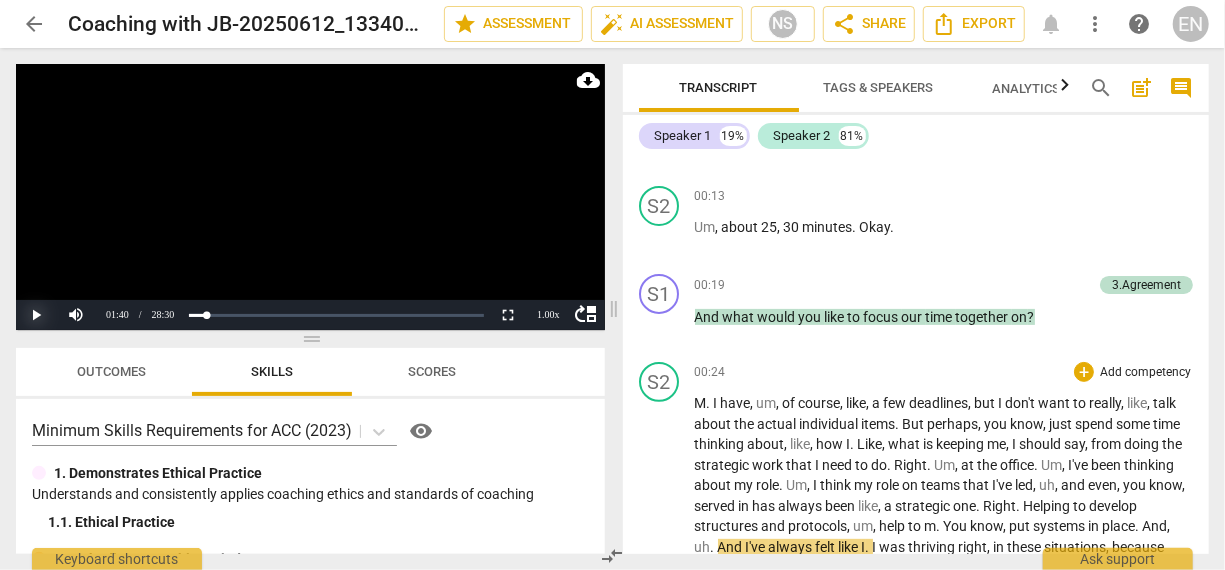 scroll, scrollTop: 244, scrollLeft: 0, axis: vertical 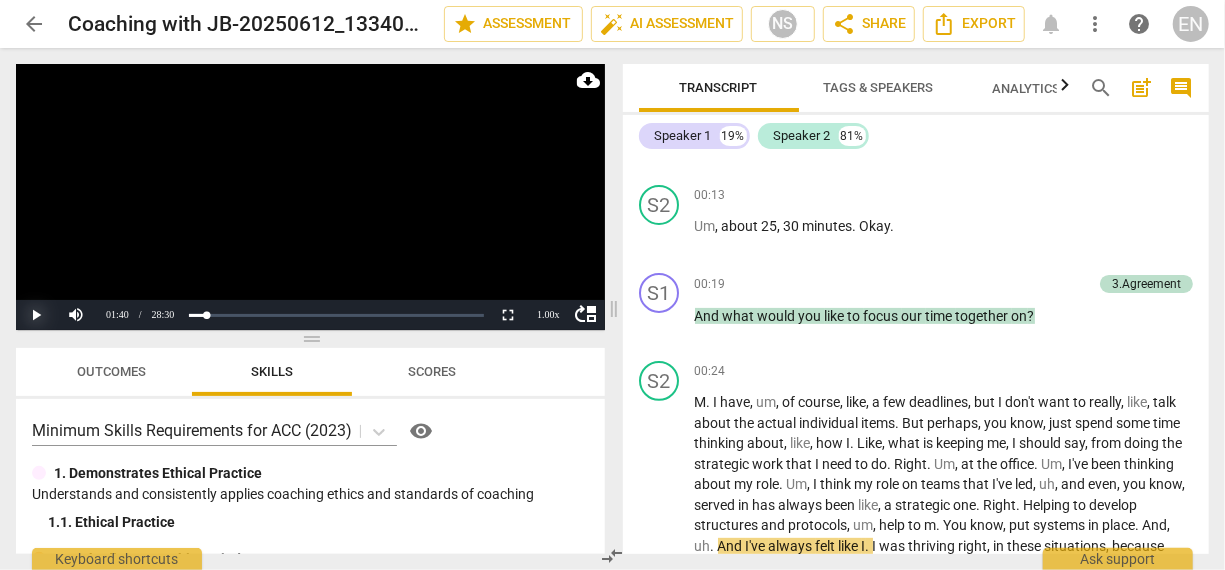 click on "Play" at bounding box center [36, 315] 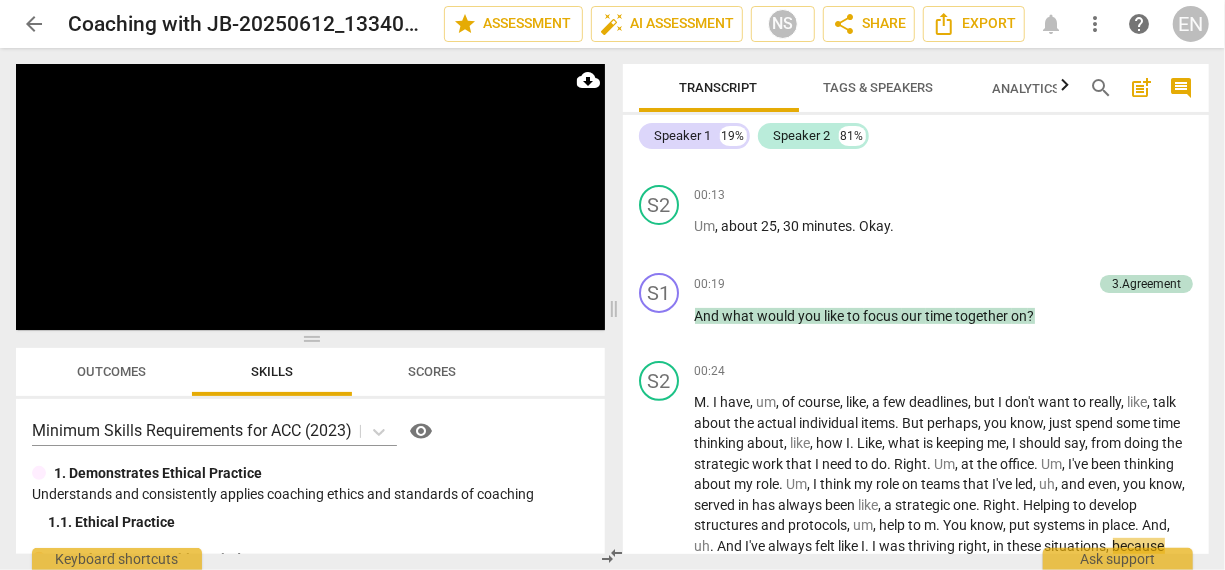 scroll, scrollTop: 644, scrollLeft: 0, axis: vertical 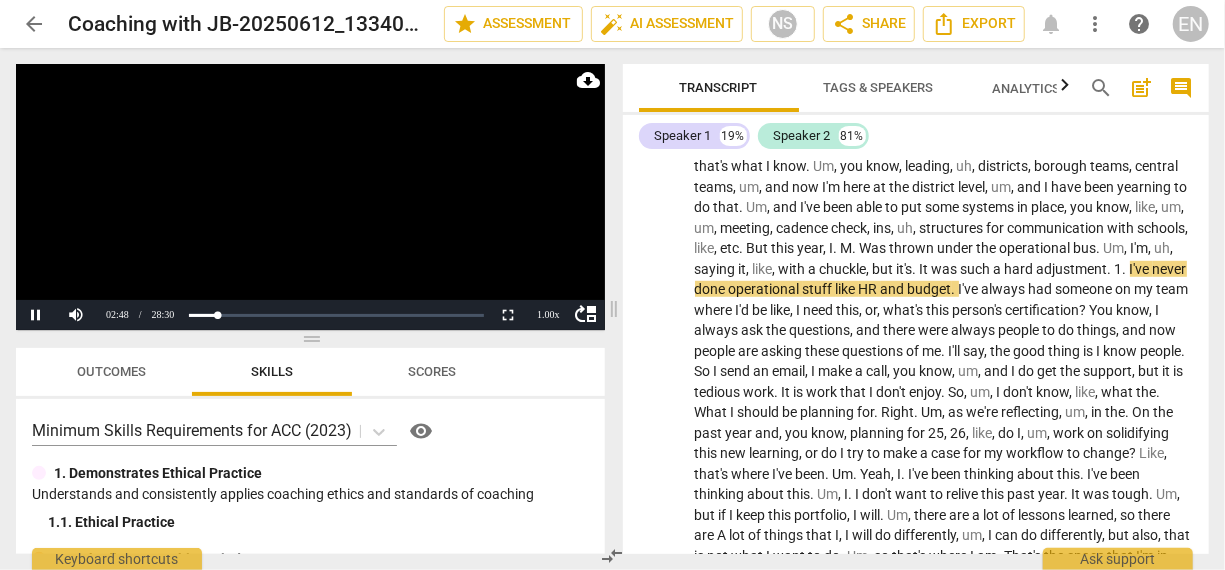 click at bounding box center [310, 197] 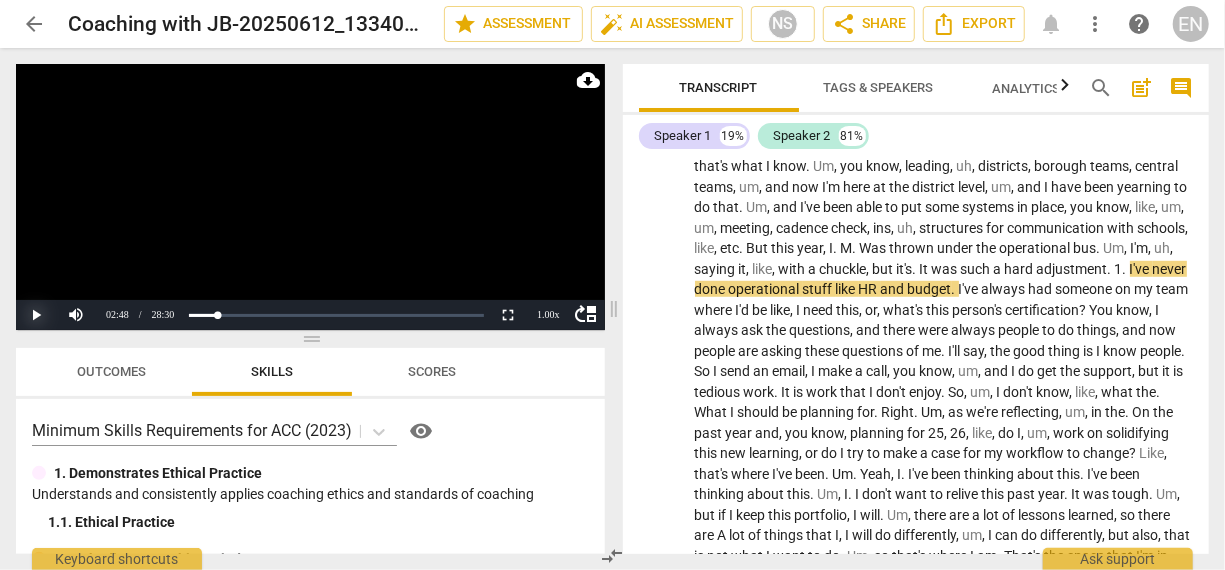 click on "Play" at bounding box center (36, 315) 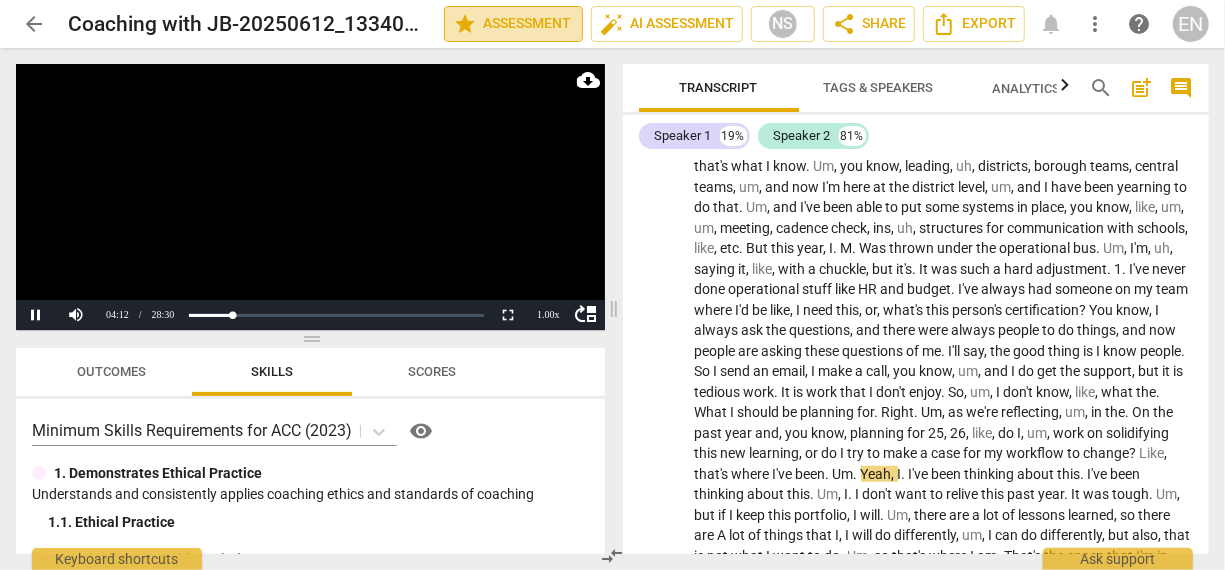 click on "star    Assessment" at bounding box center [513, 24] 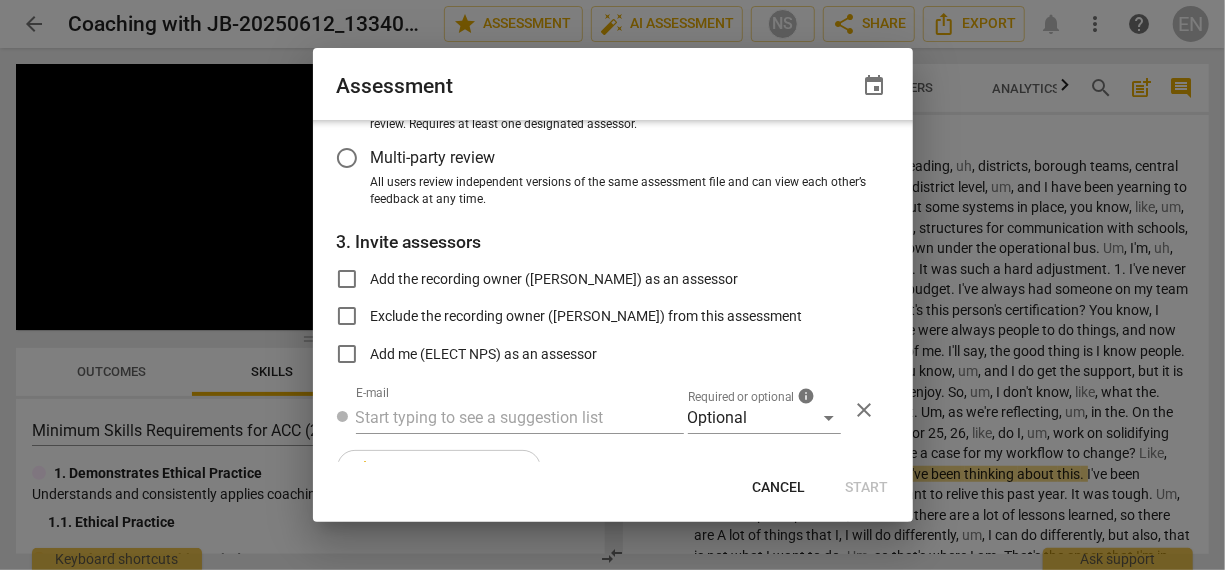 scroll, scrollTop: 280, scrollLeft: 0, axis: vertical 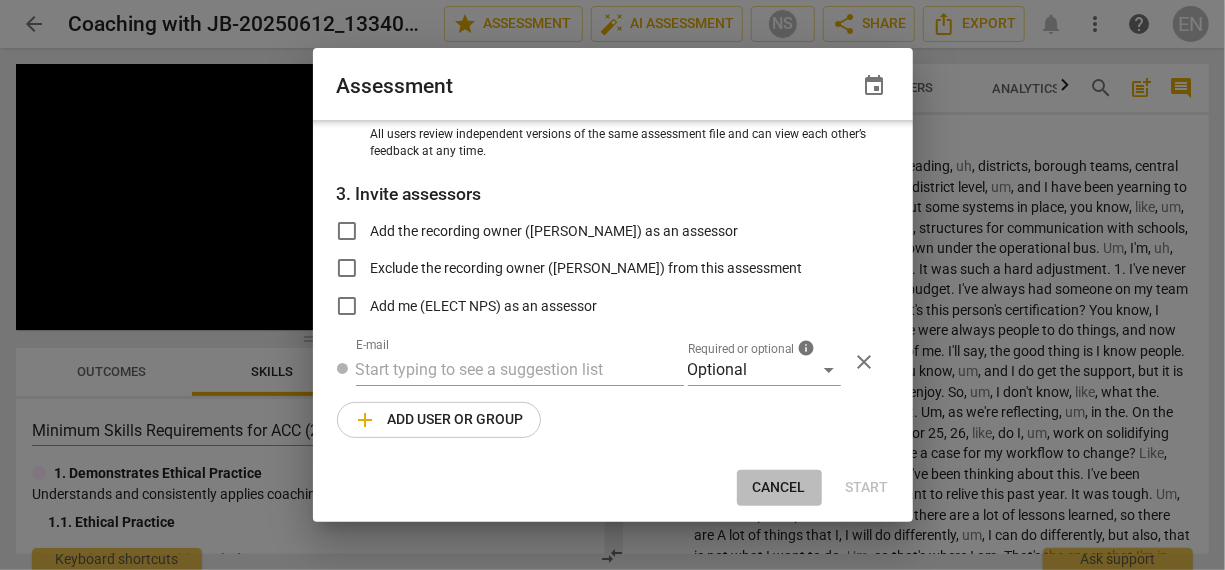 click on "Cancel" at bounding box center [779, 488] 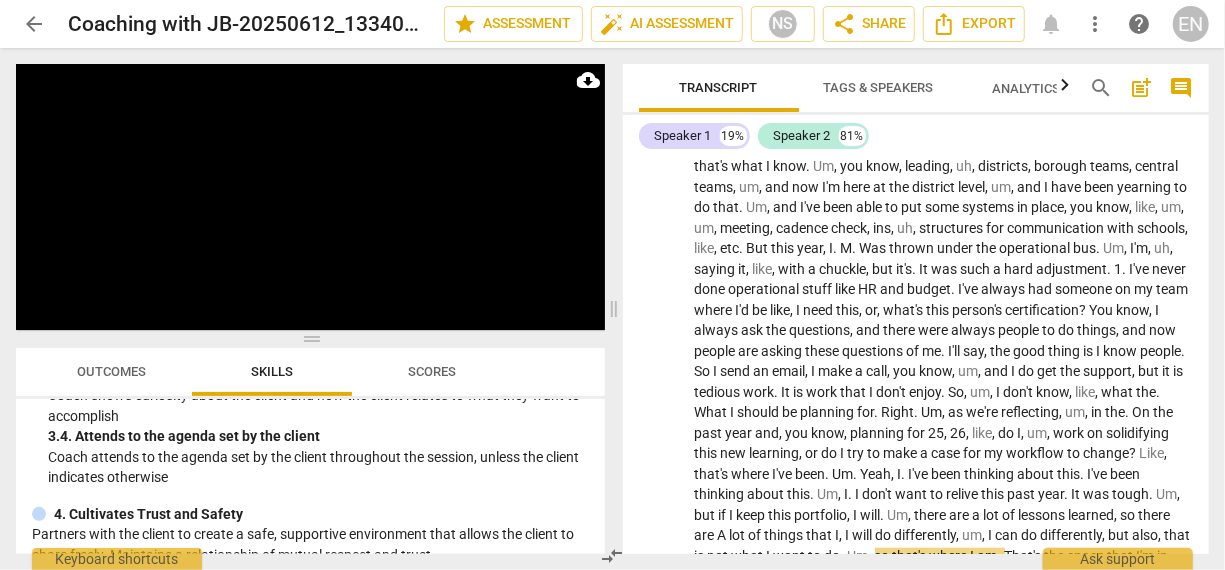 scroll, scrollTop: 466, scrollLeft: 0, axis: vertical 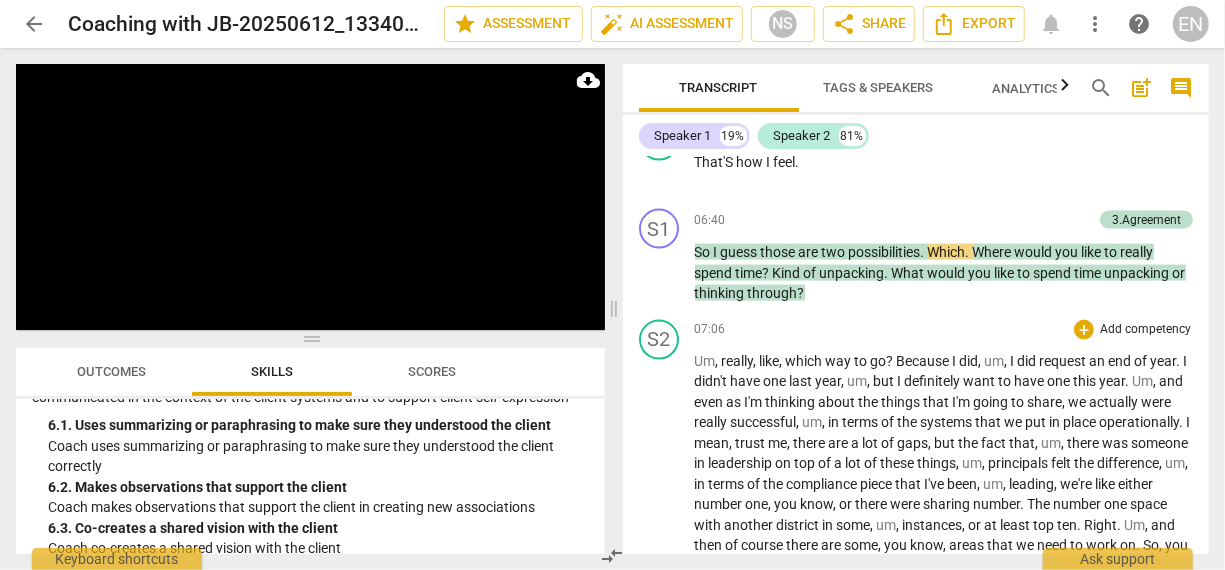 click on "this" at bounding box center [1087, 381] 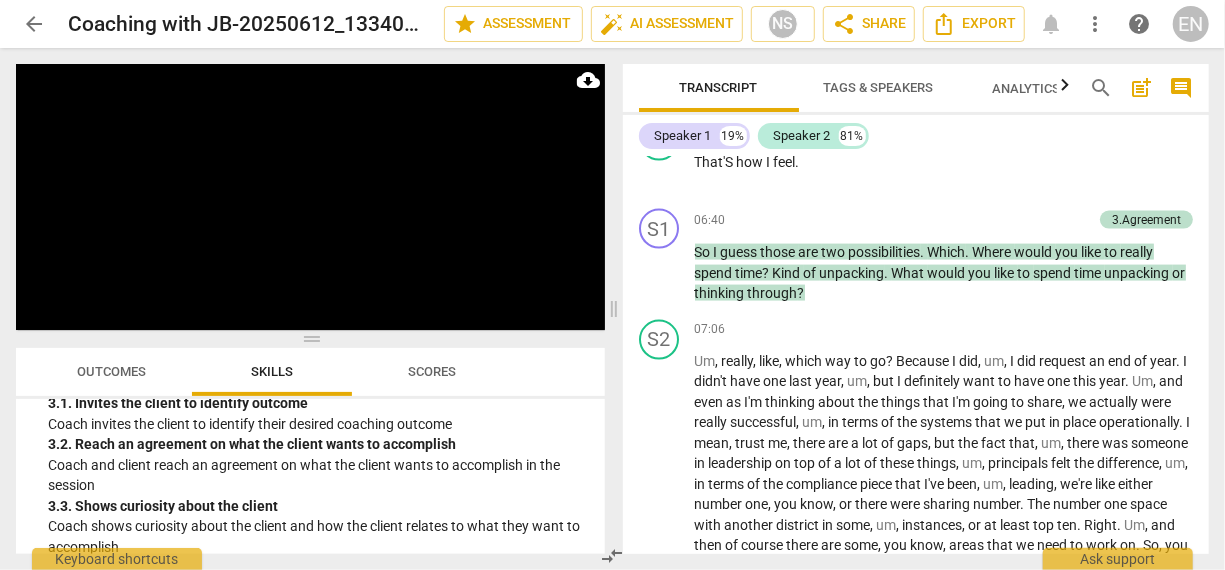 scroll, scrollTop: 310, scrollLeft: 0, axis: vertical 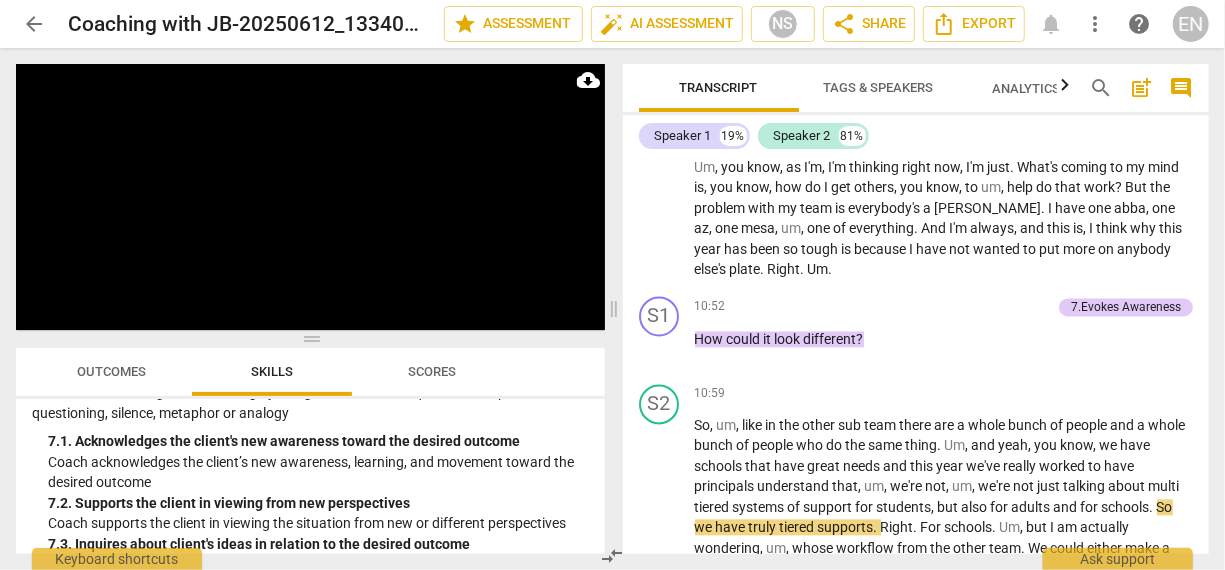 click on "Coach acknowledges the client’s new awareness, learning, and movement toward the desired outcome" at bounding box center [318, 472] 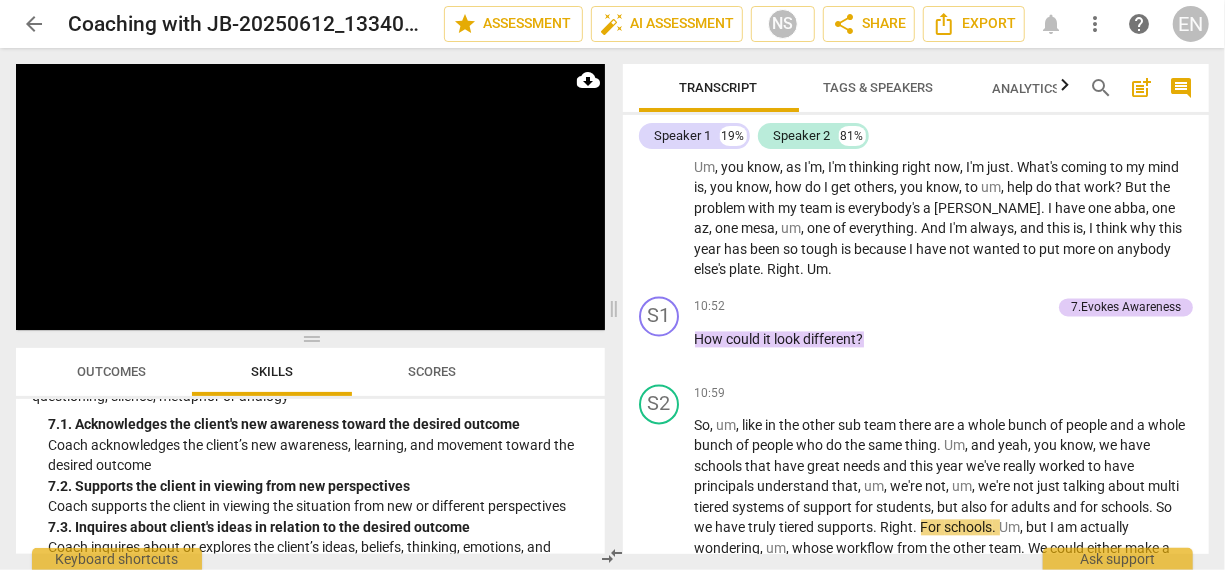 scroll, scrollTop: 1292, scrollLeft: 0, axis: vertical 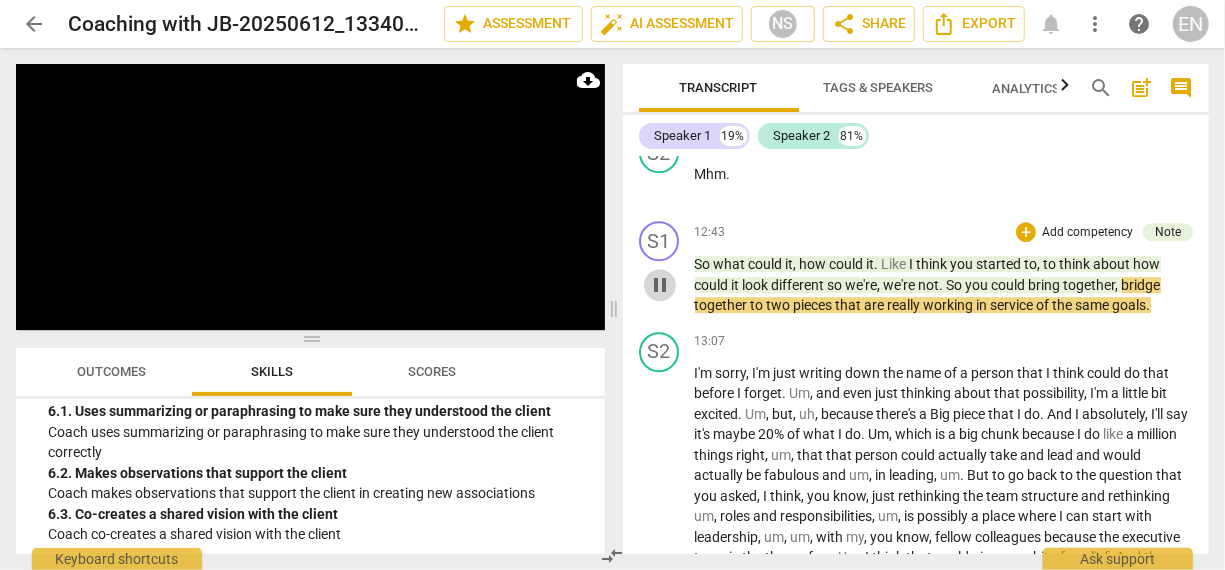 click on "pause" at bounding box center [660, 285] 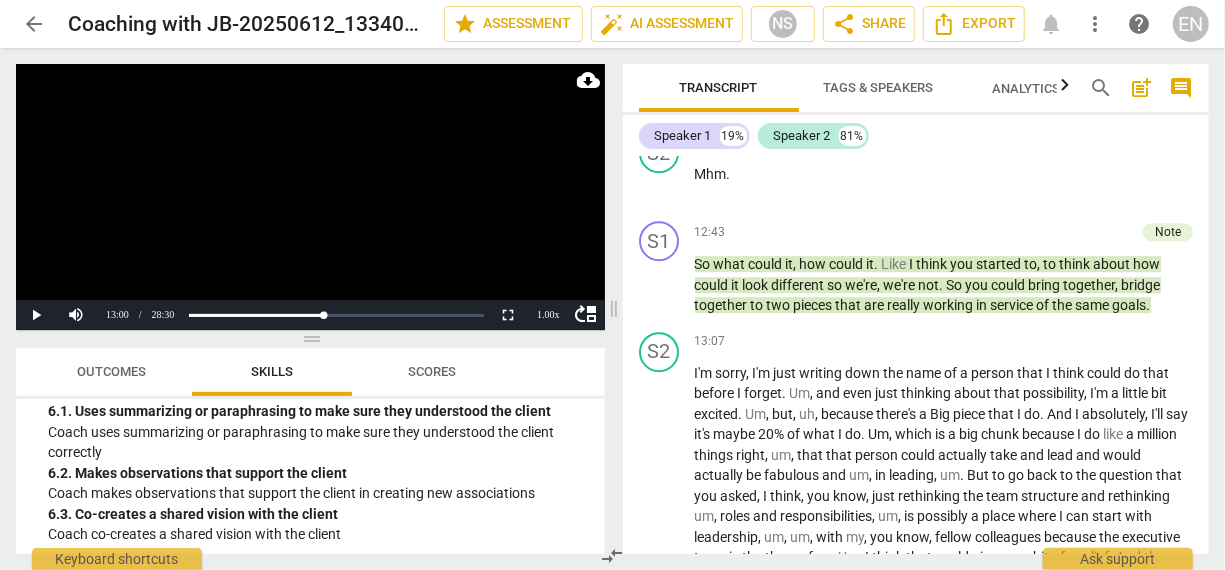 click on "Coach uses summarizing or paraphrasing to make sure they understood the client correctly" at bounding box center (318, 442) 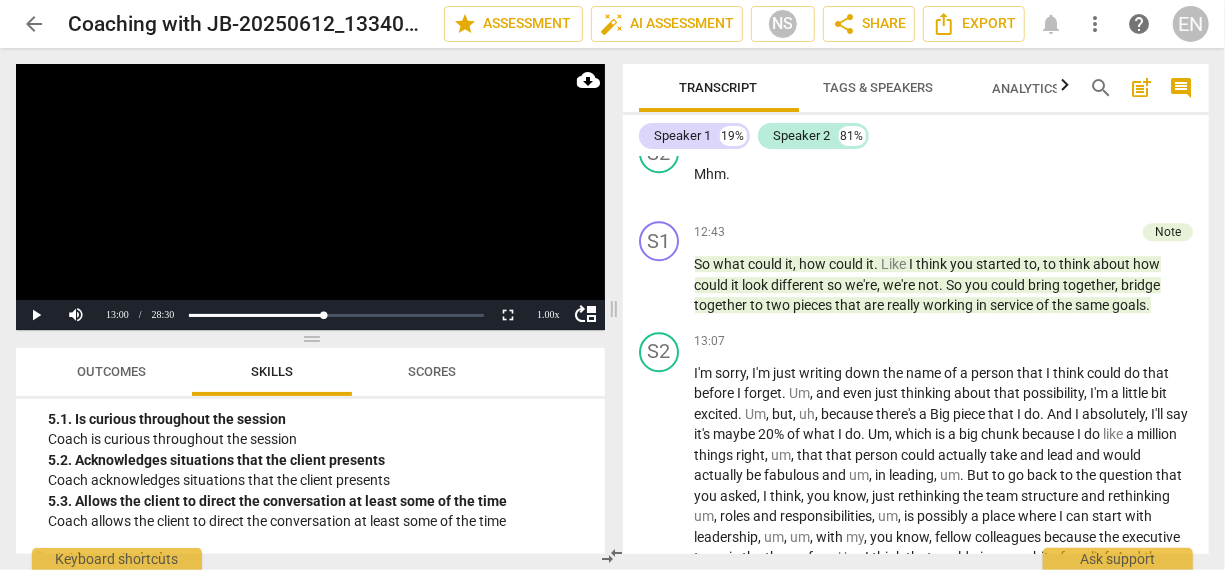 scroll, scrollTop: 885, scrollLeft: 0, axis: vertical 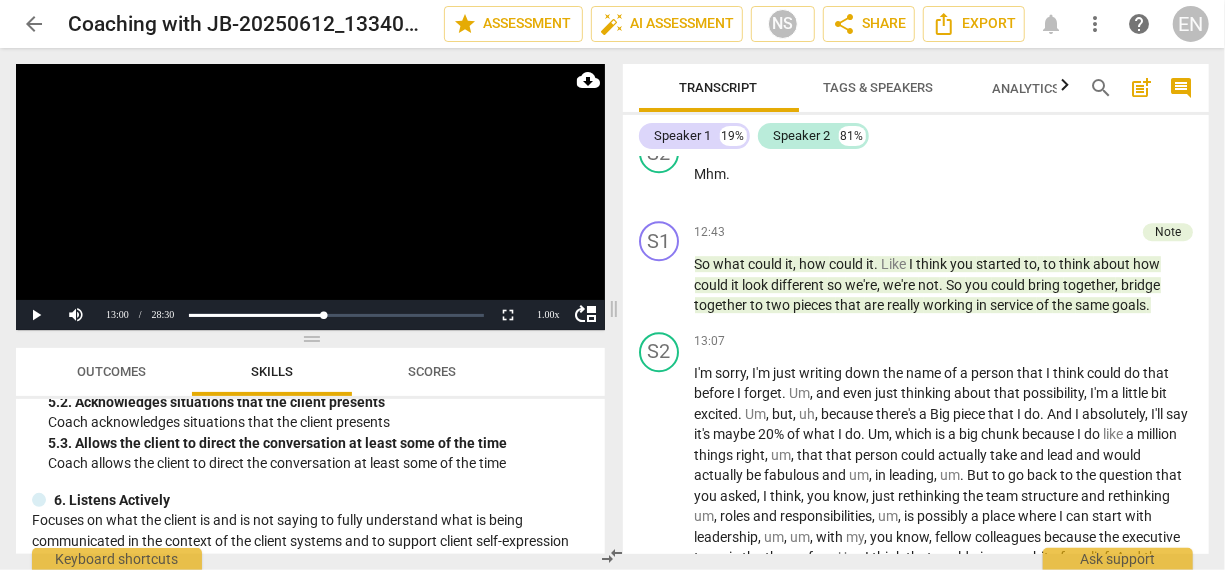 click on "Focuses on what the client is and is not saying to fully understand what is being communicated in the context of the client systems and to support client self-expression" at bounding box center (310, 530) 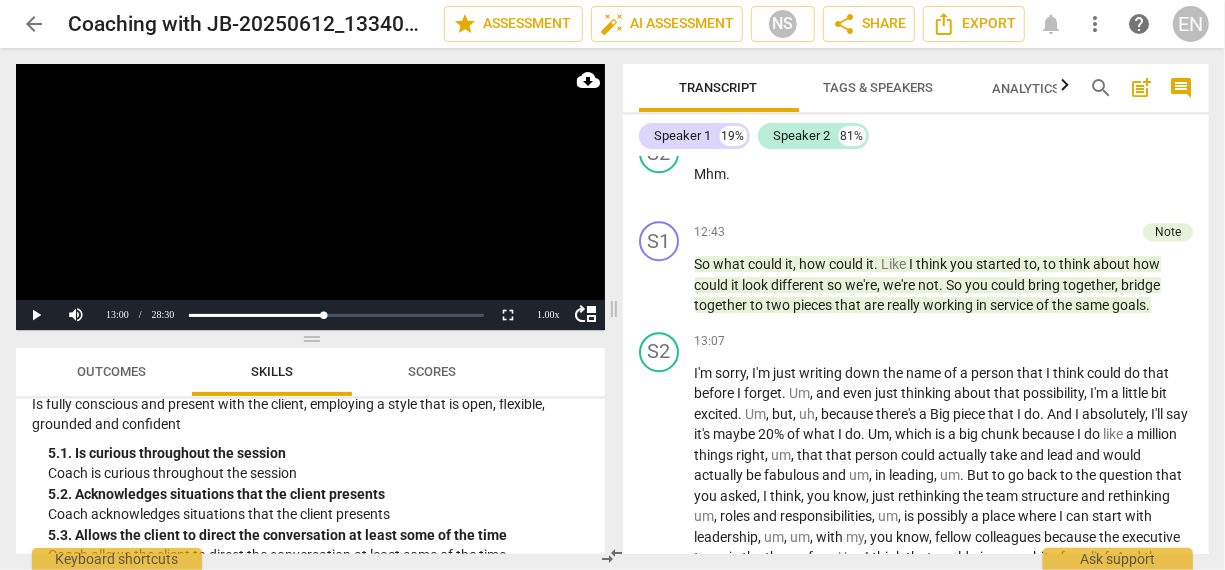 scroll, scrollTop: 842, scrollLeft: 0, axis: vertical 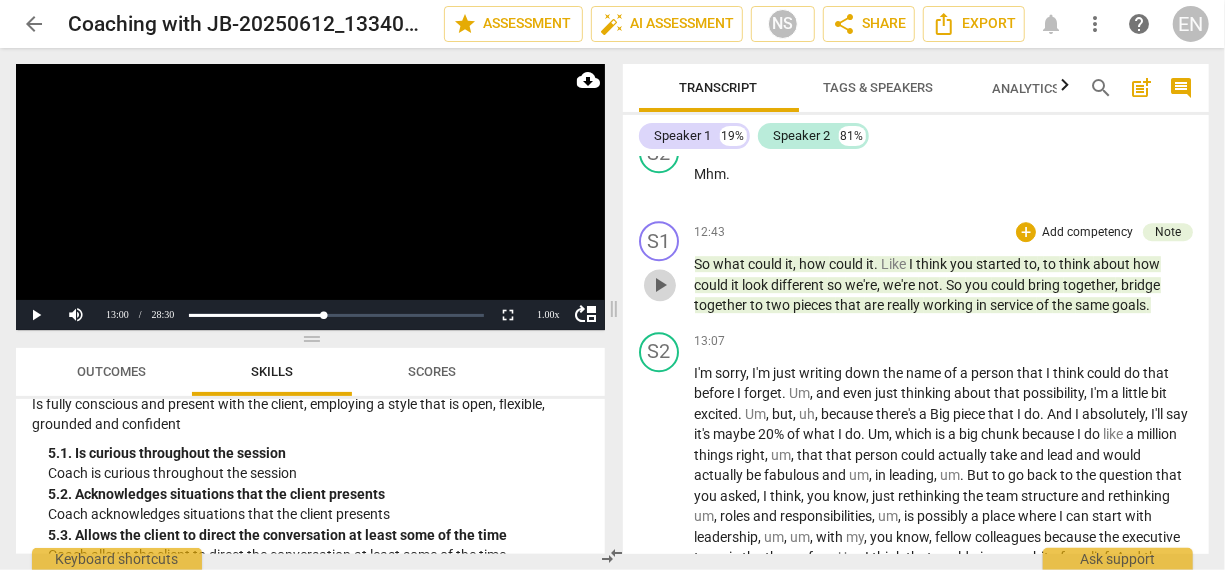 click on "play_arrow" at bounding box center [660, 285] 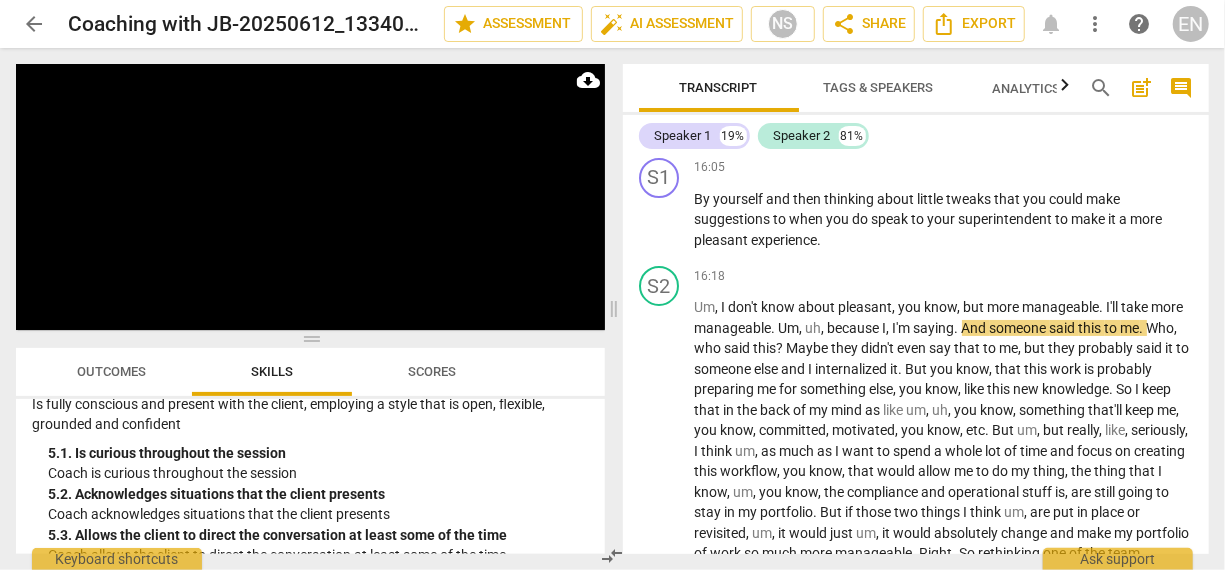 scroll, scrollTop: 3694, scrollLeft: 0, axis: vertical 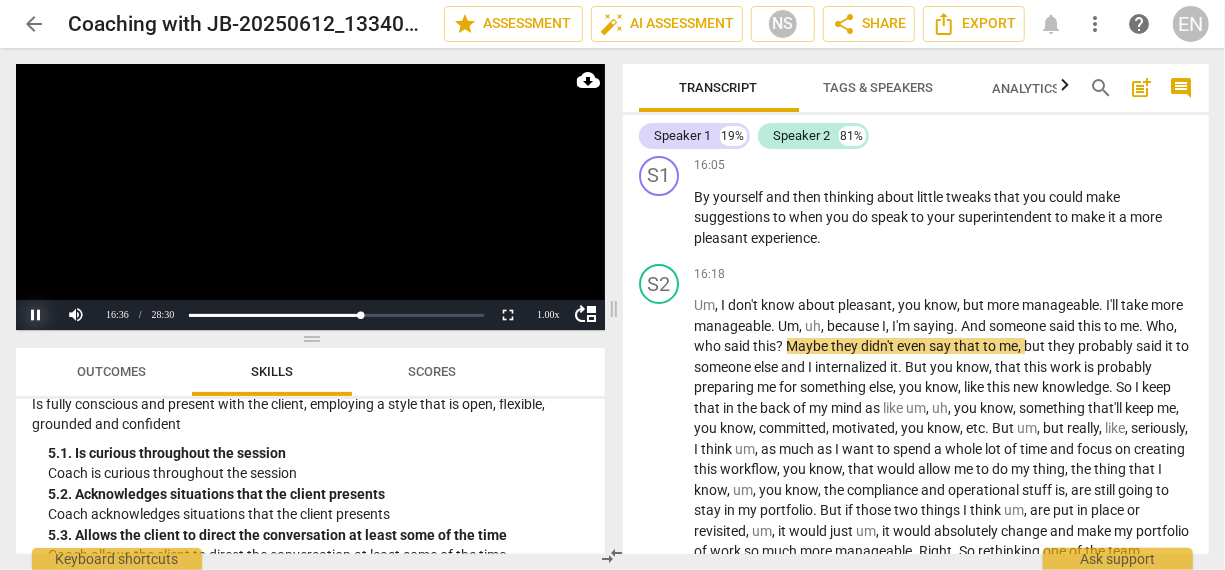 click on "Pause" at bounding box center (36, 315) 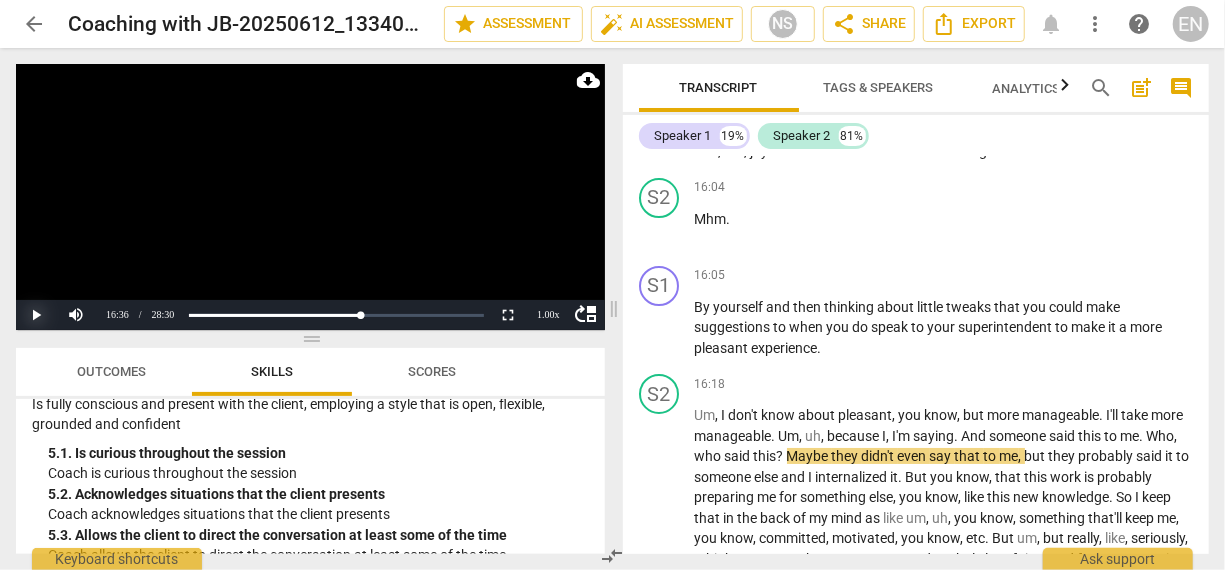 scroll, scrollTop: 3588, scrollLeft: 0, axis: vertical 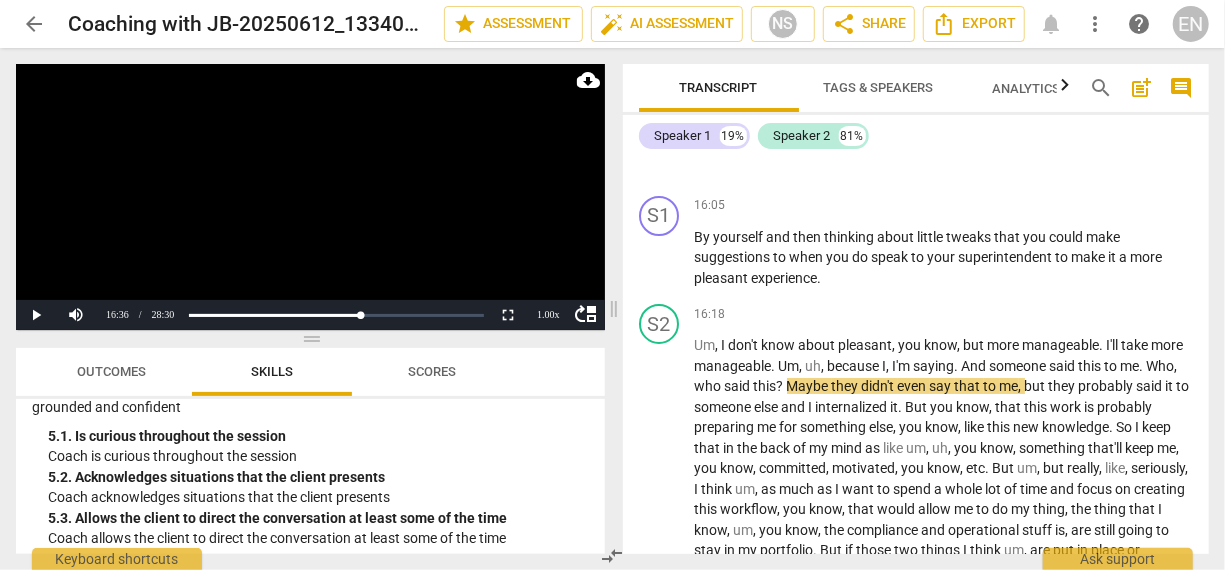 click on "Coach is curious throughout the session" at bounding box center [318, 456] 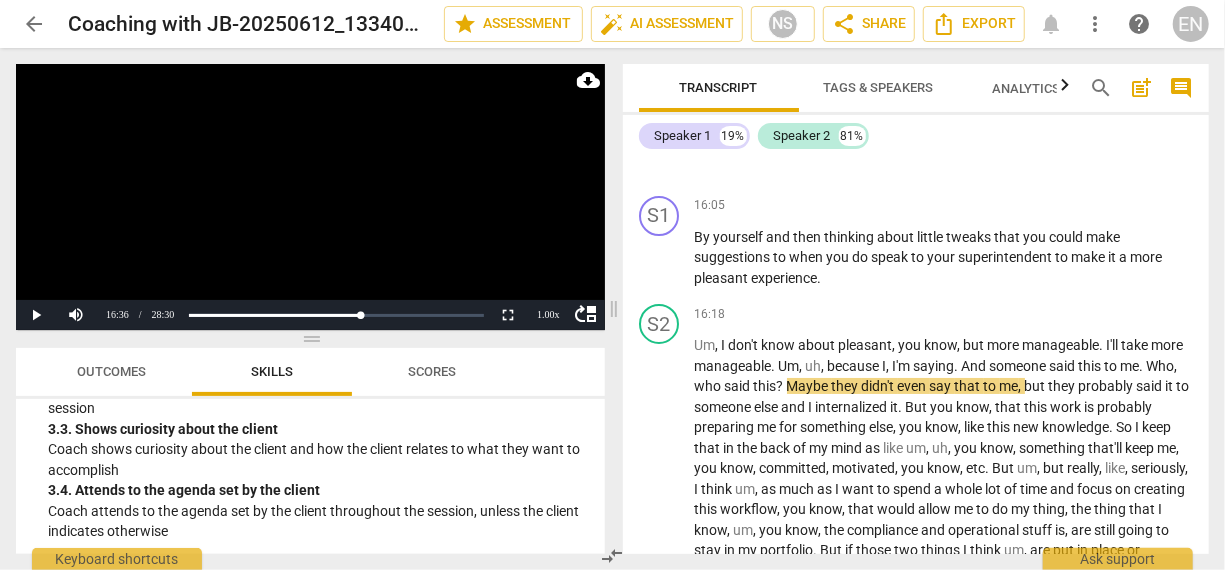 scroll, scrollTop: 406, scrollLeft: 0, axis: vertical 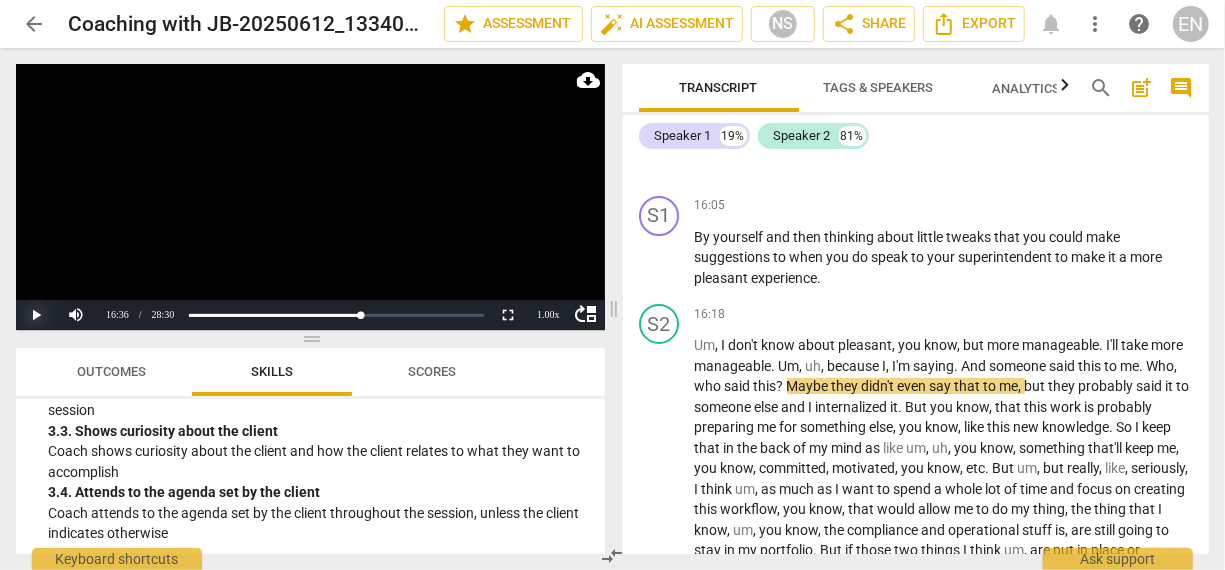 click on "Play" at bounding box center [36, 315] 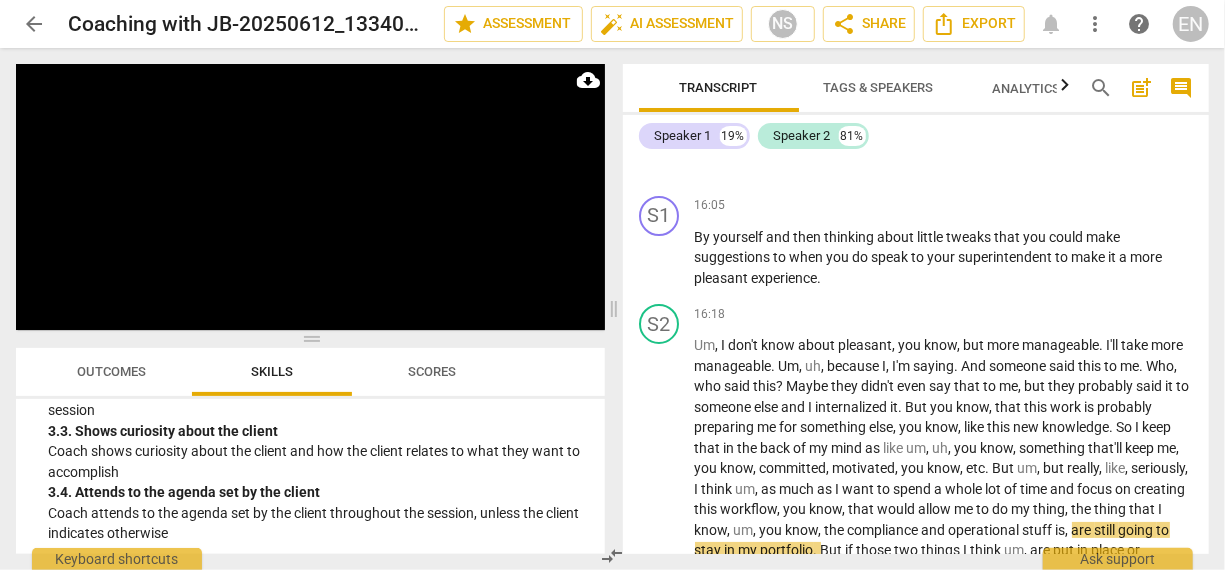 scroll, scrollTop: 4058, scrollLeft: 0, axis: vertical 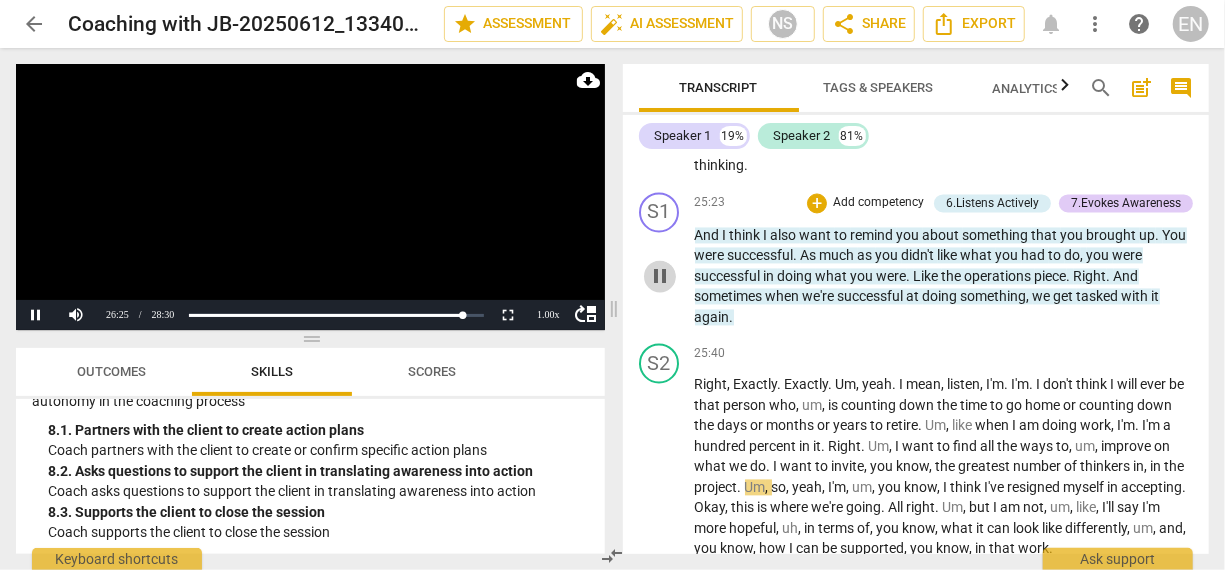 click on "pause" at bounding box center (660, 277) 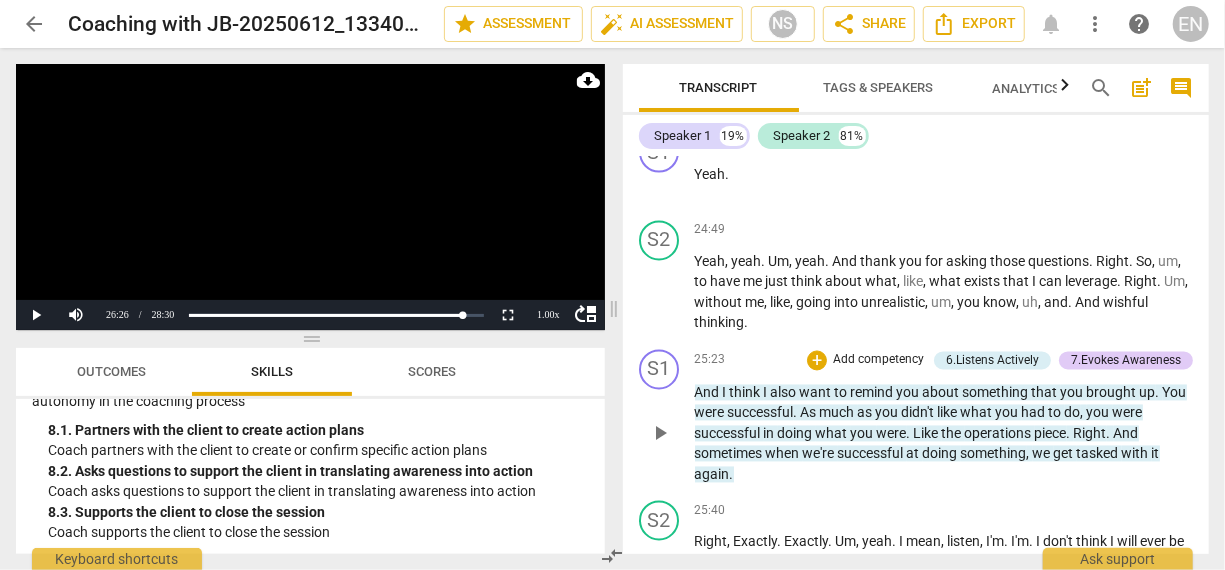 scroll, scrollTop: 5500, scrollLeft: 0, axis: vertical 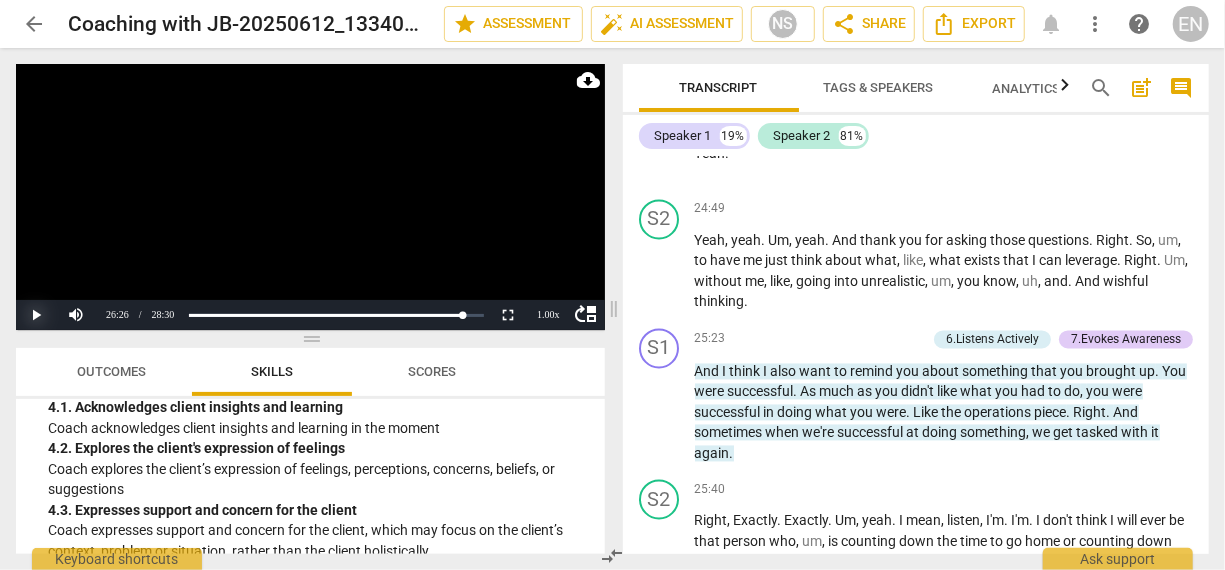 click on "Play" at bounding box center (36, 315) 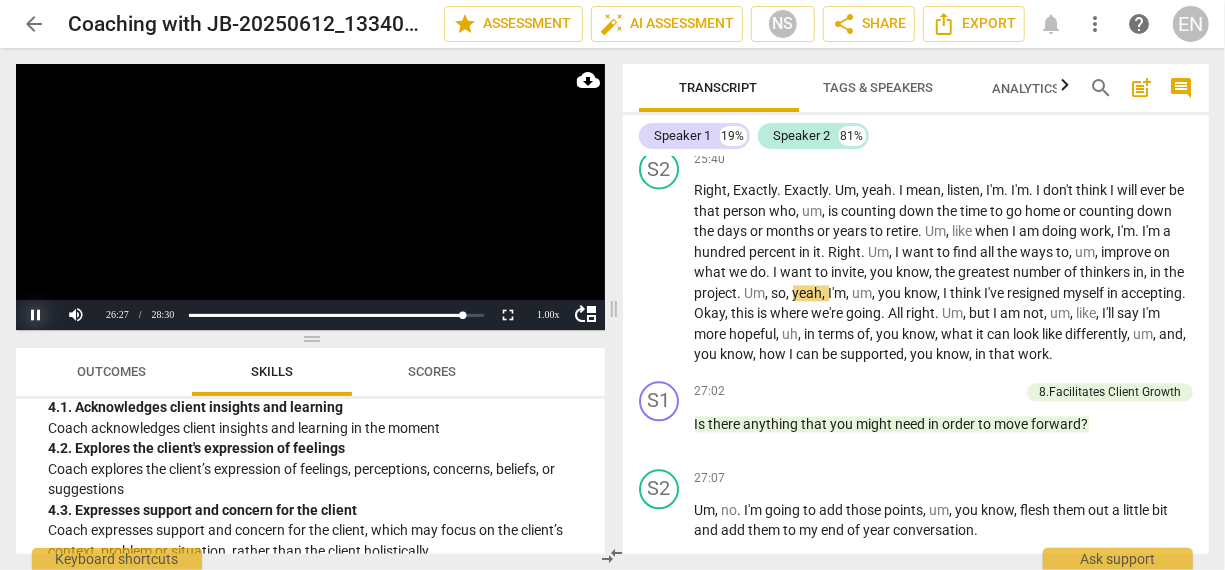 scroll, scrollTop: 5830, scrollLeft: 0, axis: vertical 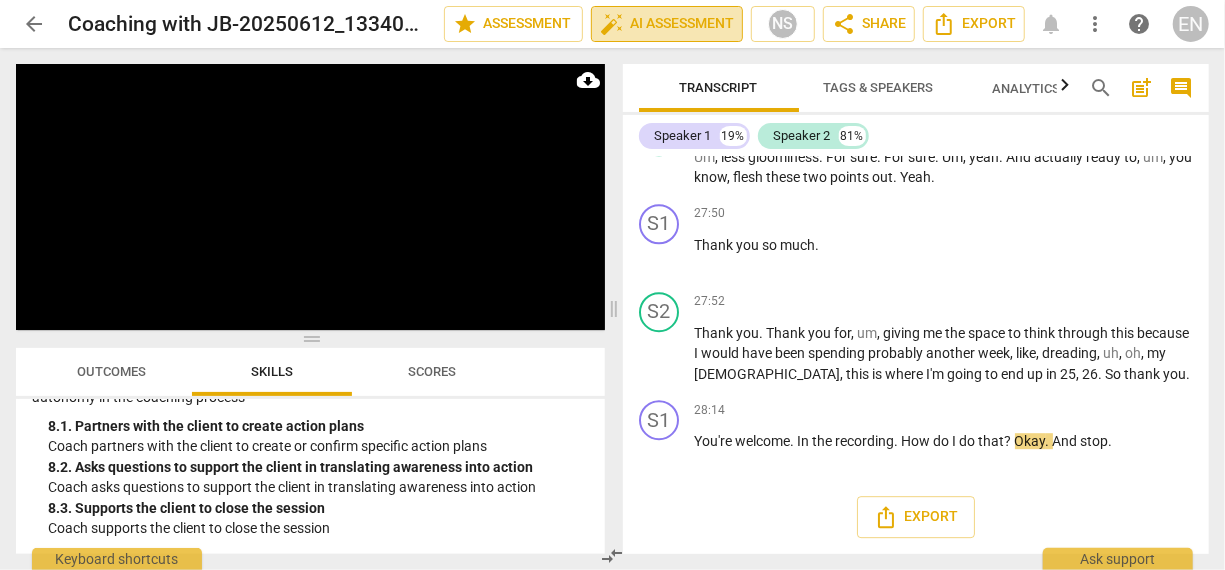click on "auto_fix_high    AI Assessment" at bounding box center [667, 24] 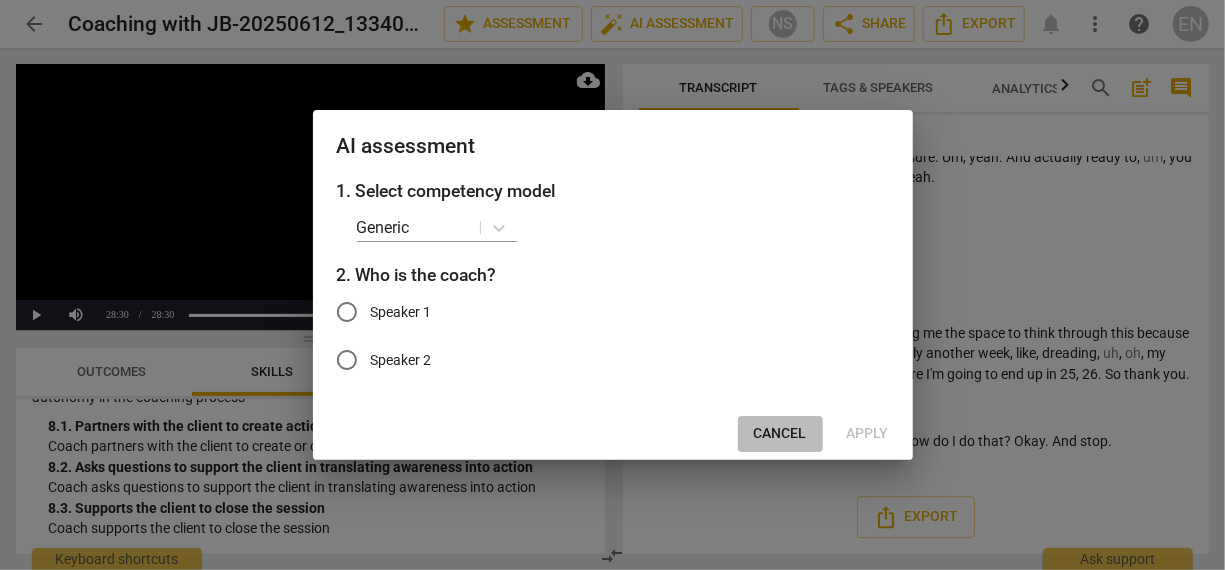 click on "Cancel" at bounding box center [780, 434] 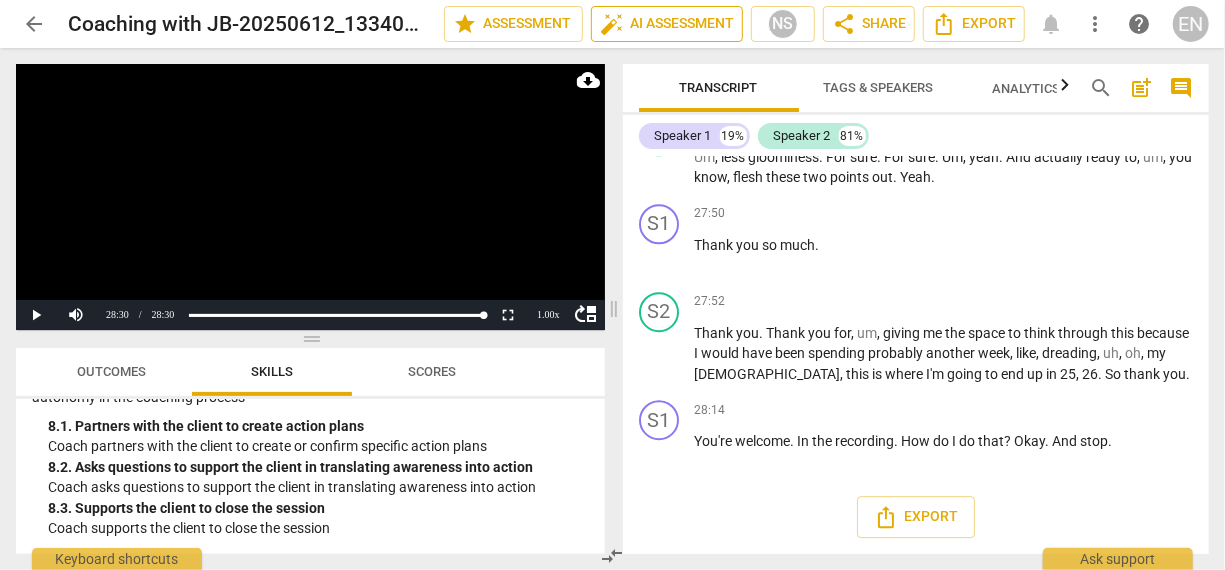 click on "auto_fix_high    AI Assessment" at bounding box center (667, 24) 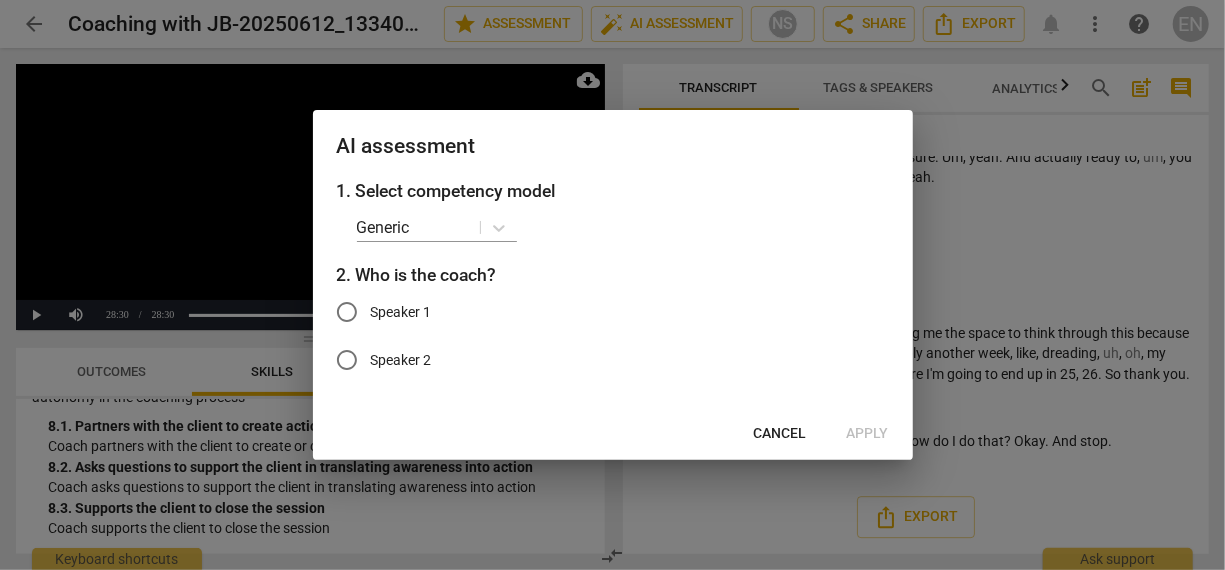 click on "Speaker 1" at bounding box center (347, 312) 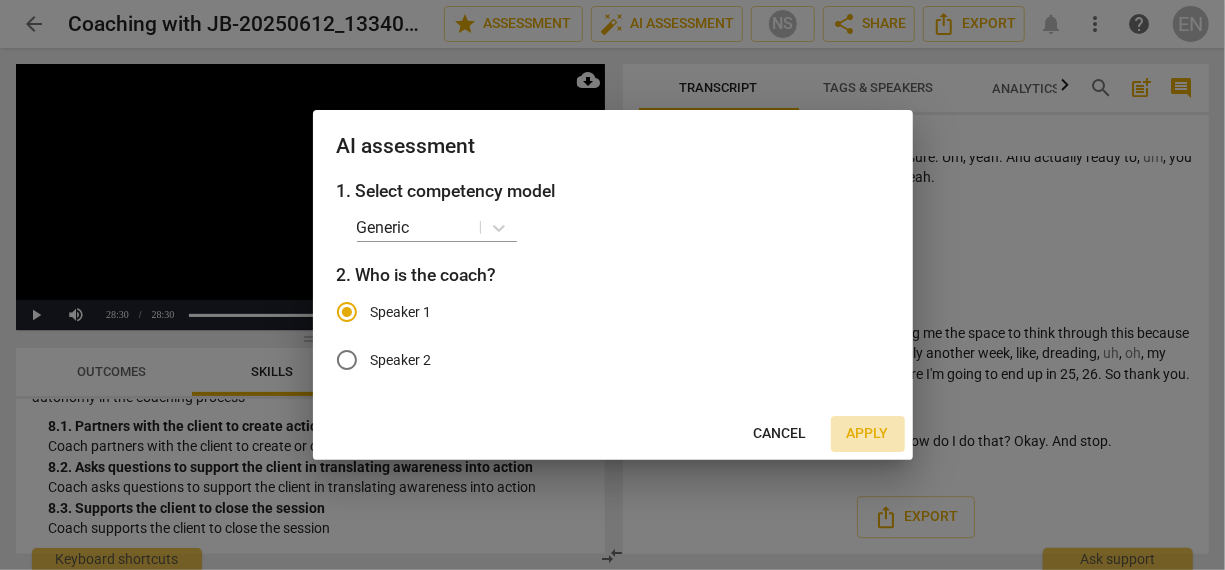 click on "Apply" at bounding box center (868, 434) 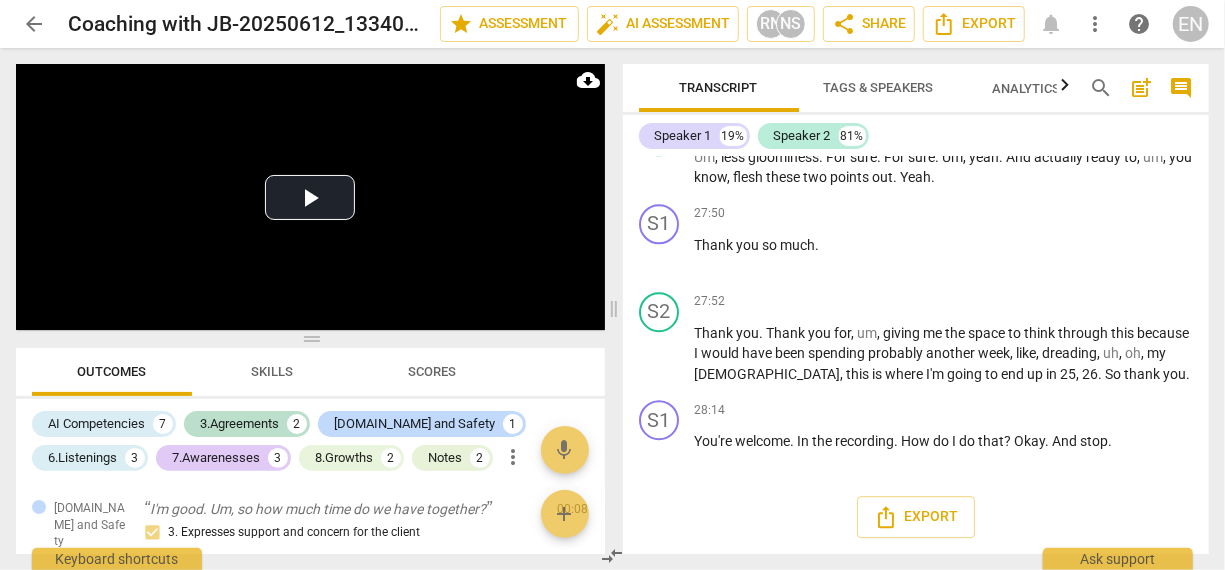 click on "Scores" at bounding box center (432, 371) 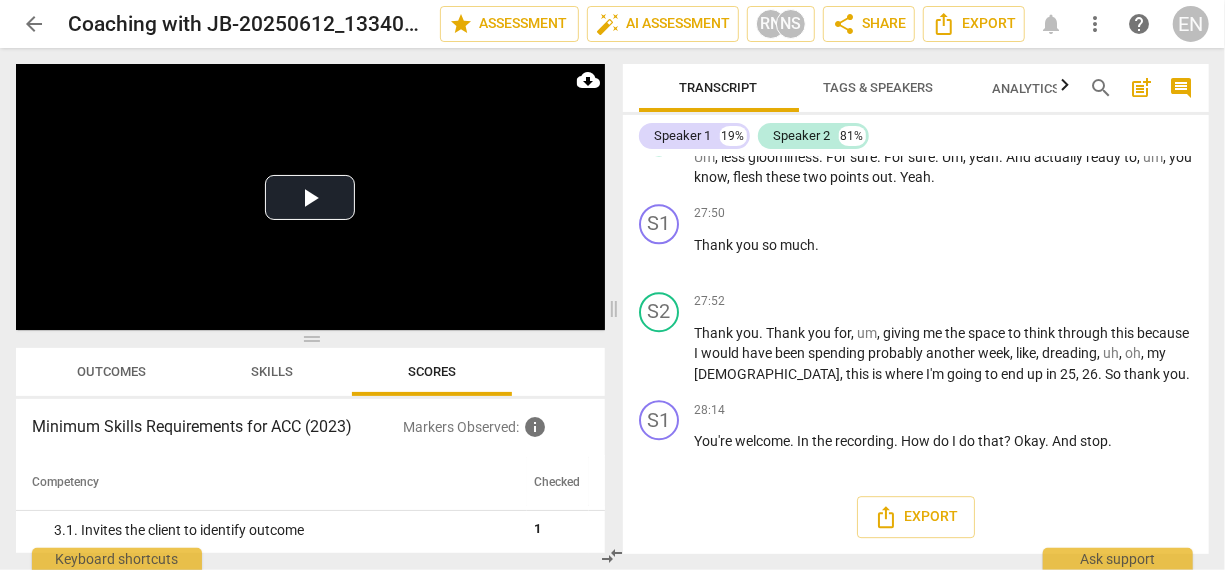 scroll, scrollTop: 248, scrollLeft: 0, axis: vertical 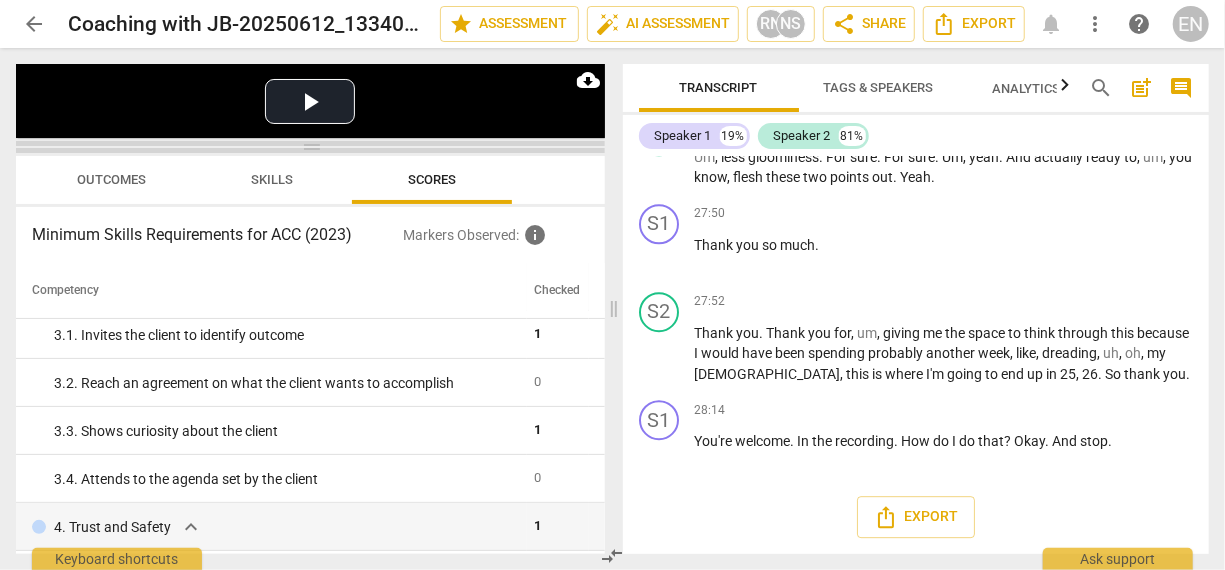 drag, startPoint x: 319, startPoint y: 343, endPoint x: 369, endPoint y: 151, distance: 198.40363 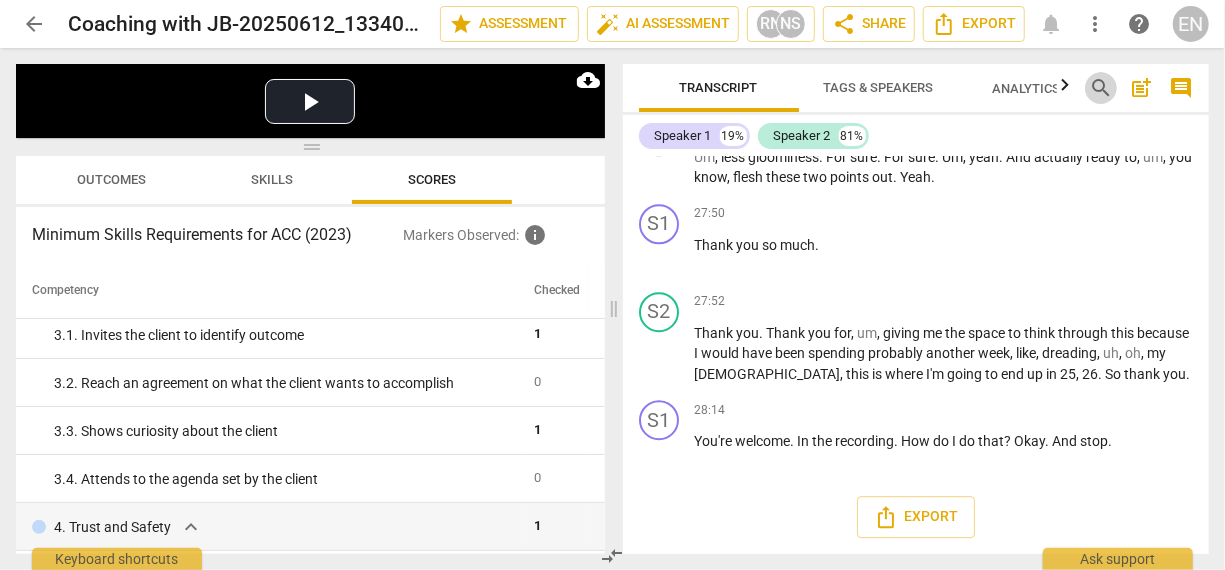 click on "search" at bounding box center (1101, 88) 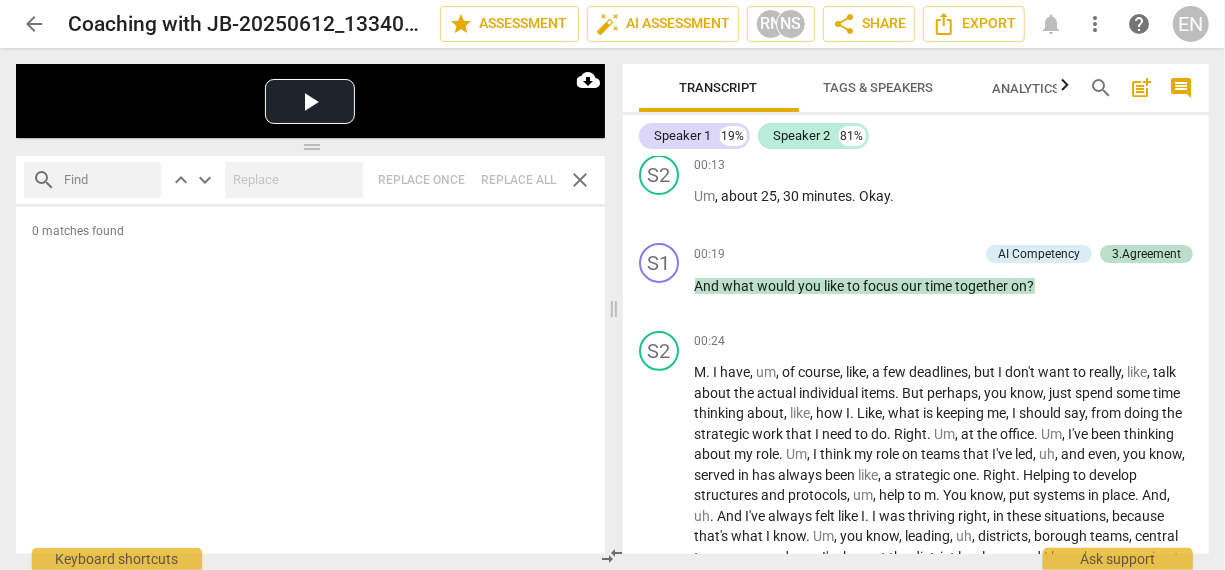 scroll, scrollTop: 0, scrollLeft: 0, axis: both 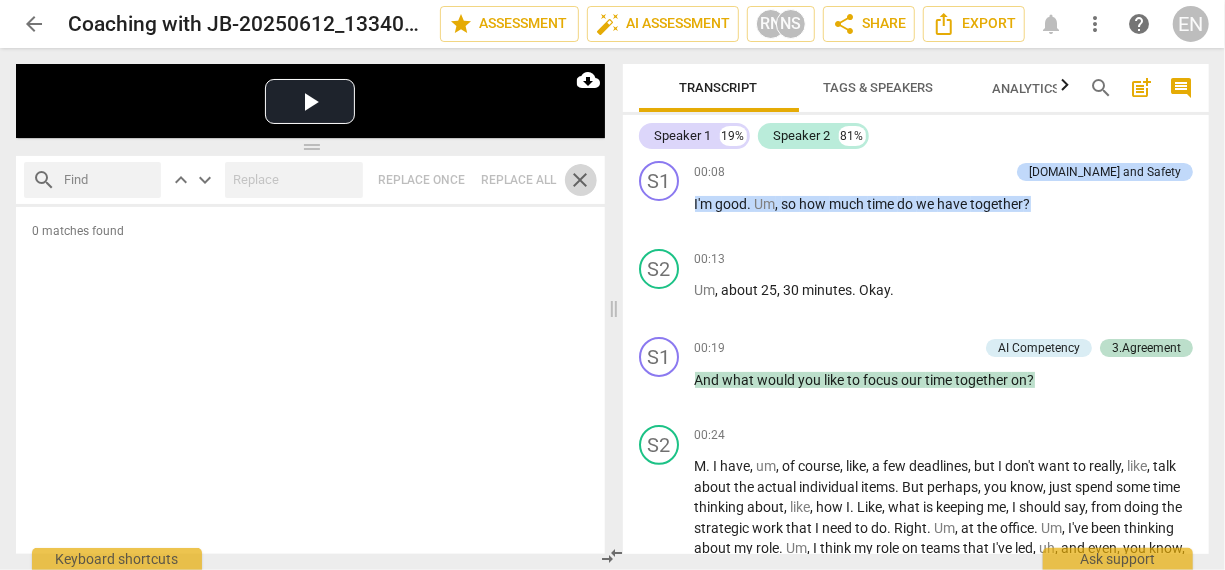 click on "close" at bounding box center [581, 180] 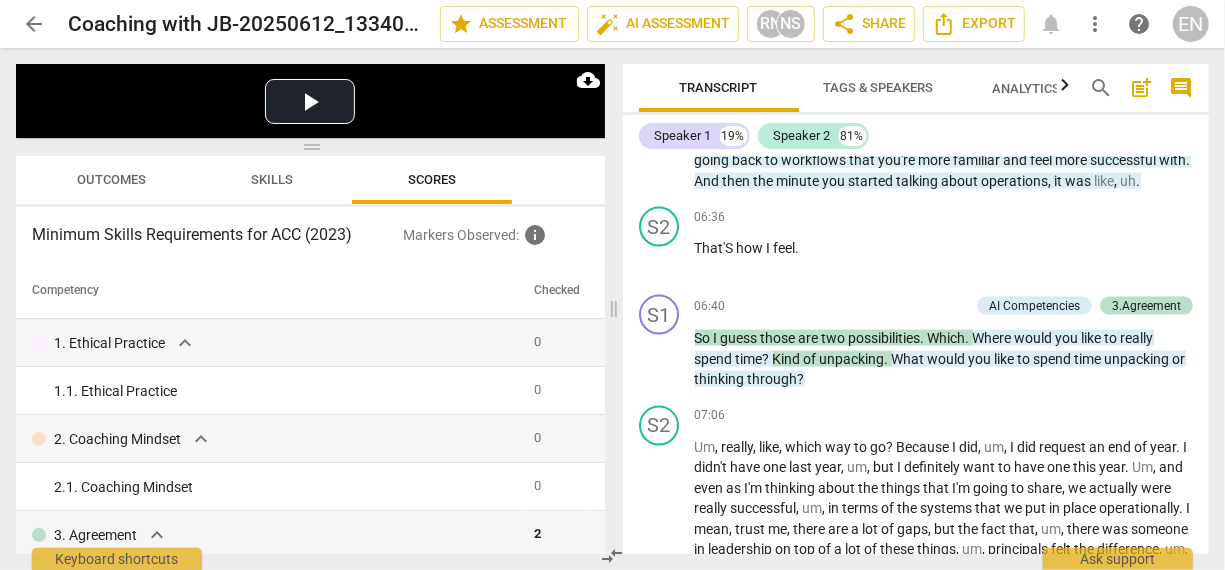 scroll, scrollTop: 1359, scrollLeft: 0, axis: vertical 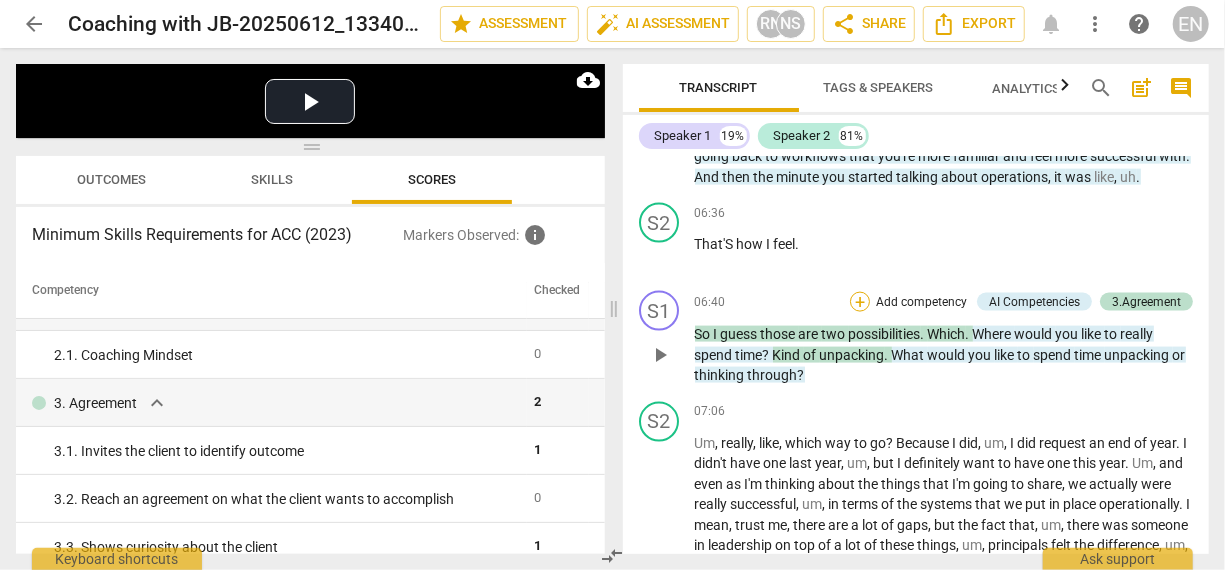 click on "+" at bounding box center (860, 302) 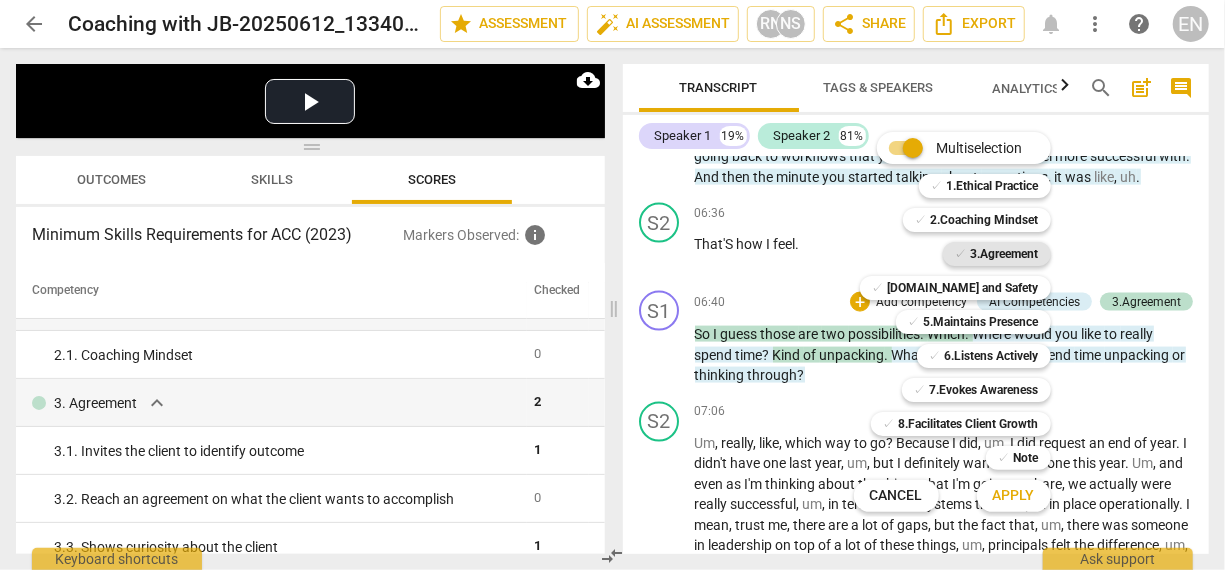 click on "3.Agreement" at bounding box center [1005, 254] 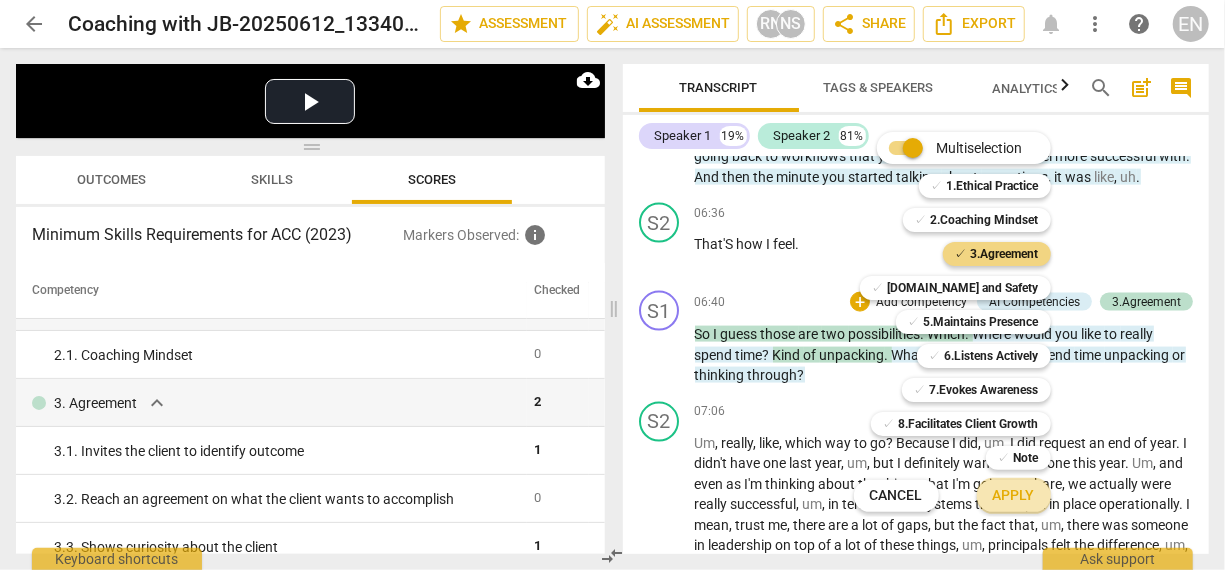 click on "Apply" at bounding box center [1014, 496] 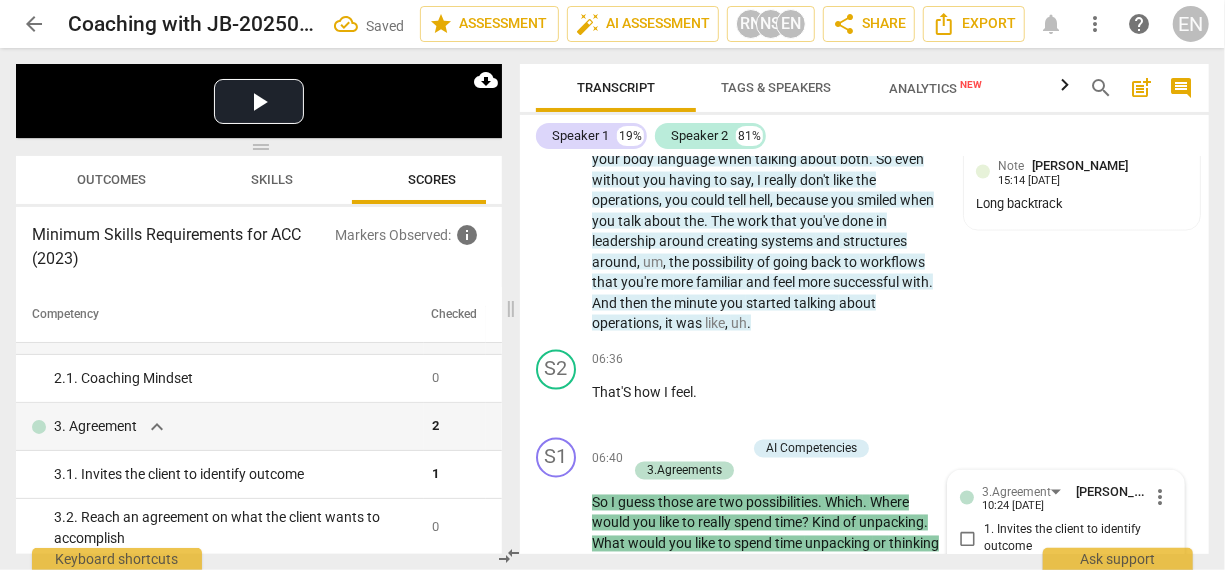 scroll, scrollTop: 1990, scrollLeft: 0, axis: vertical 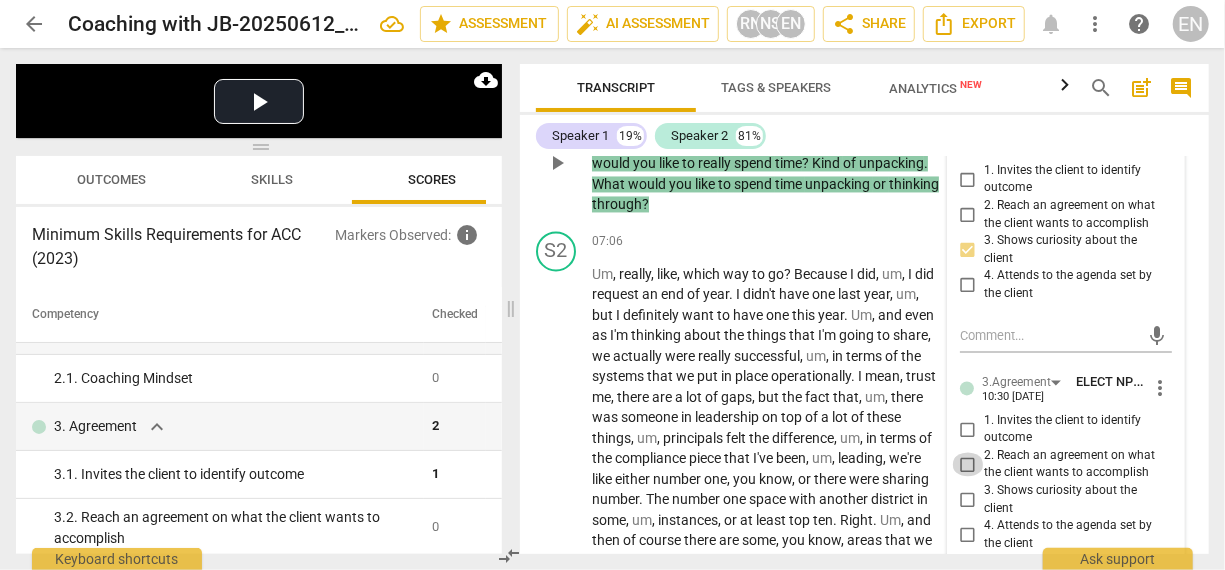 click on "2. Reach an agreement on what the client wants to accomplish" at bounding box center [968, 465] 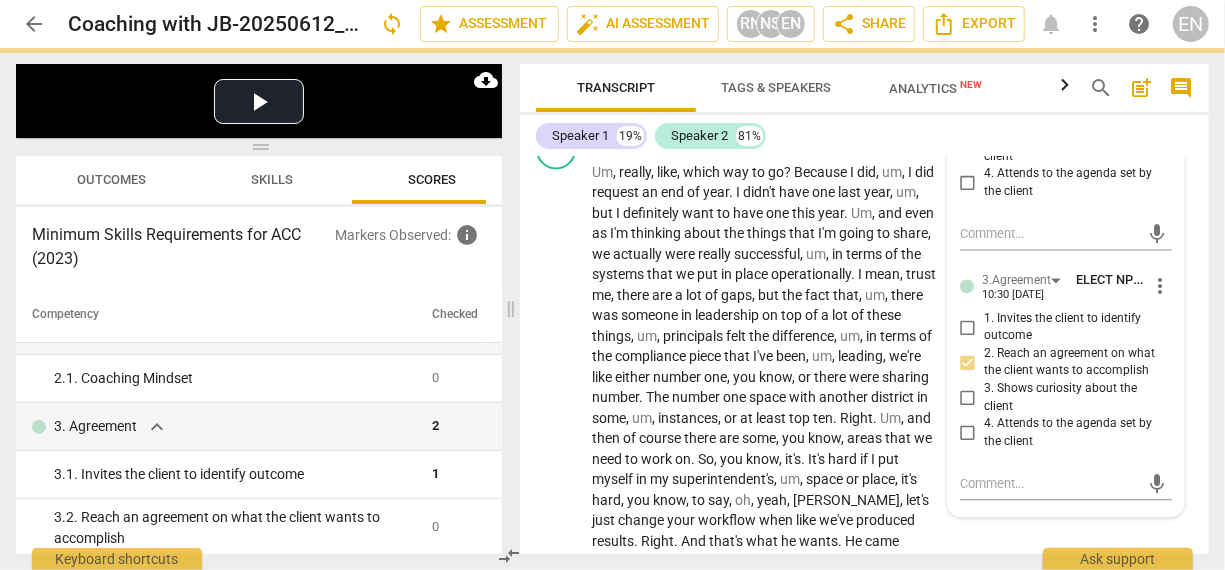 scroll, scrollTop: 2094, scrollLeft: 0, axis: vertical 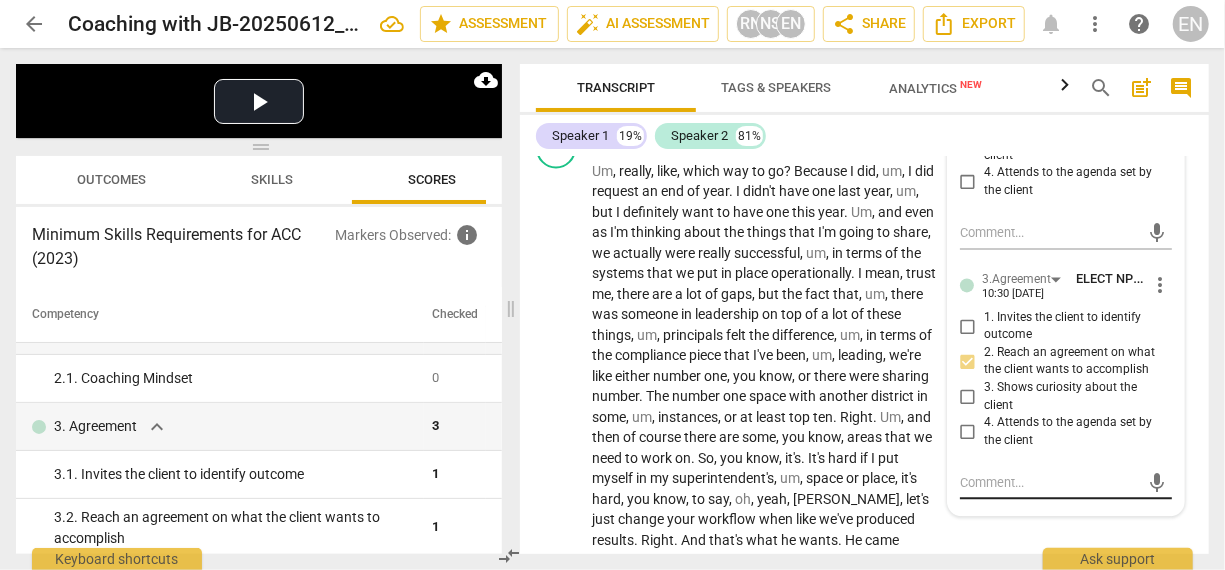 click on "mic" at bounding box center (1158, 483) 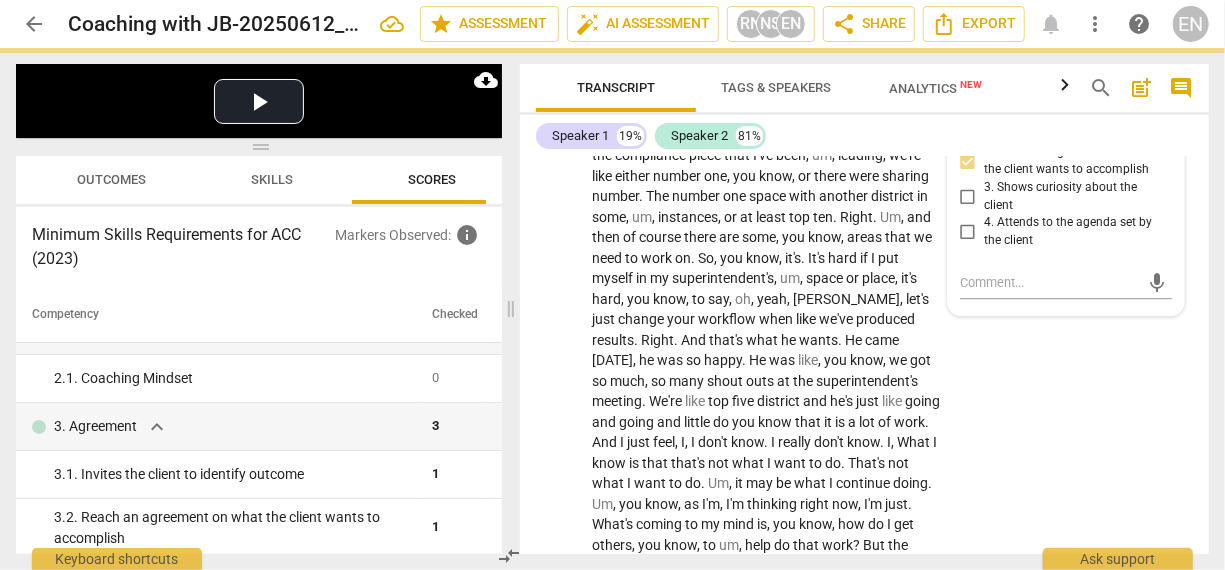 scroll, scrollTop: 2312, scrollLeft: 0, axis: vertical 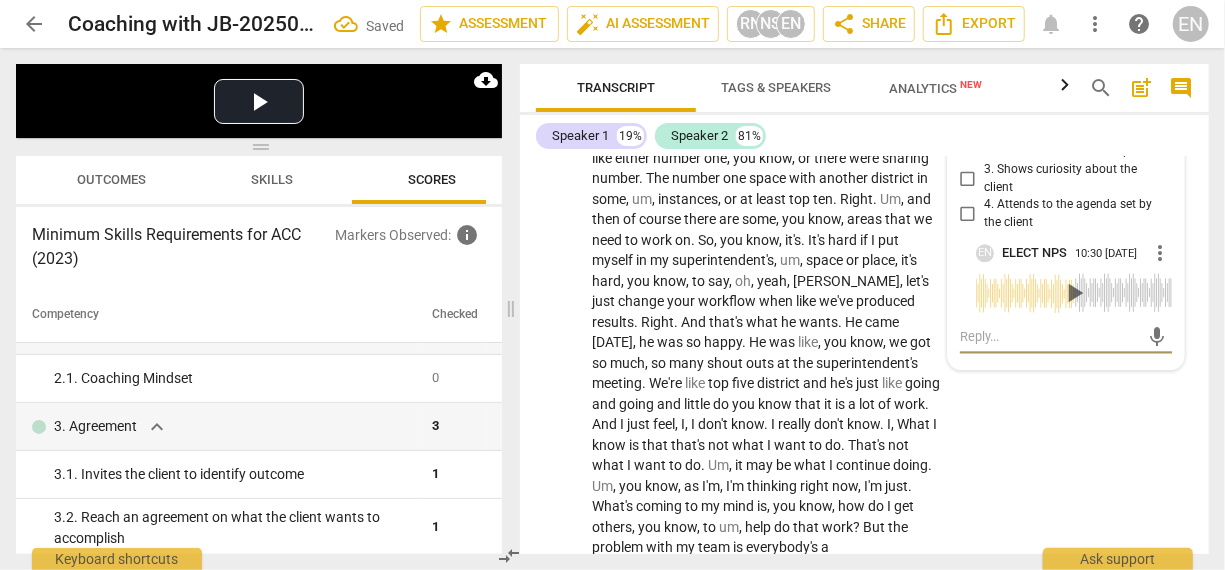 click at bounding box center [1050, 336] 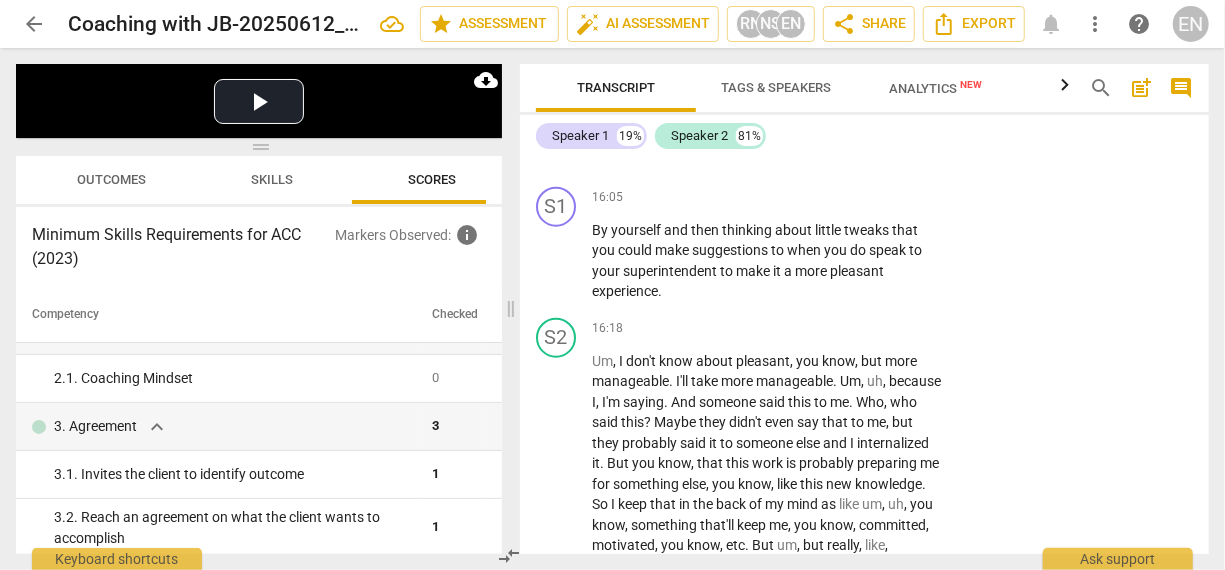 scroll, scrollTop: 4686, scrollLeft: 0, axis: vertical 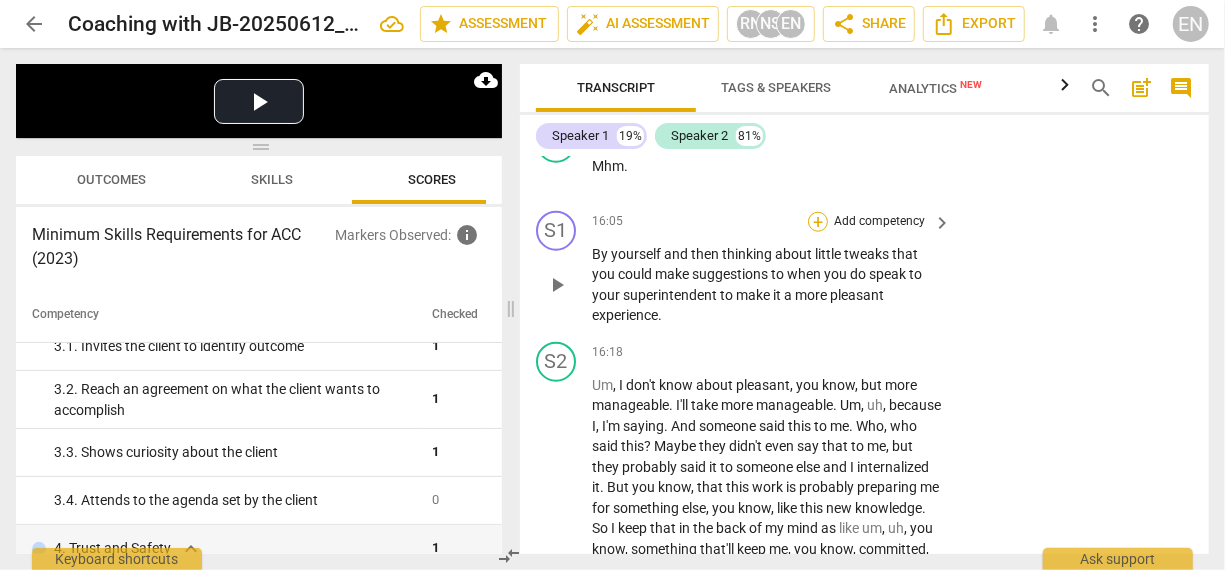 click on "+" at bounding box center [818, 222] 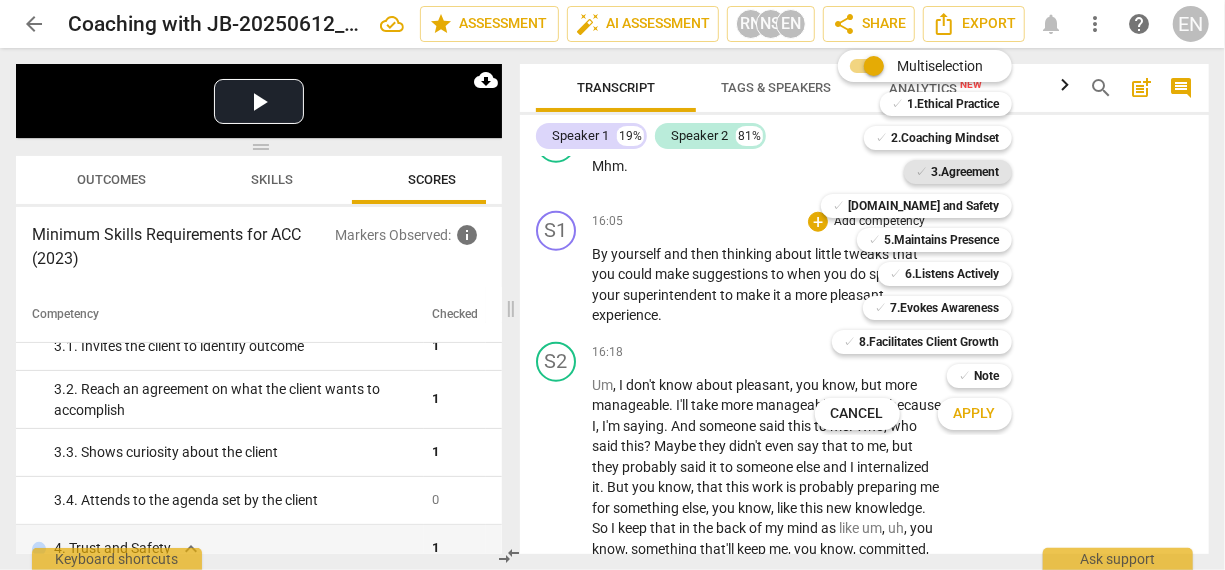 click on "3.Agreement" at bounding box center (966, 172) 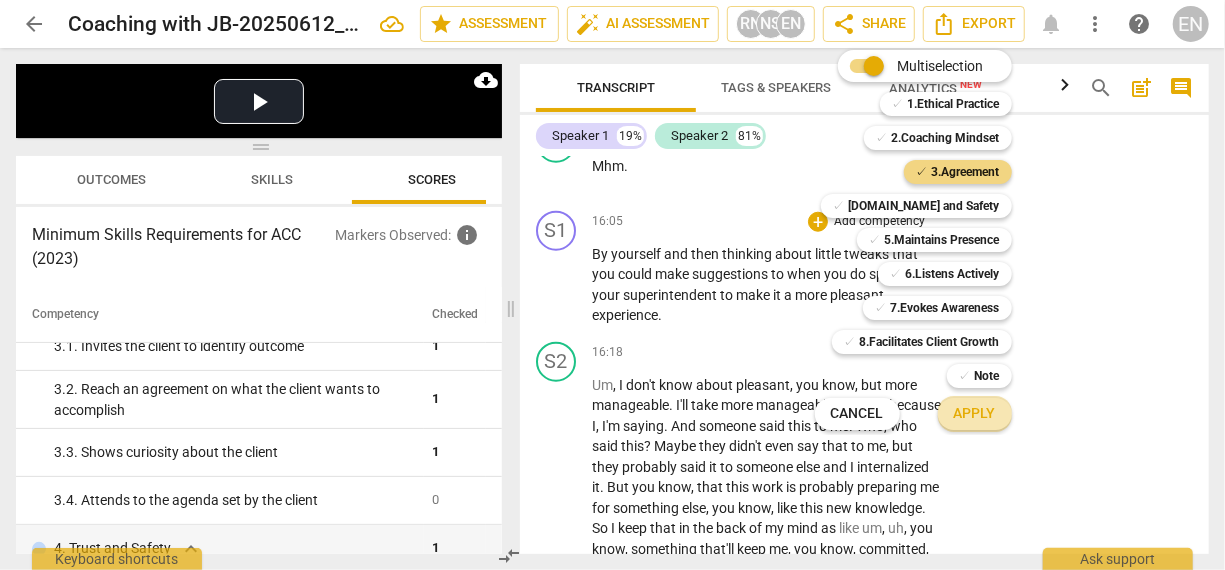click on "Apply" at bounding box center (975, 414) 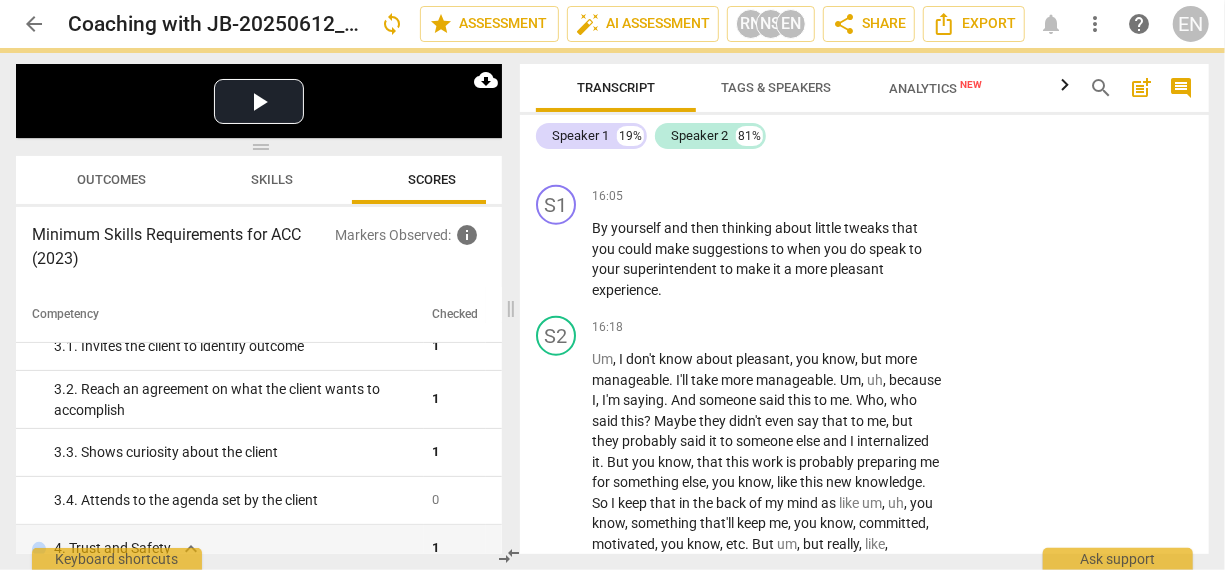 scroll, scrollTop: 4660, scrollLeft: 0, axis: vertical 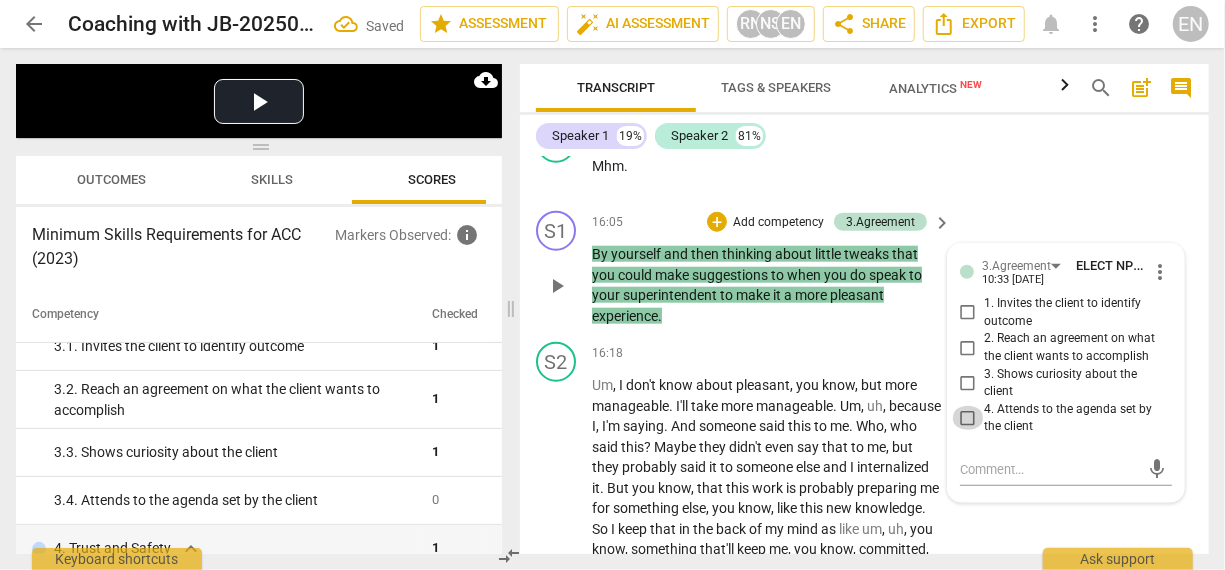 click on "4. Attends to the agenda set by the client" at bounding box center (968, 418) 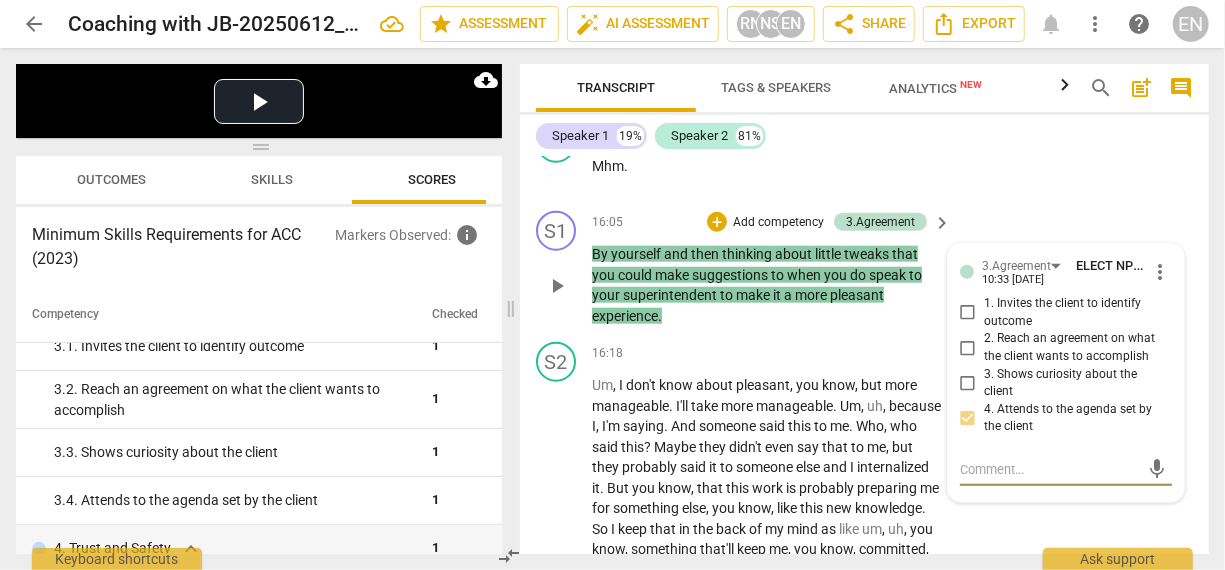 click at bounding box center [1050, 469] 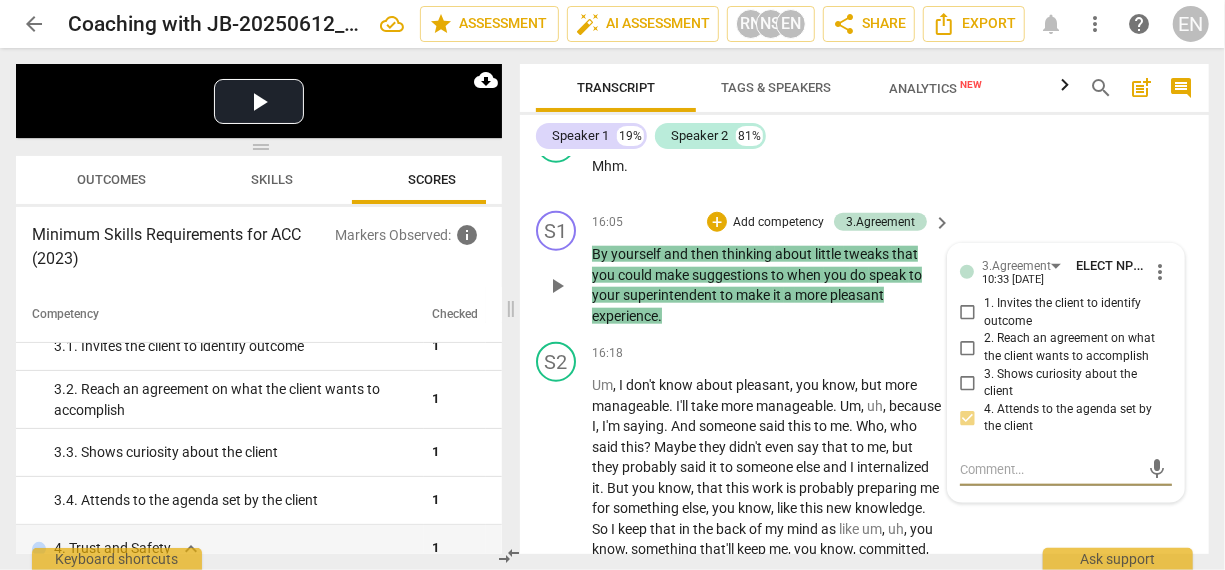 type on "1" 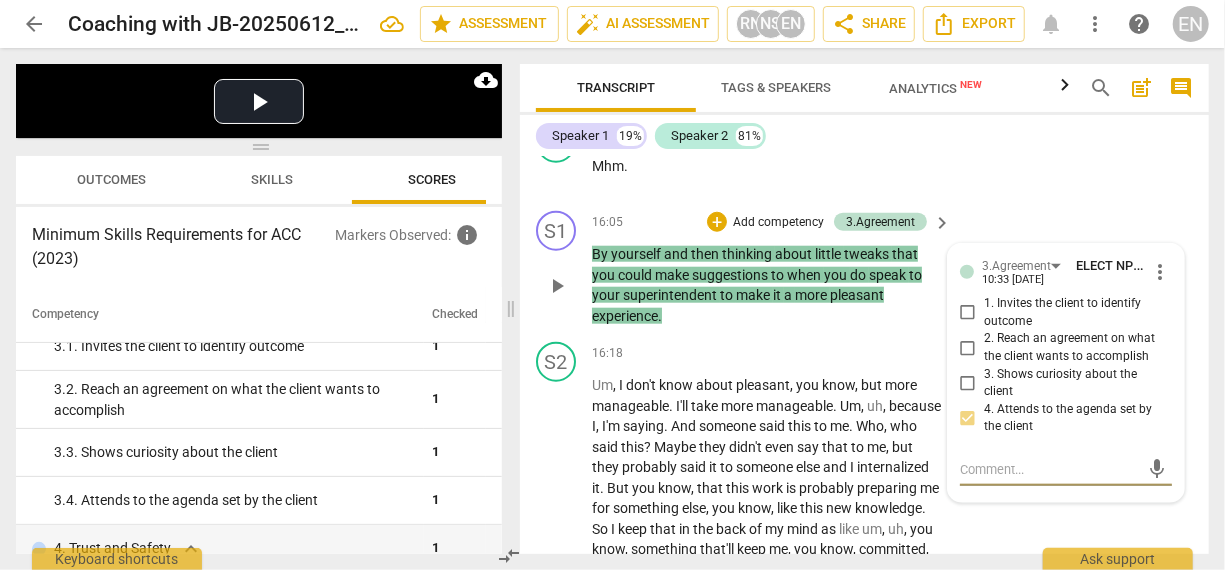 type on "1" 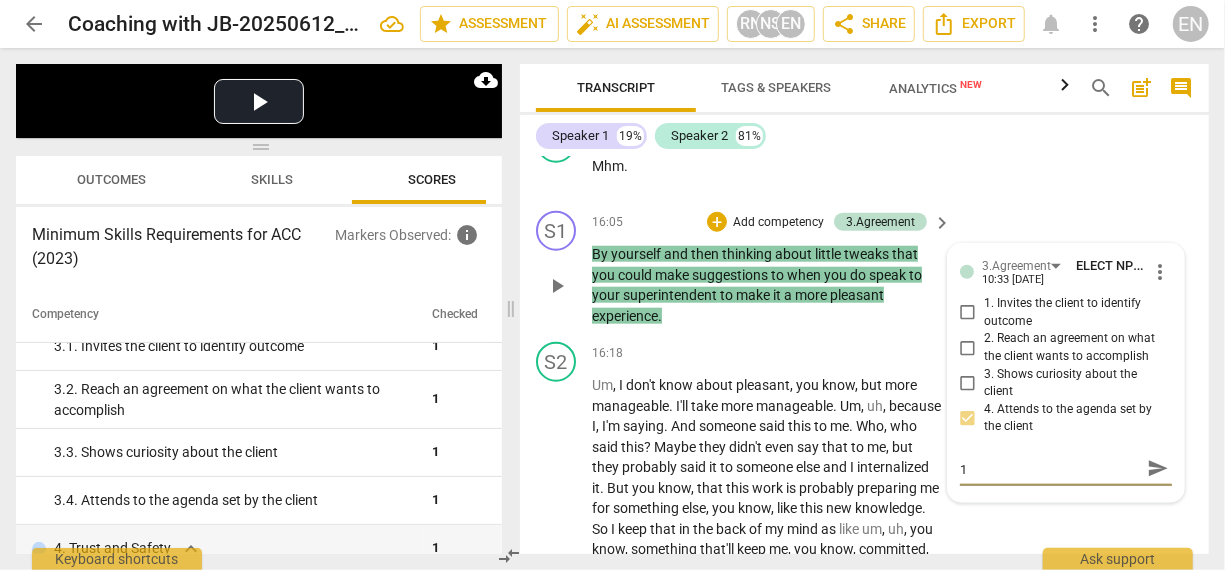 type on "15" 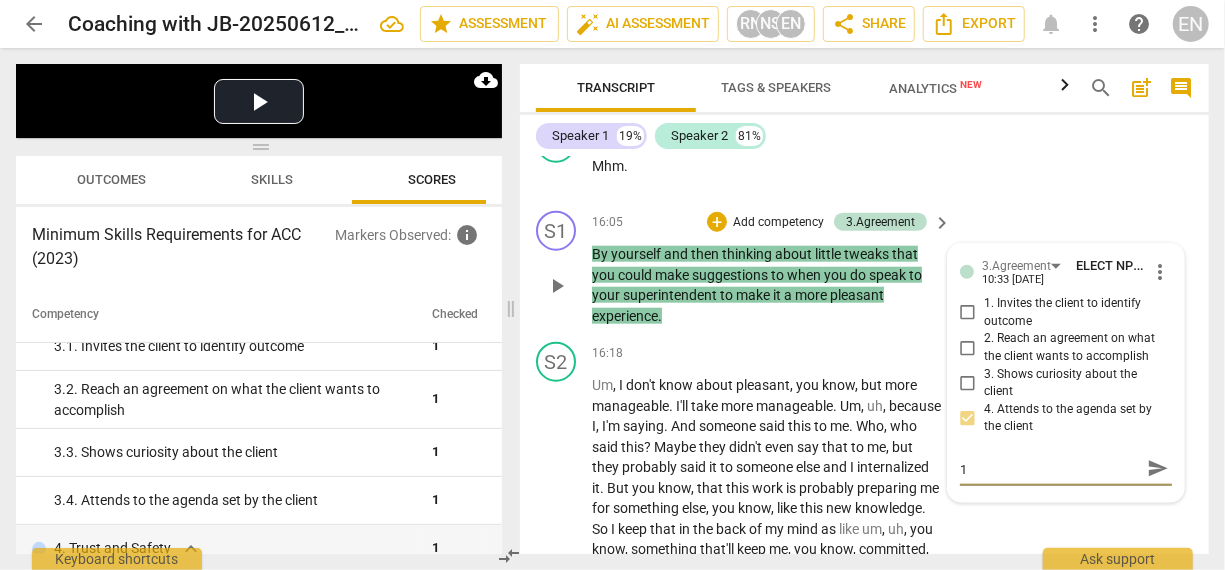 type on "15" 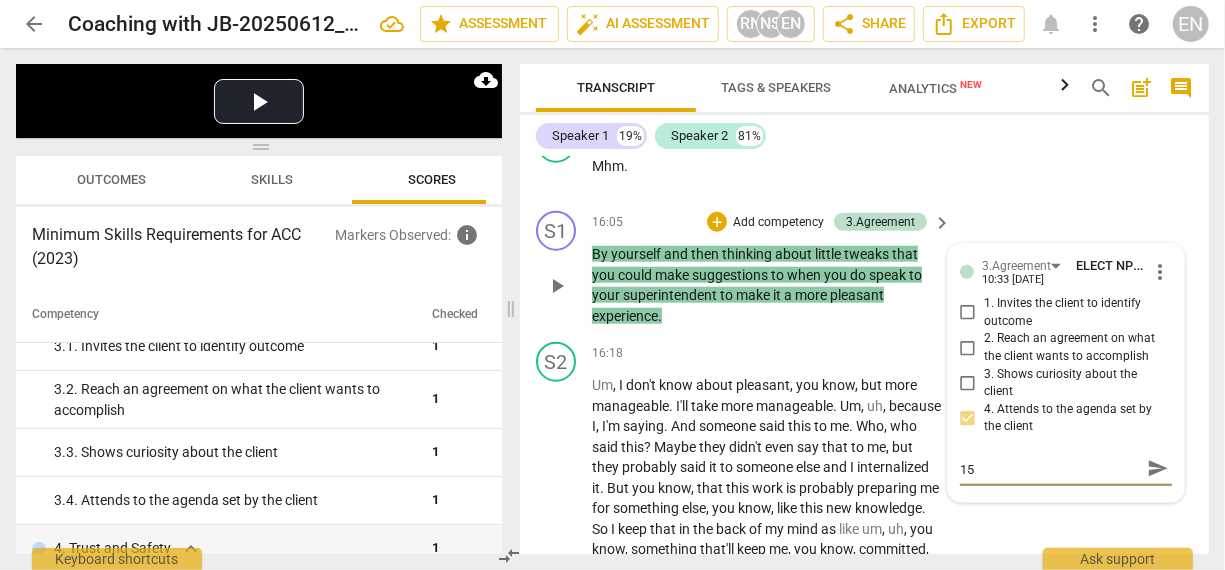 type on "15;" 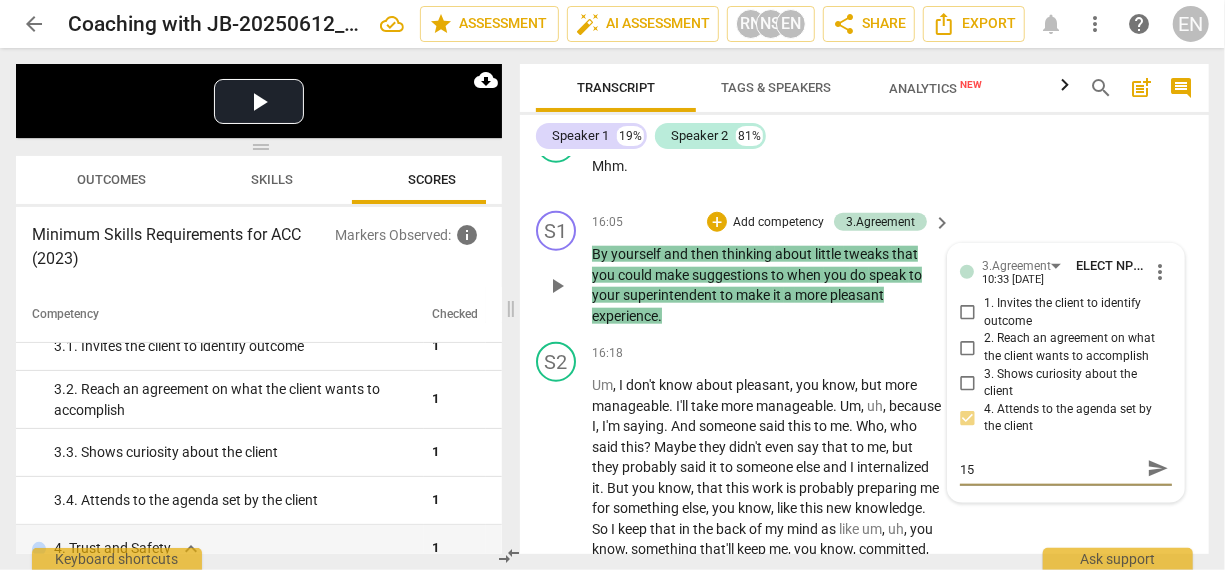type on "15;" 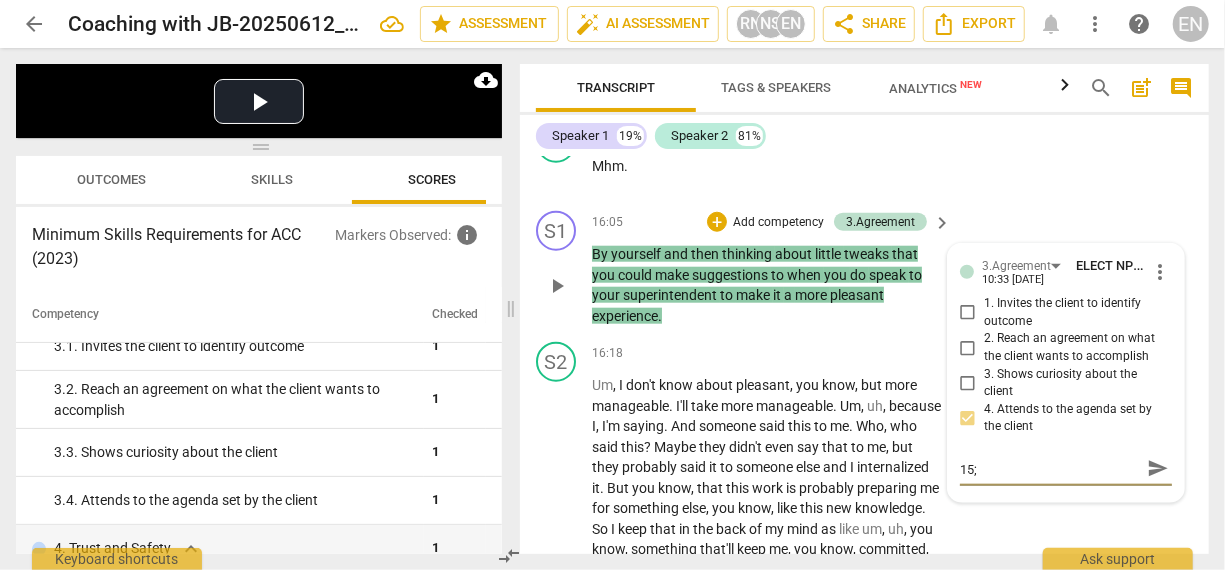 type on "15;4" 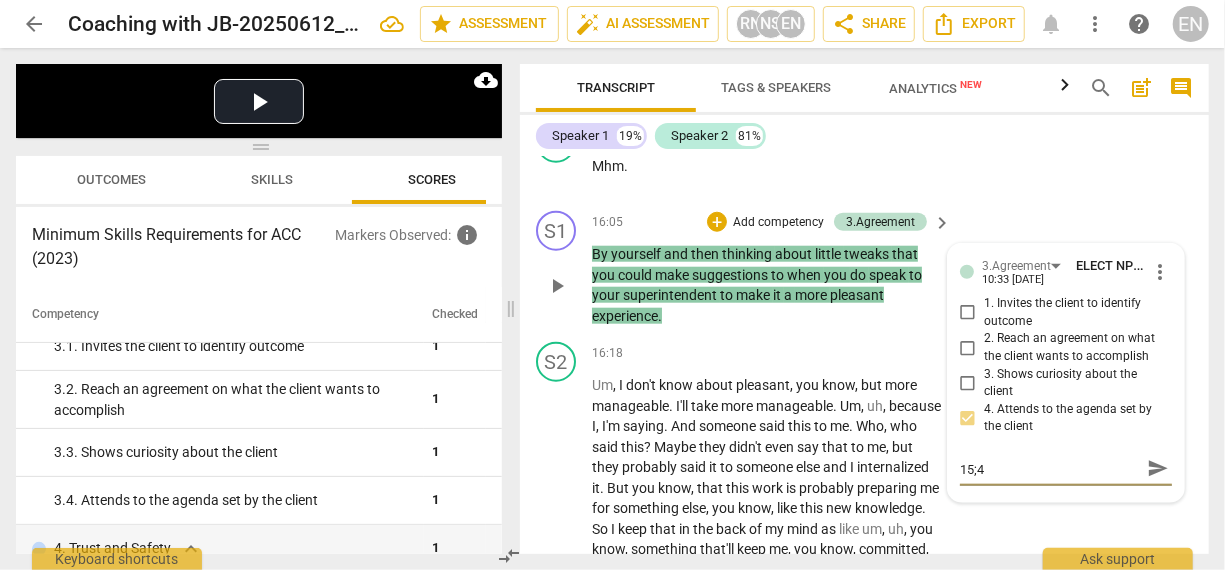 type on "15;40" 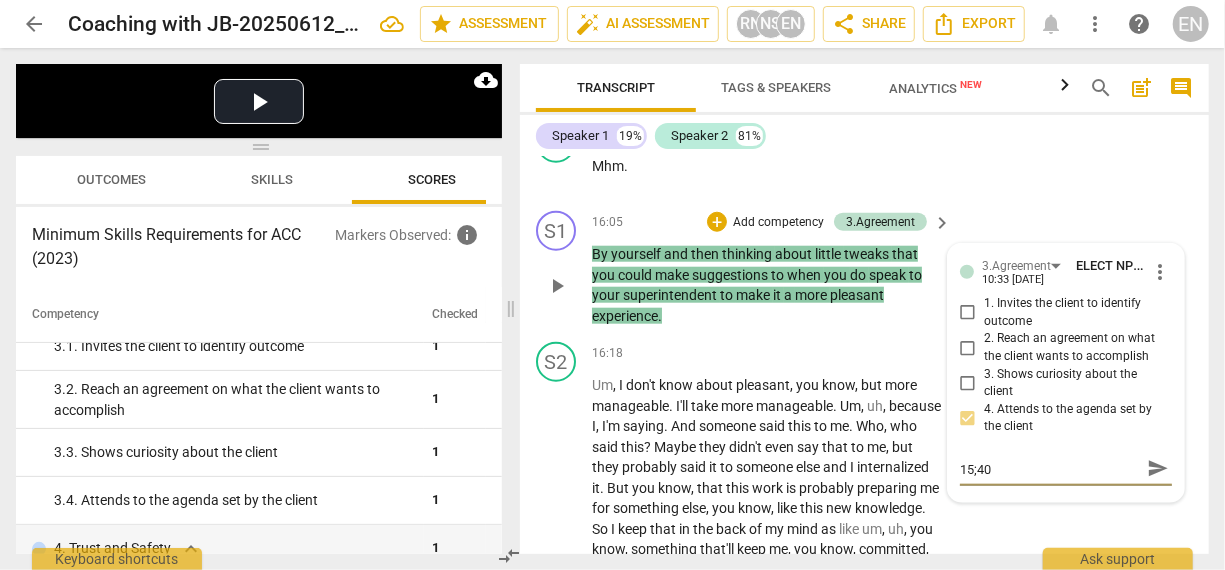 type on "15;4" 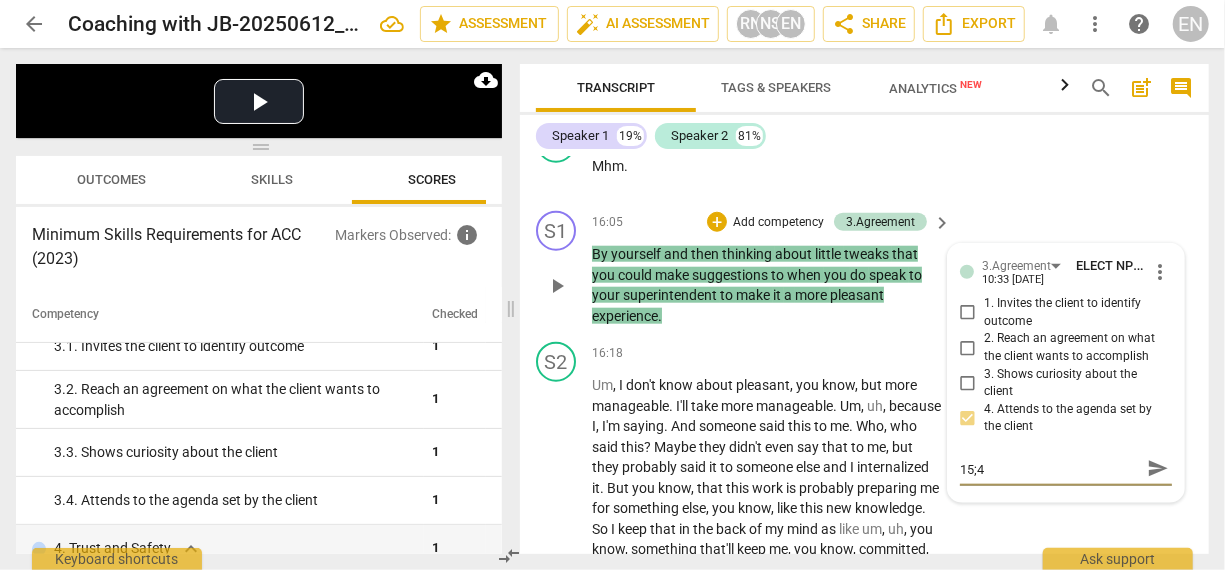 type on "15;" 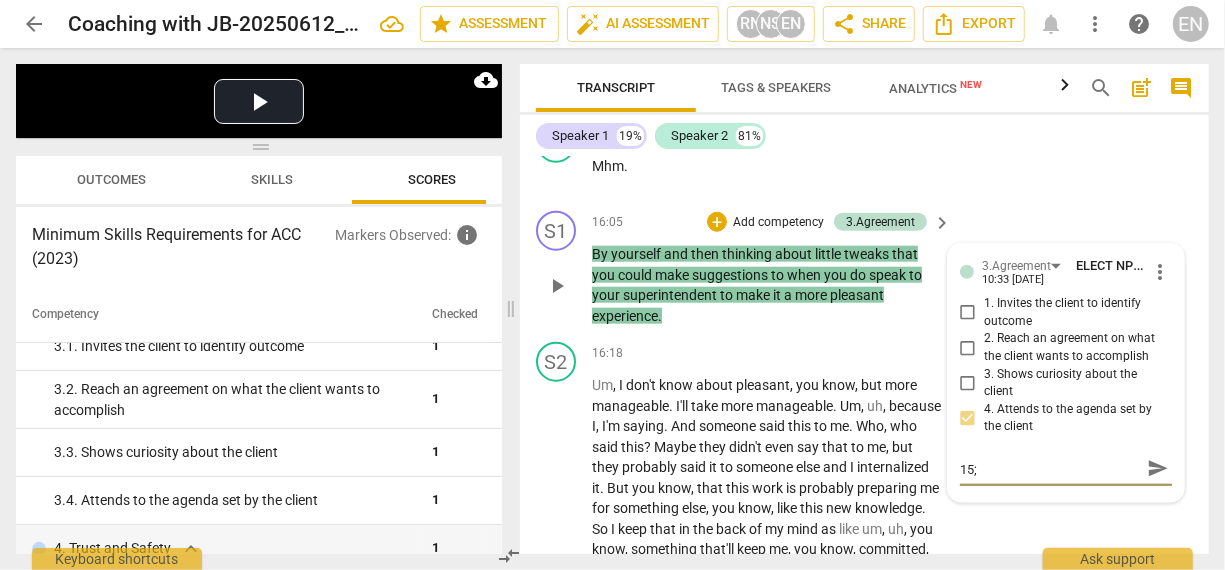 type on "15" 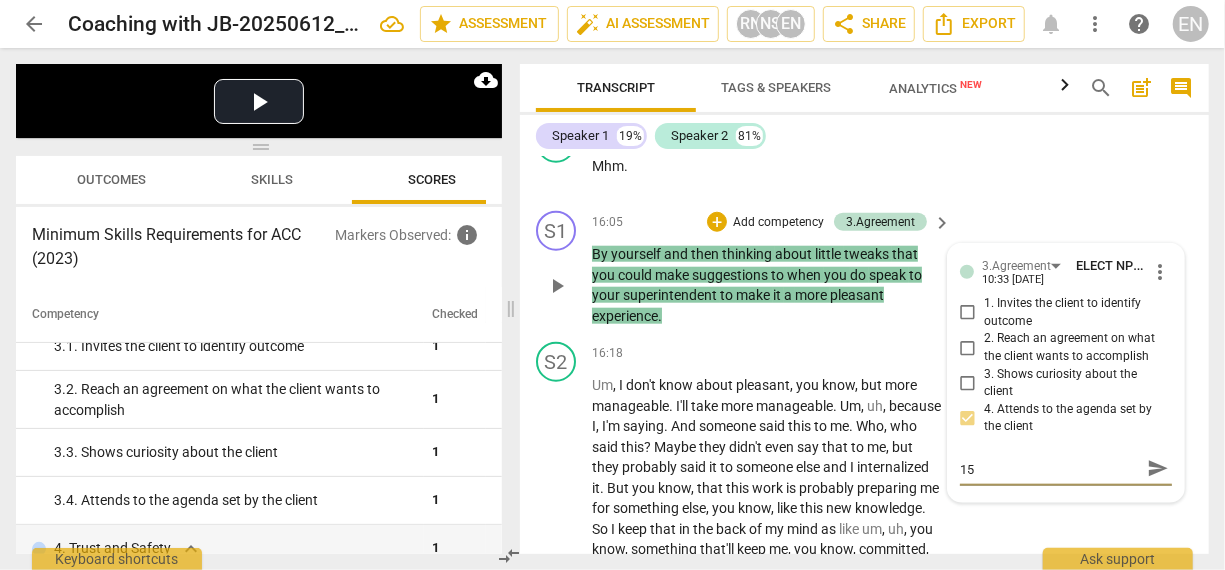 type on "15:" 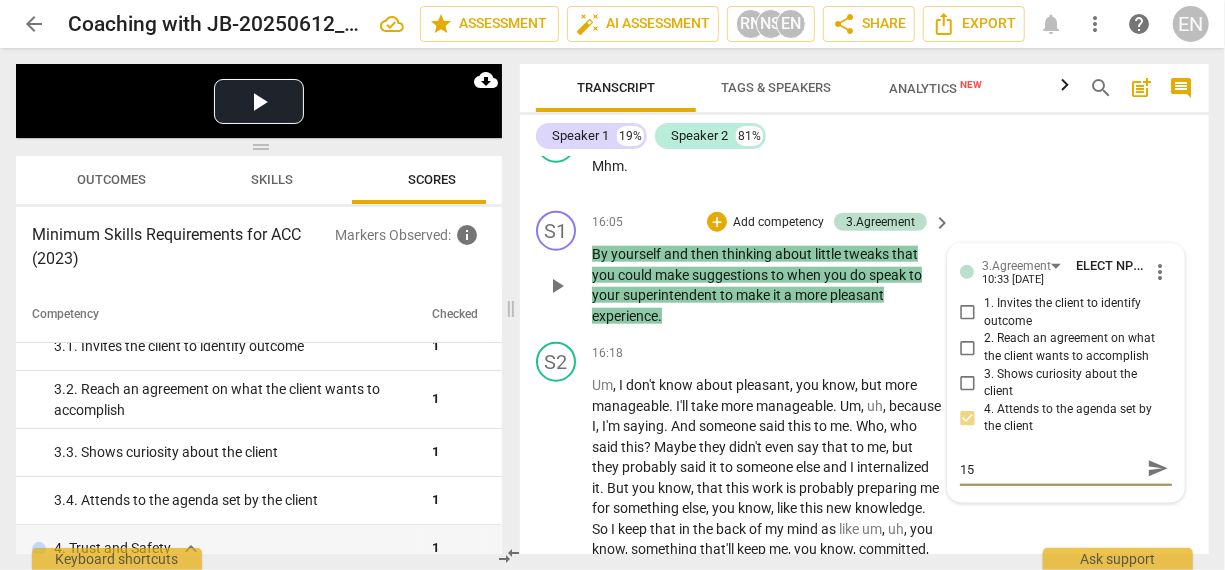 type on "15:" 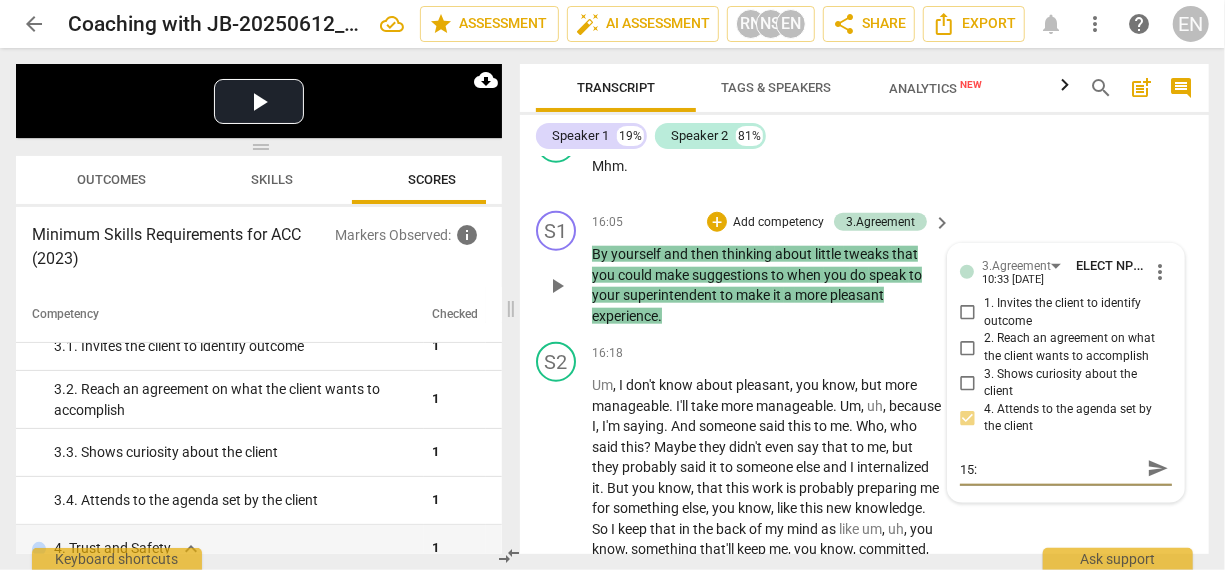type on "15:4" 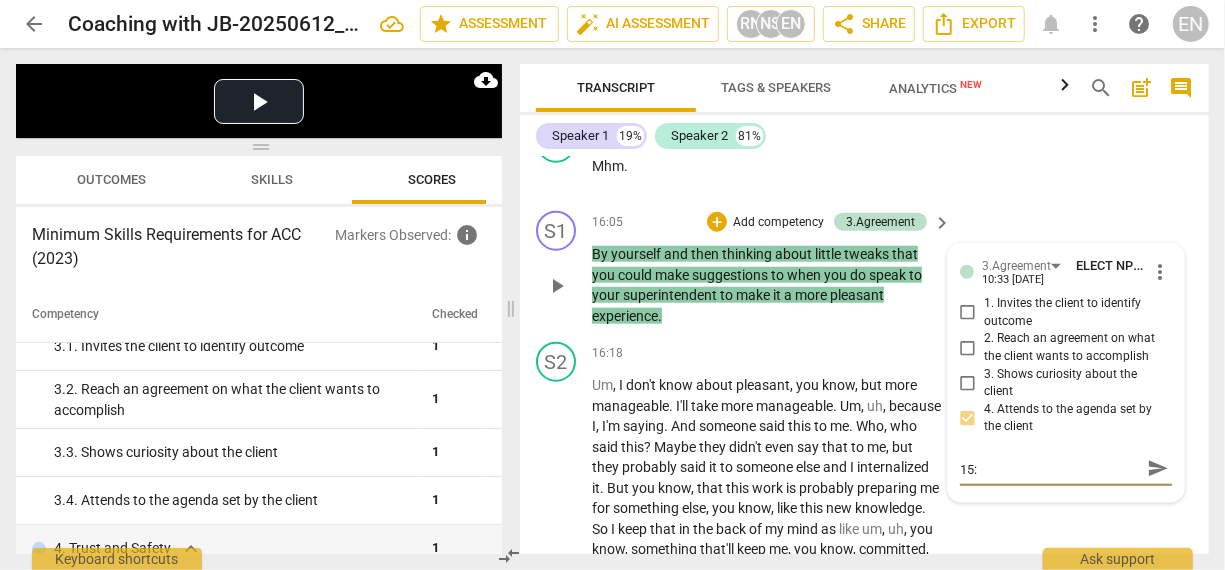 type on "15:4" 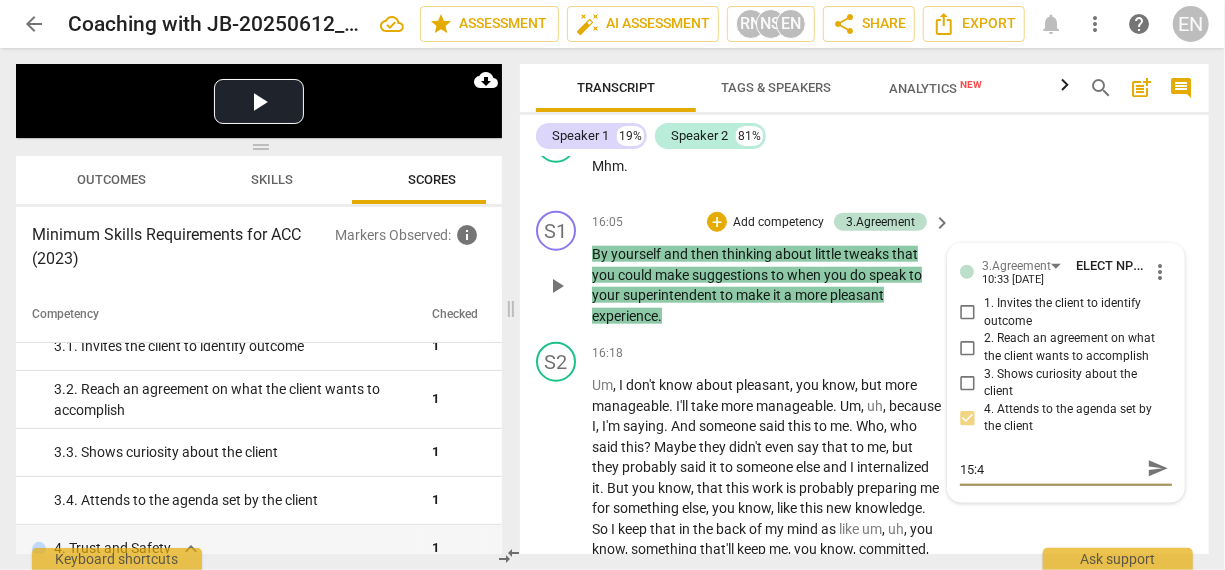 type on "15:40" 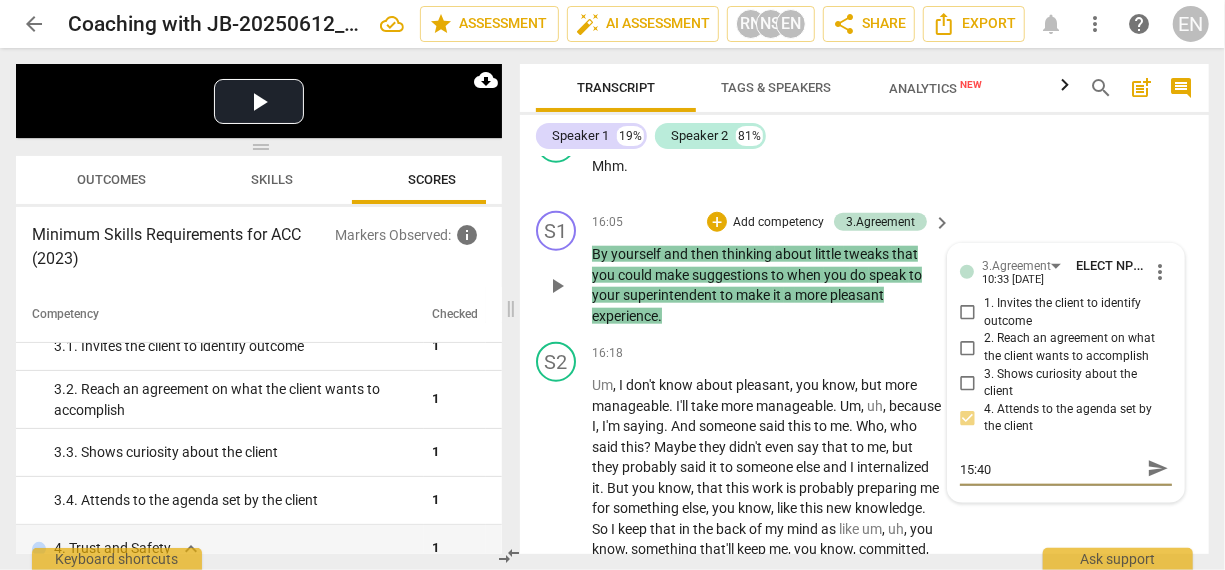 type on "15:40" 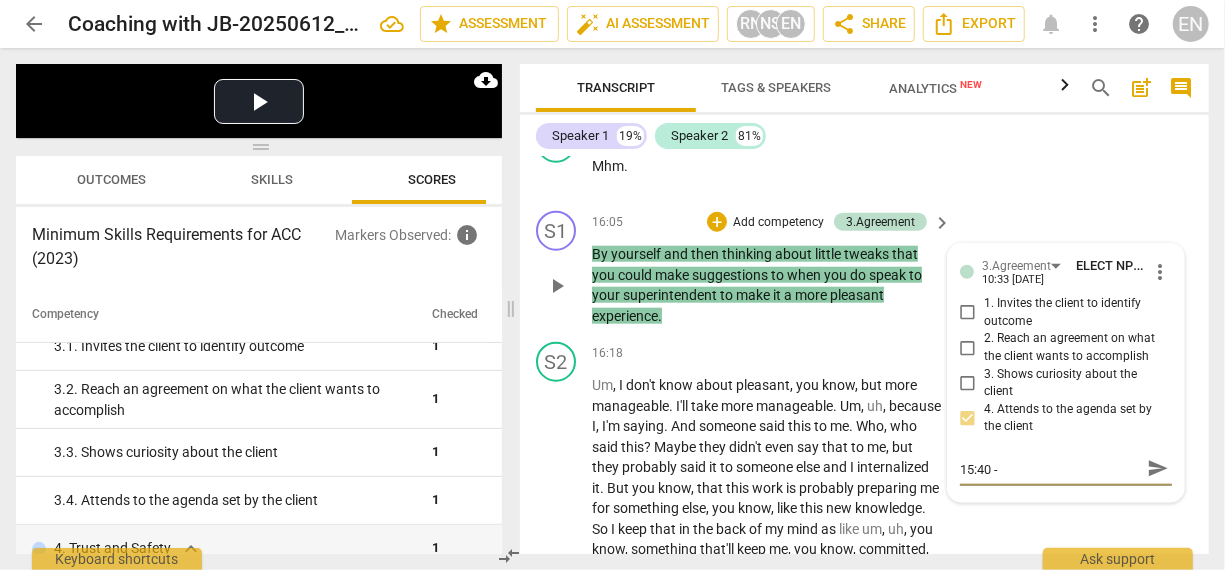 type on "15:40 -" 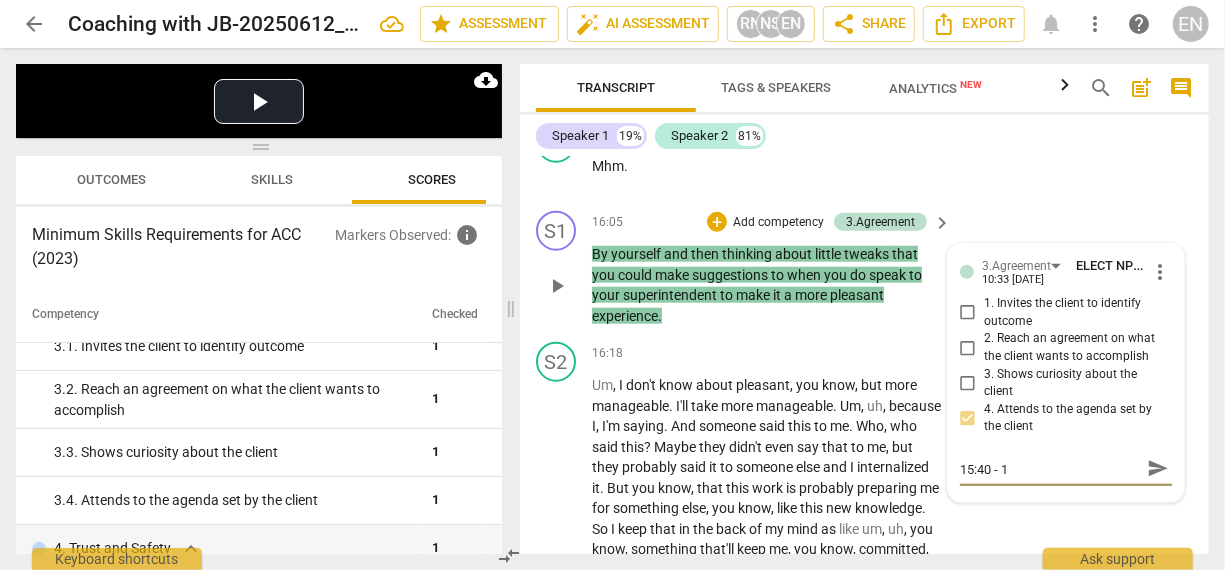 type on "15:40 - 16" 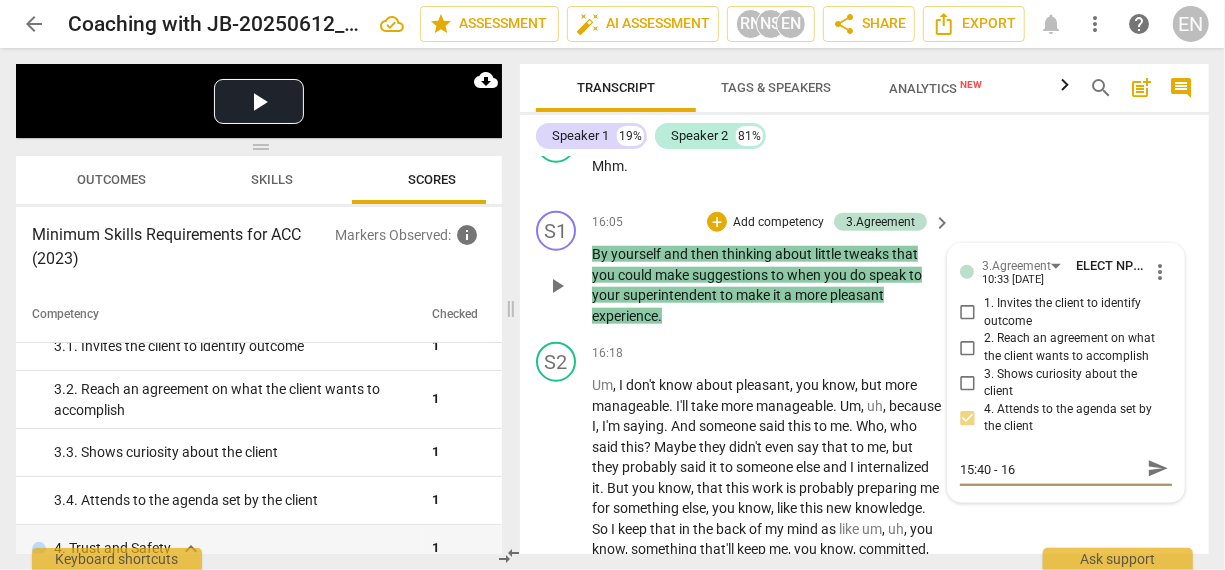 type on "15:40 - 16:" 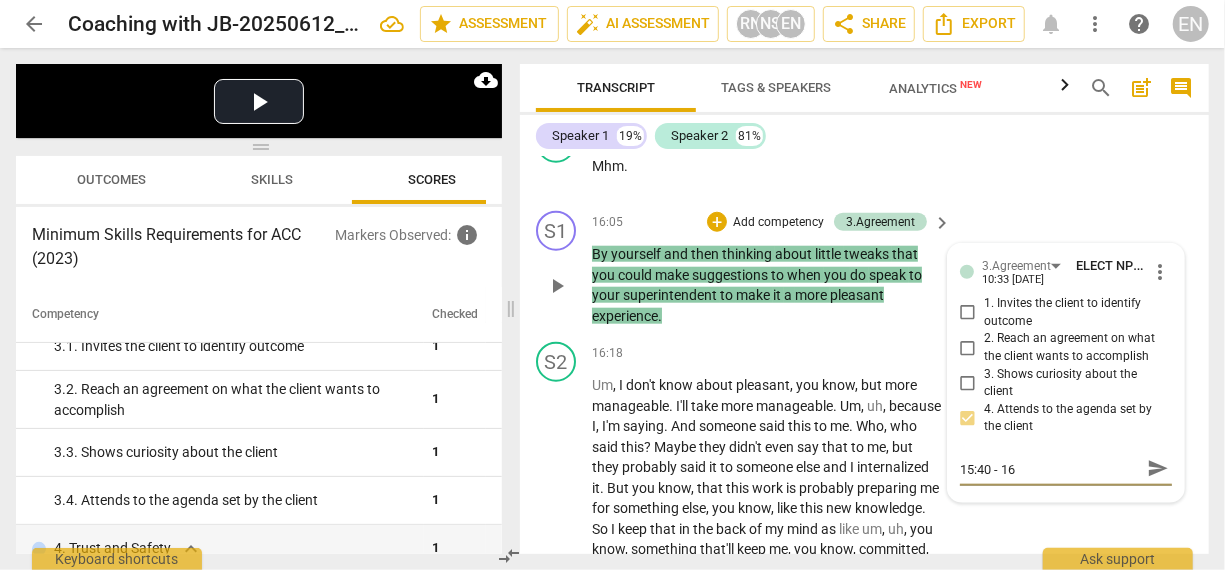 type on "15:40 - 16:" 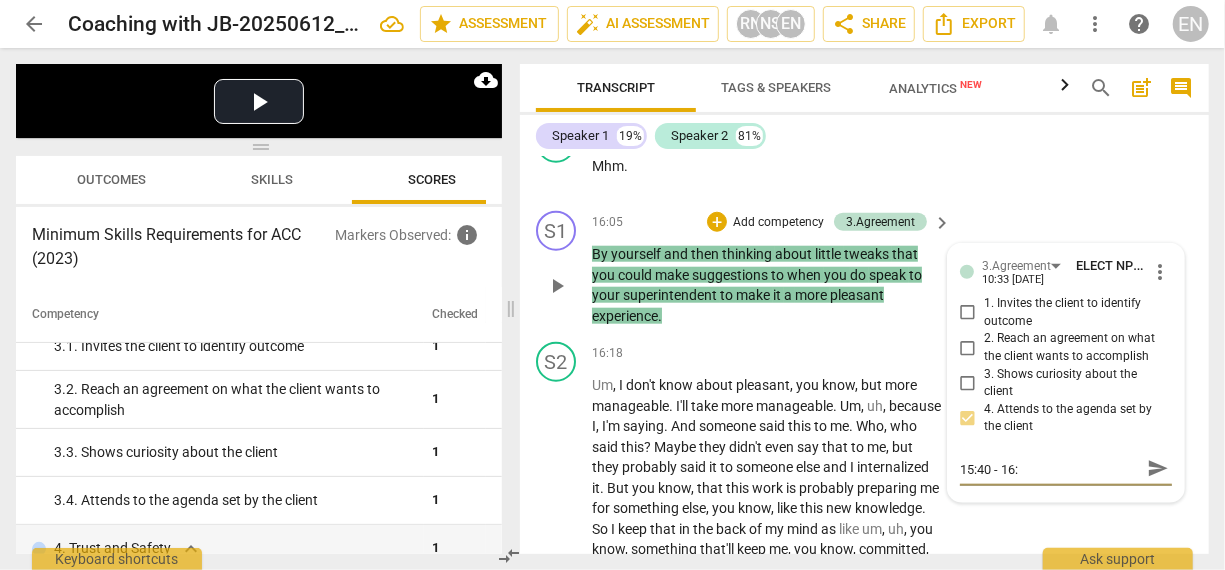 type on "15:40 - 16:0" 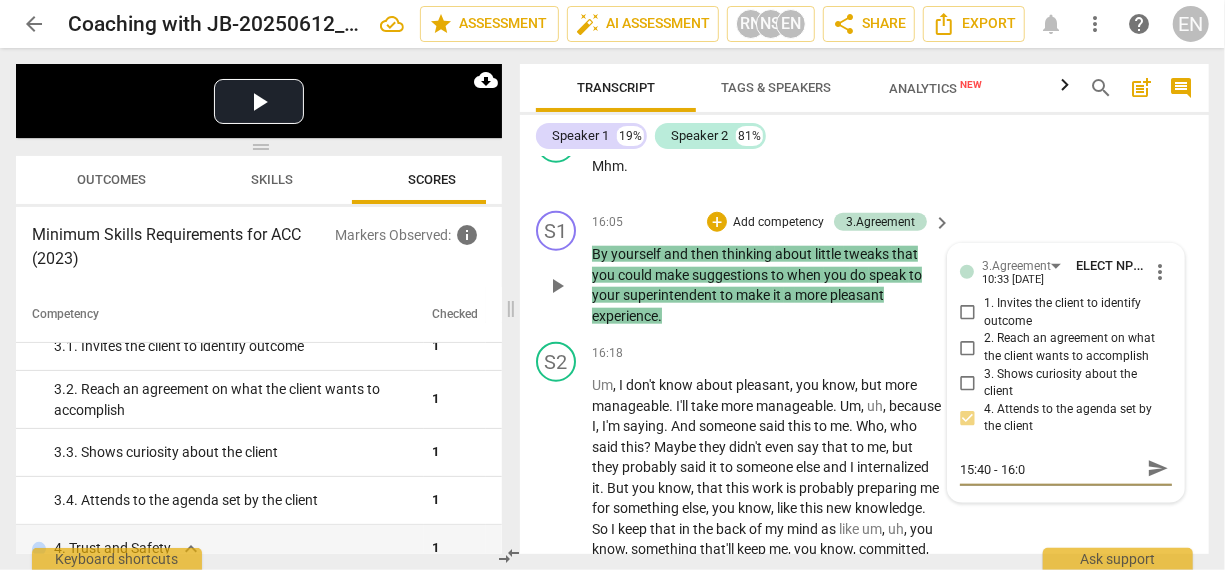 type on "15:40 - 16:05" 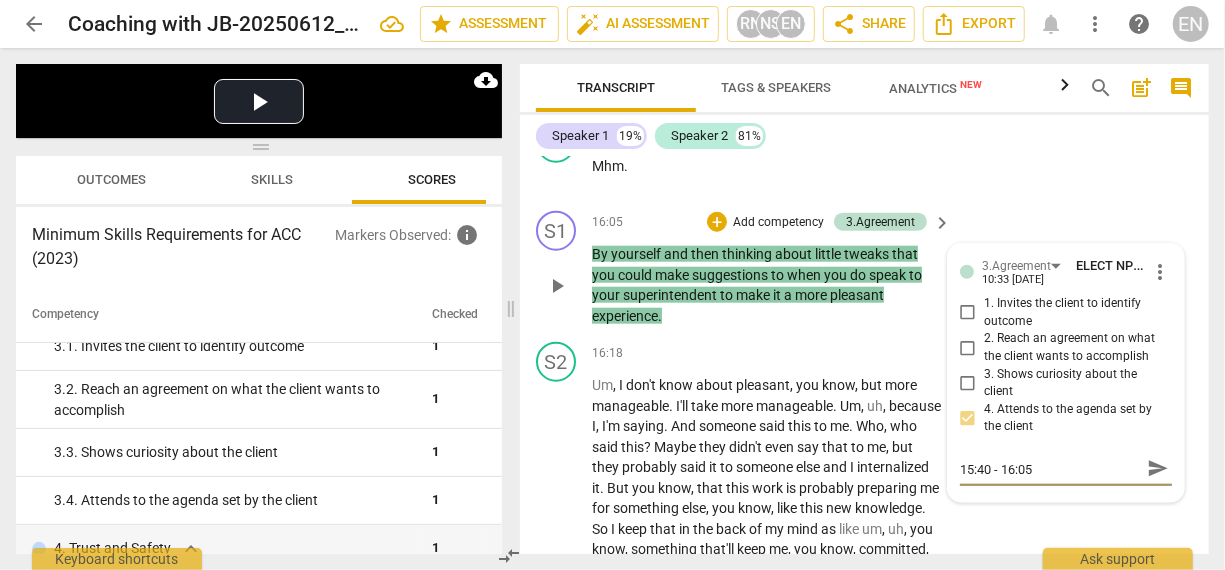type on "15:40 - 16:05" 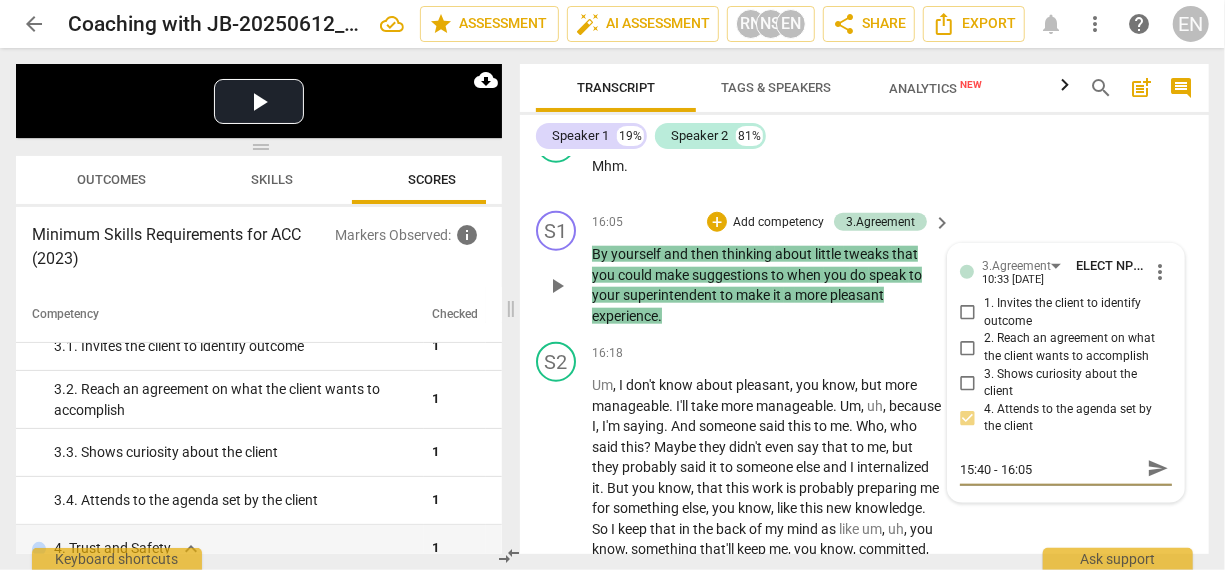 type on "15:40 - 16:05" 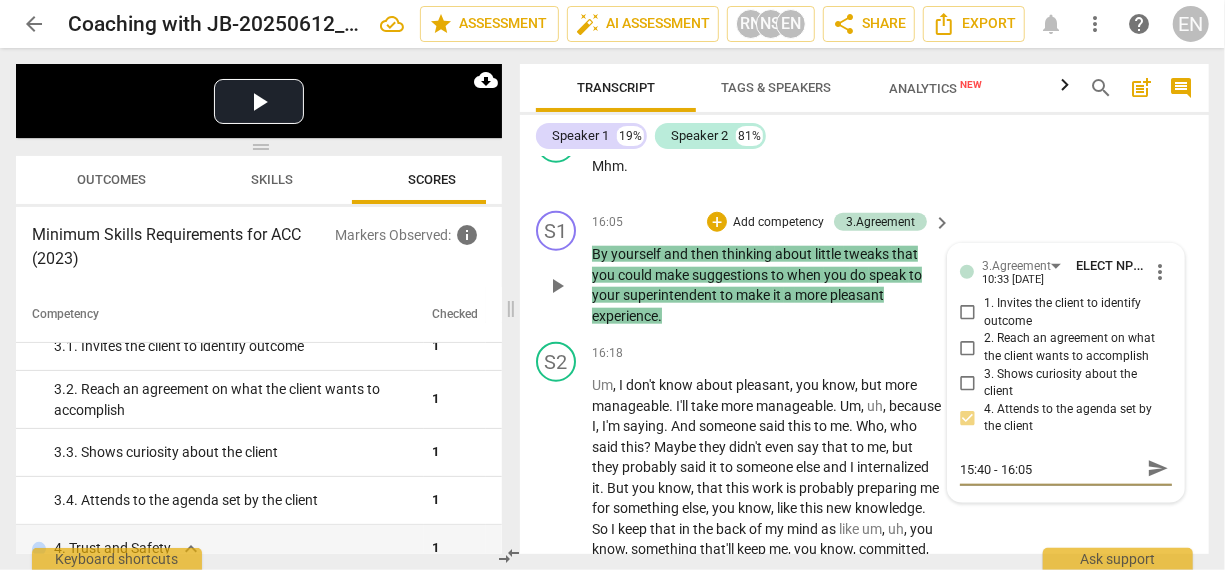 type on "15:40 - 16:05 t" 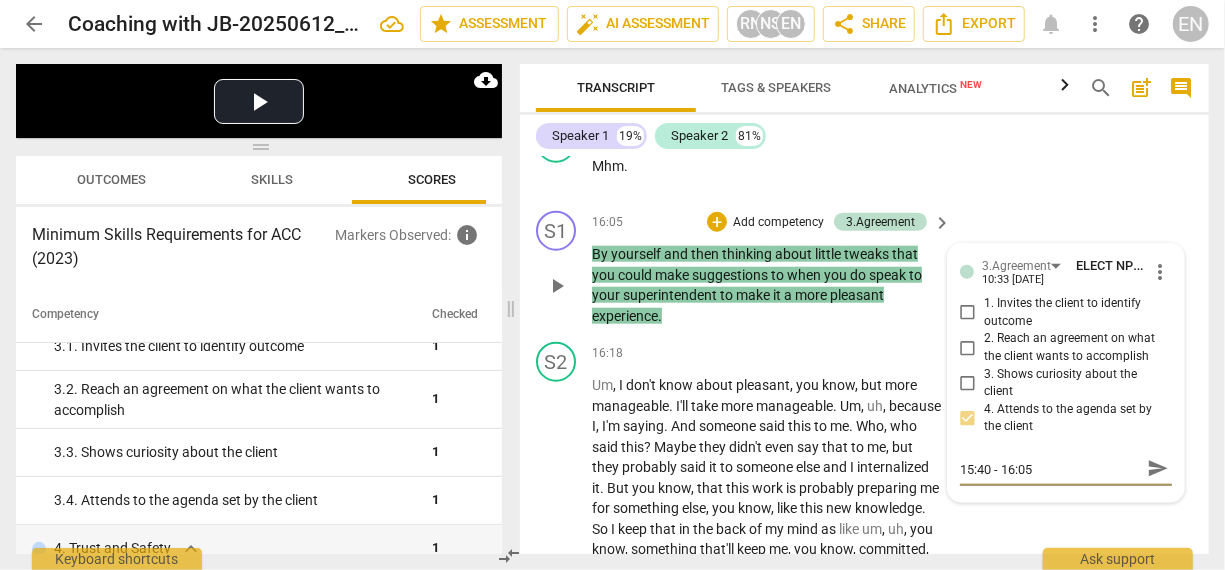 type on "15:40 - 16:05 t" 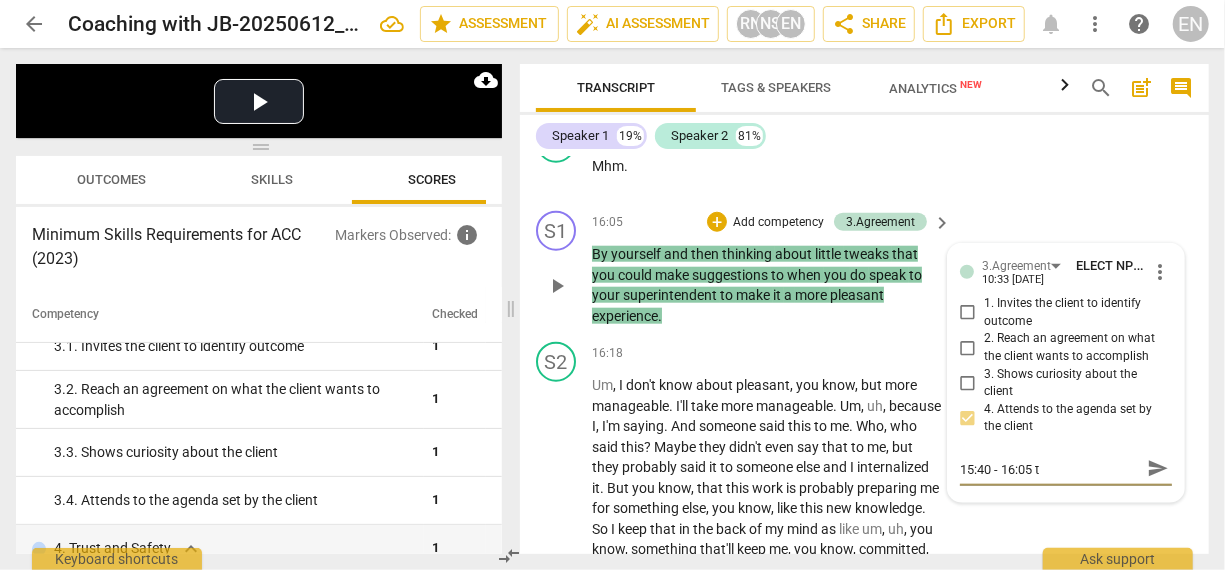 type on "15:40 - 16:05 th" 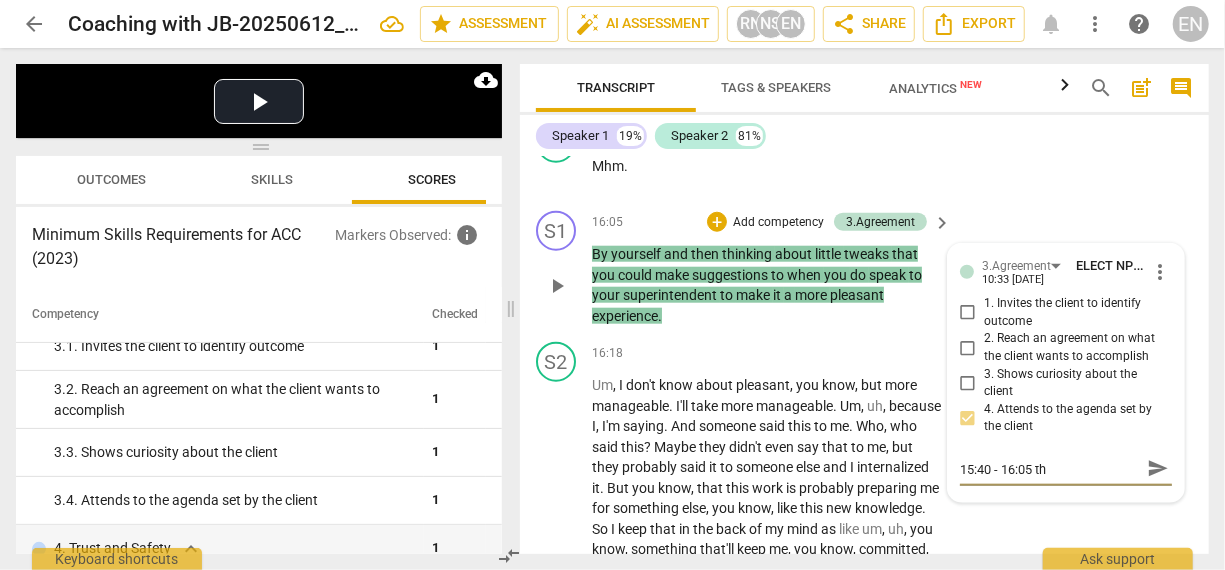 type on "15:40 - 16:05 thi" 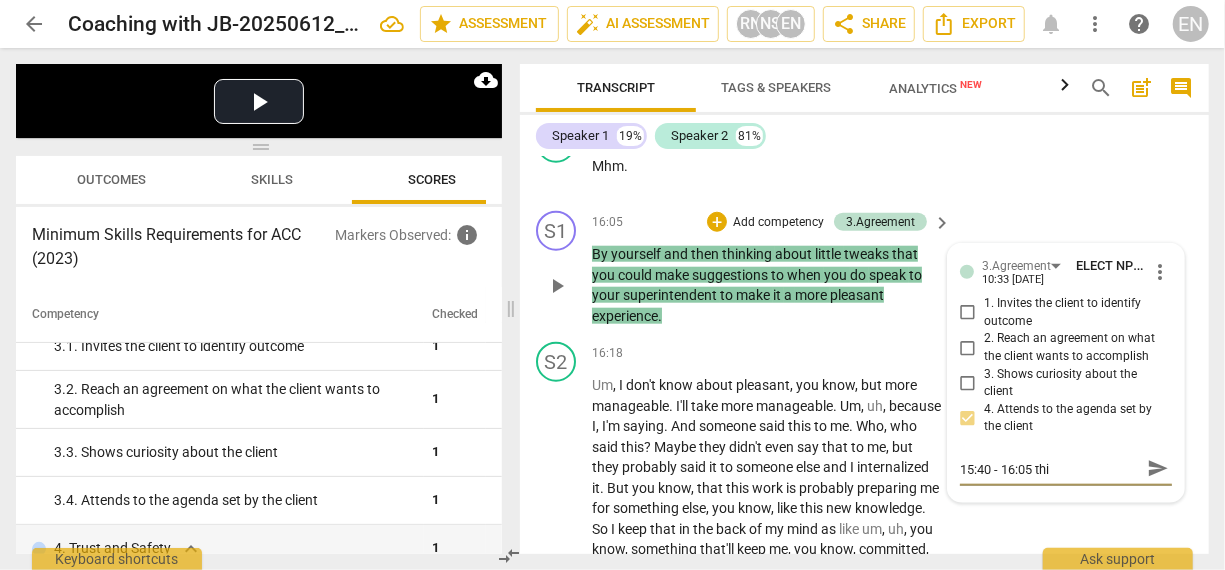 type on "15:40 - 16:05 this" 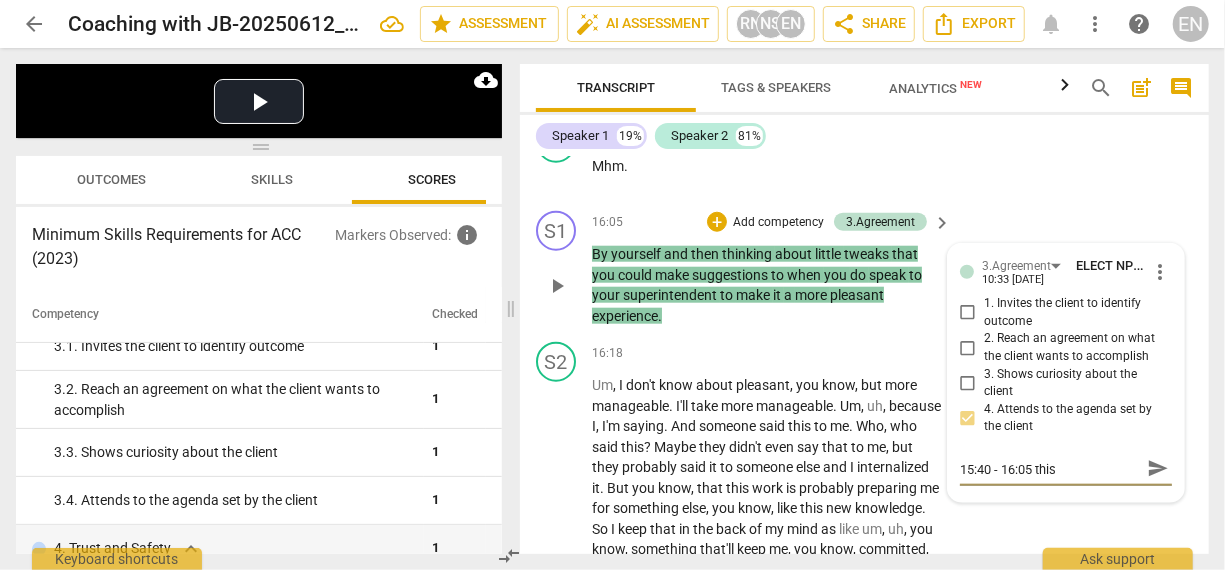type on "15:40 - 16:05 this" 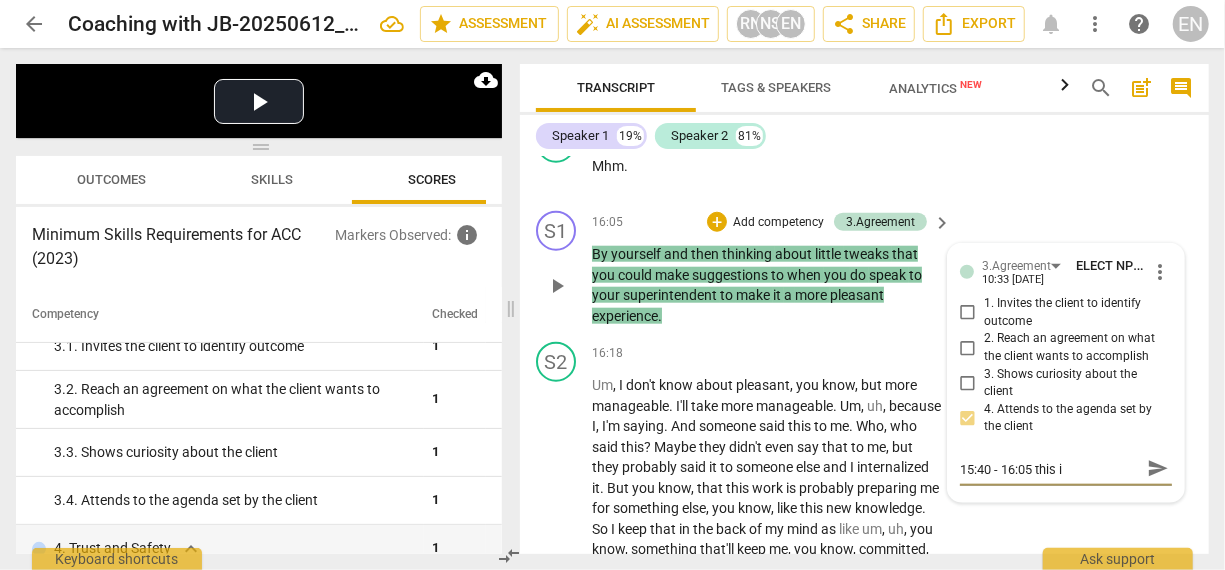 type on "15:40 - 16:05 this is" 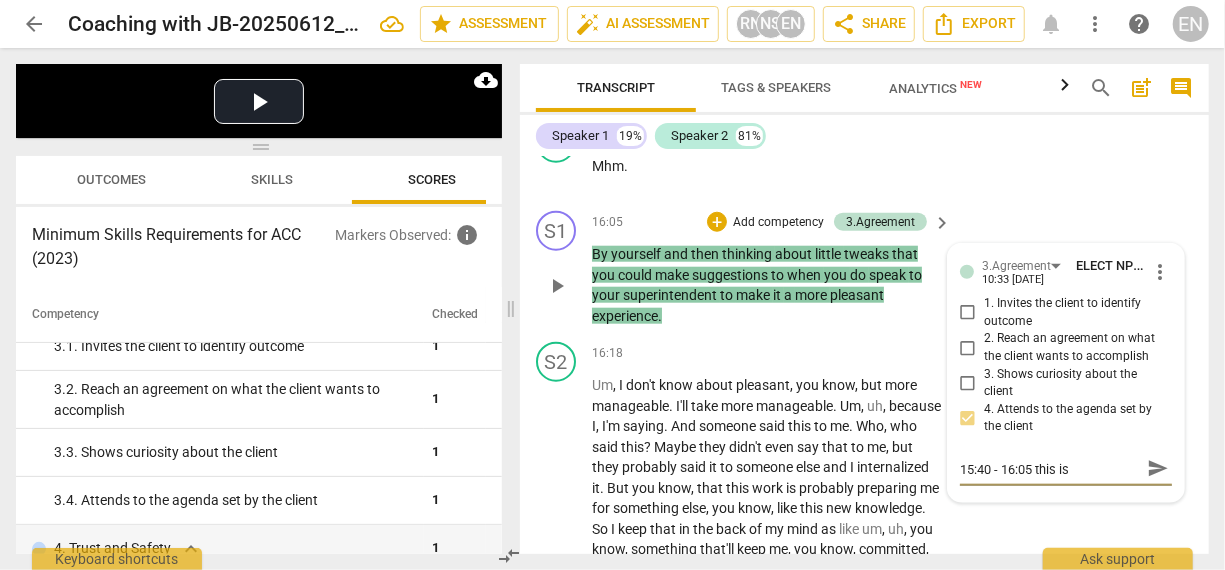 type on "15:40 - 16:05 this is" 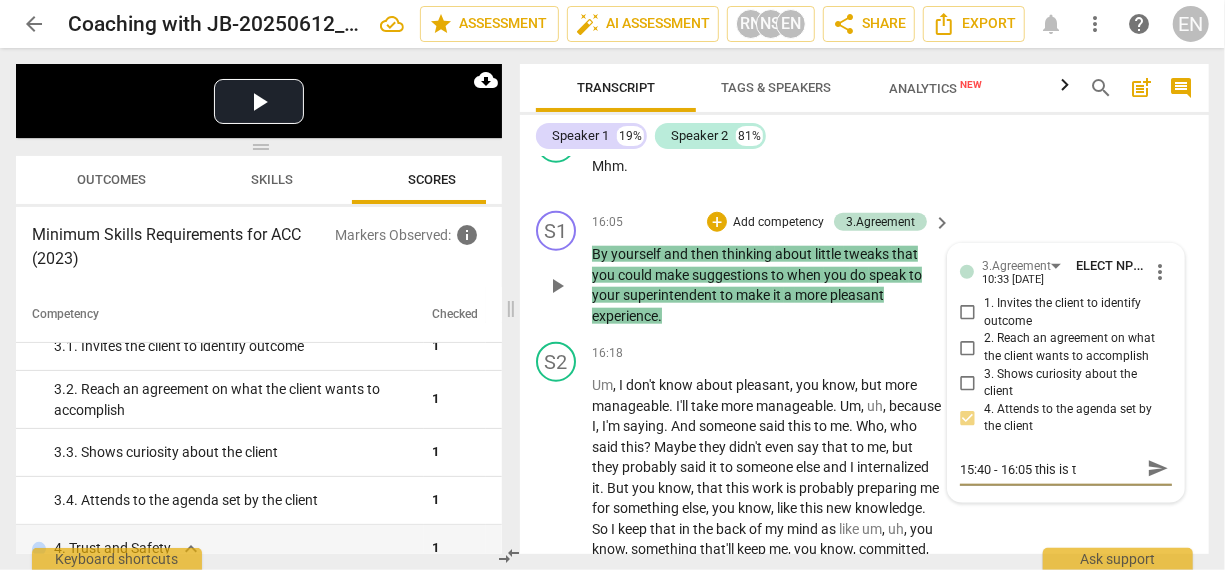 type on "15:40 - 16:05 this is th" 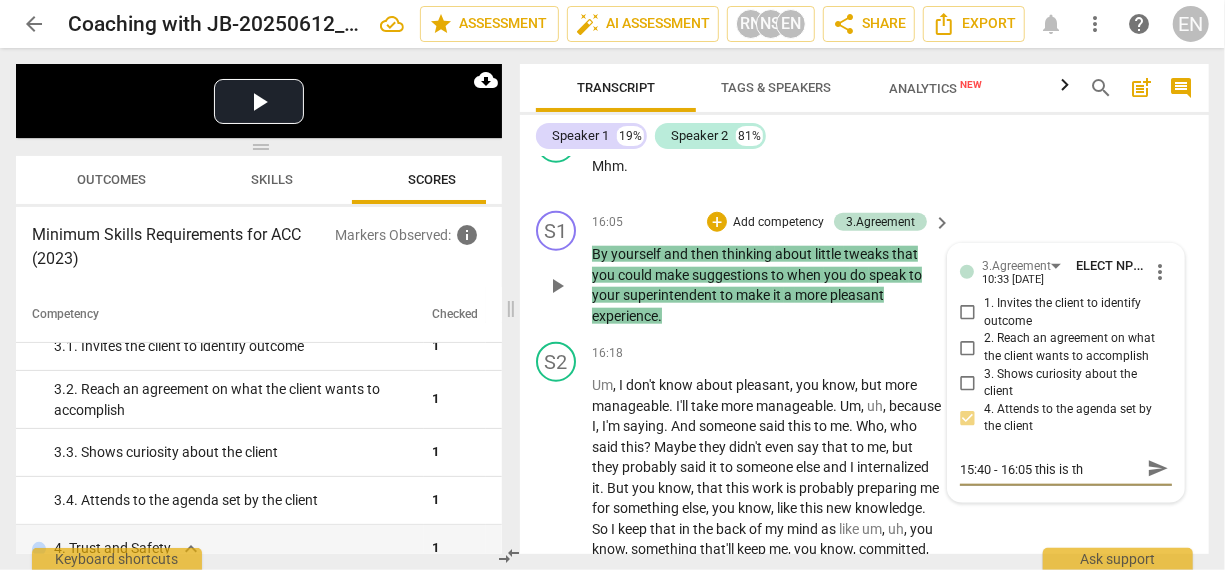 type on "15:40 - 16:05 this is thw" 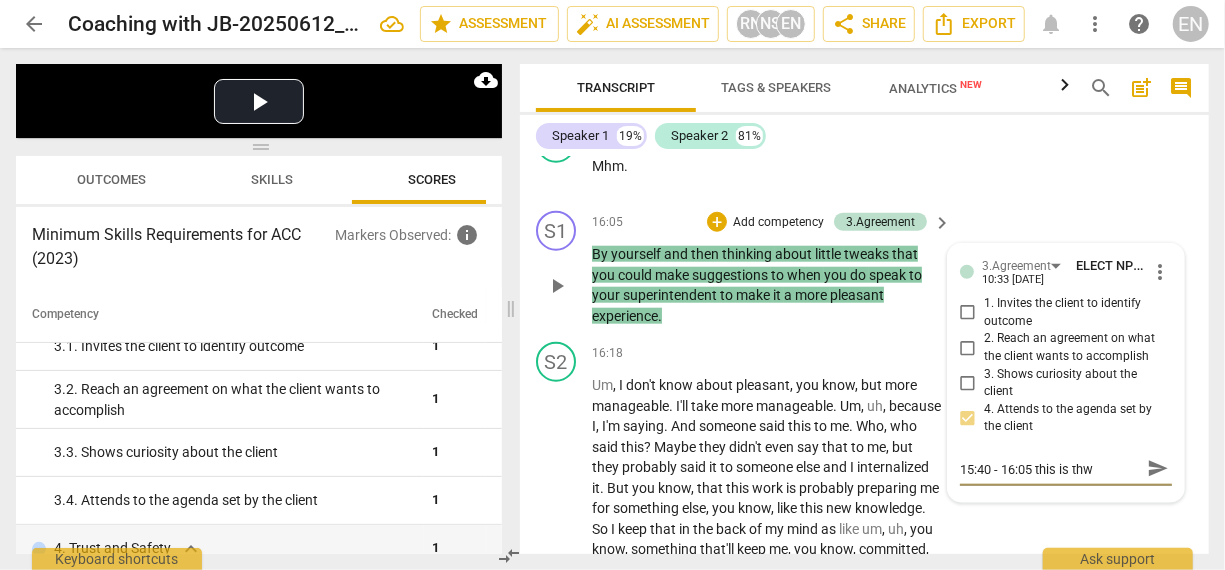 type on "15:40 - 16:05 this is thw" 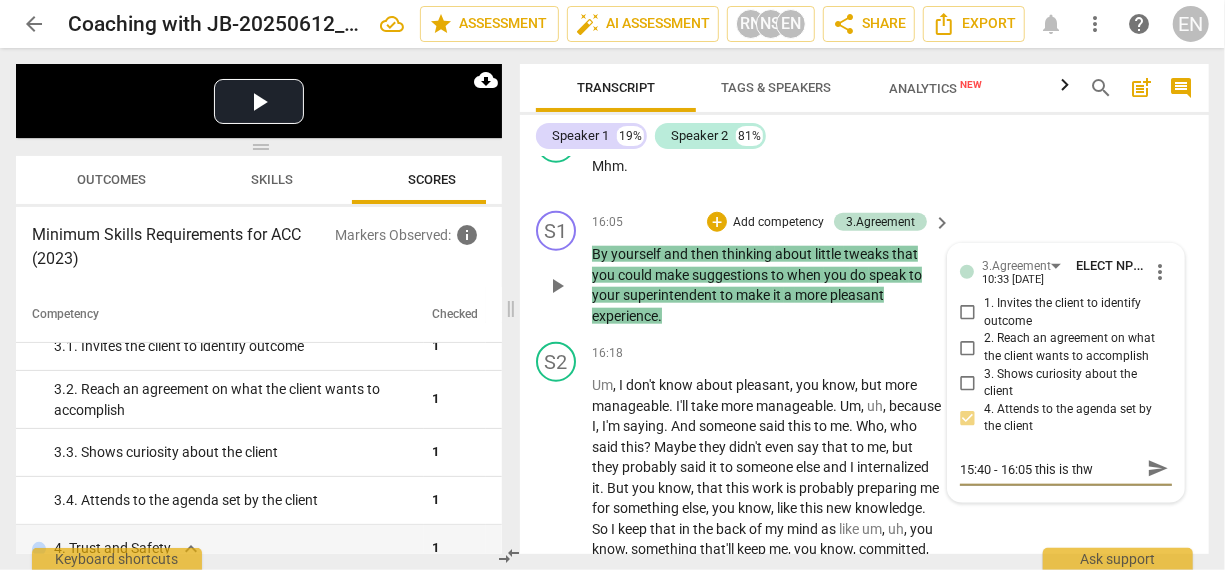 type on "15:40 - 16:05 this is thw" 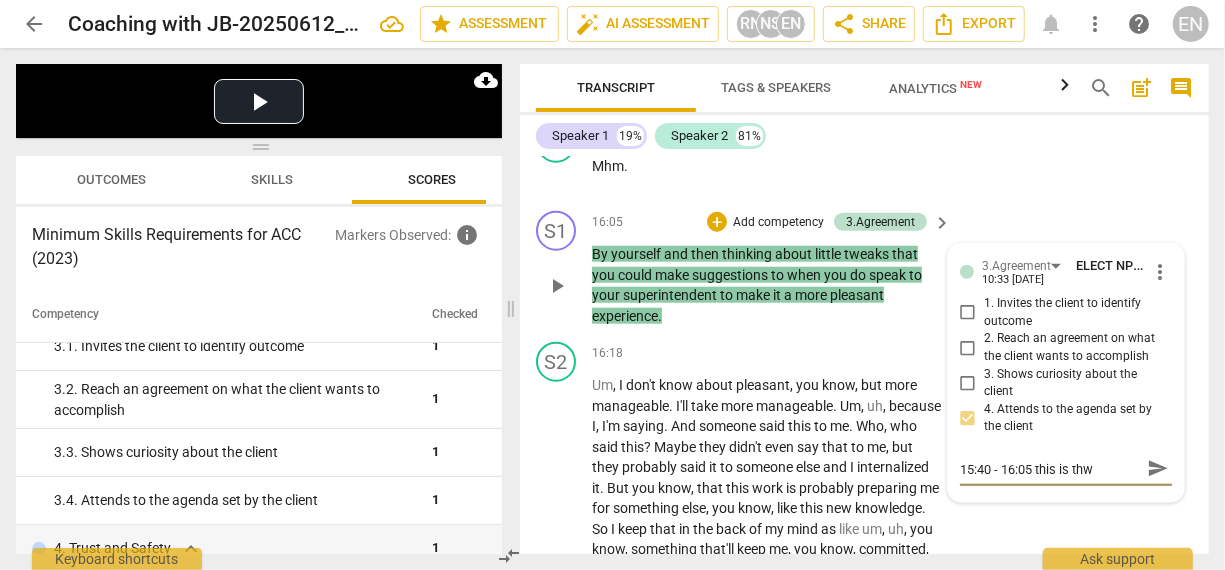 type on "15:40 - 16:05 this is thw" 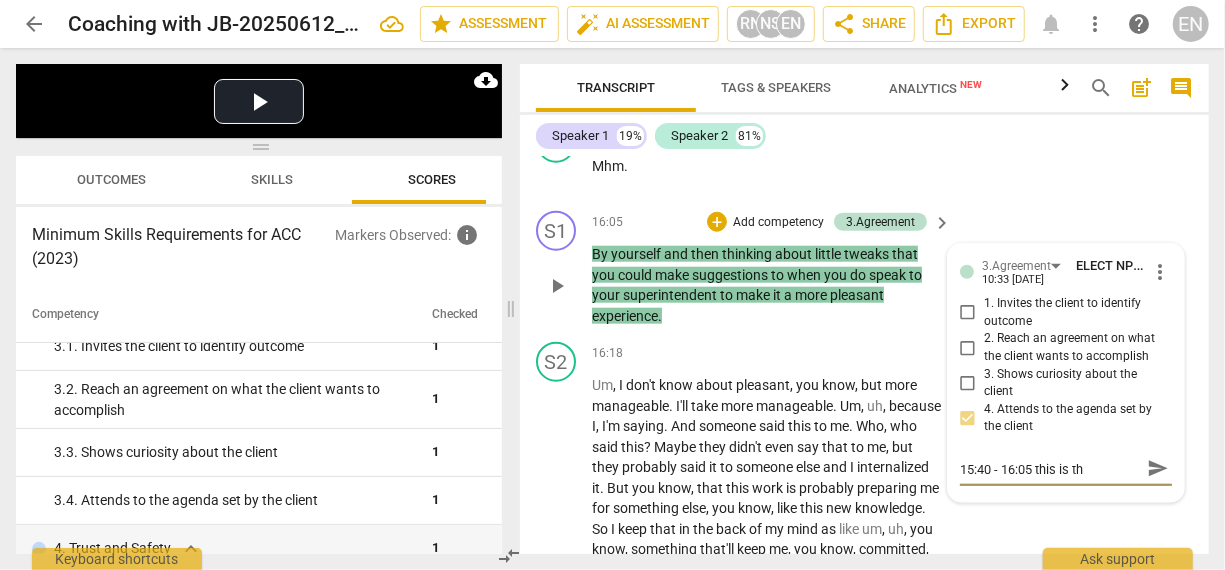 type on "15:40 - 16:05 this is t" 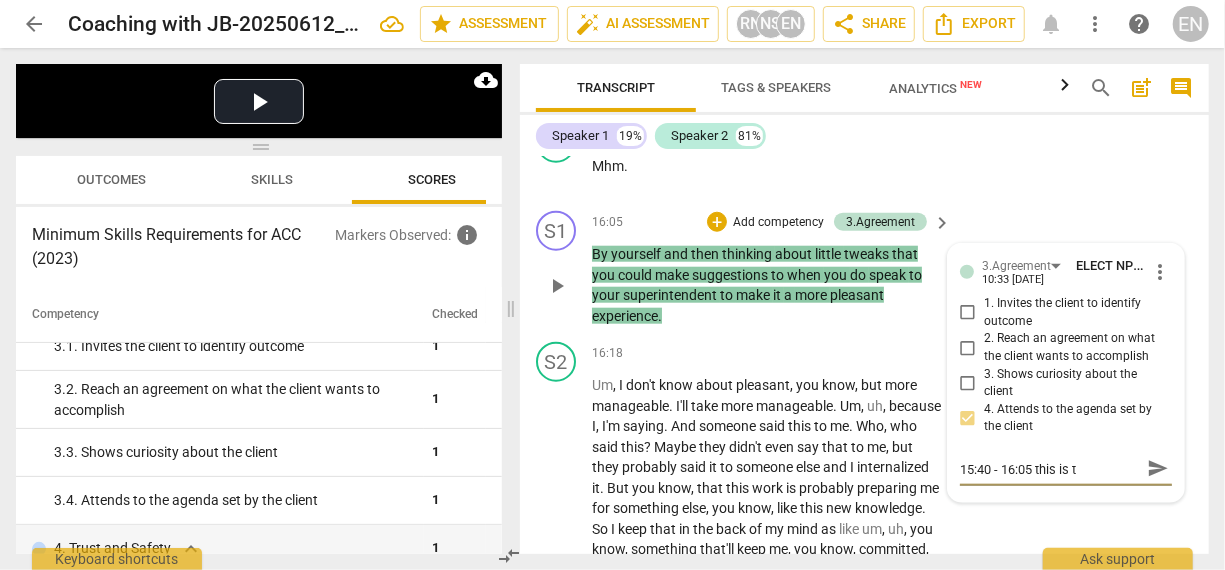 type on "15:40 - 16:05 this is th" 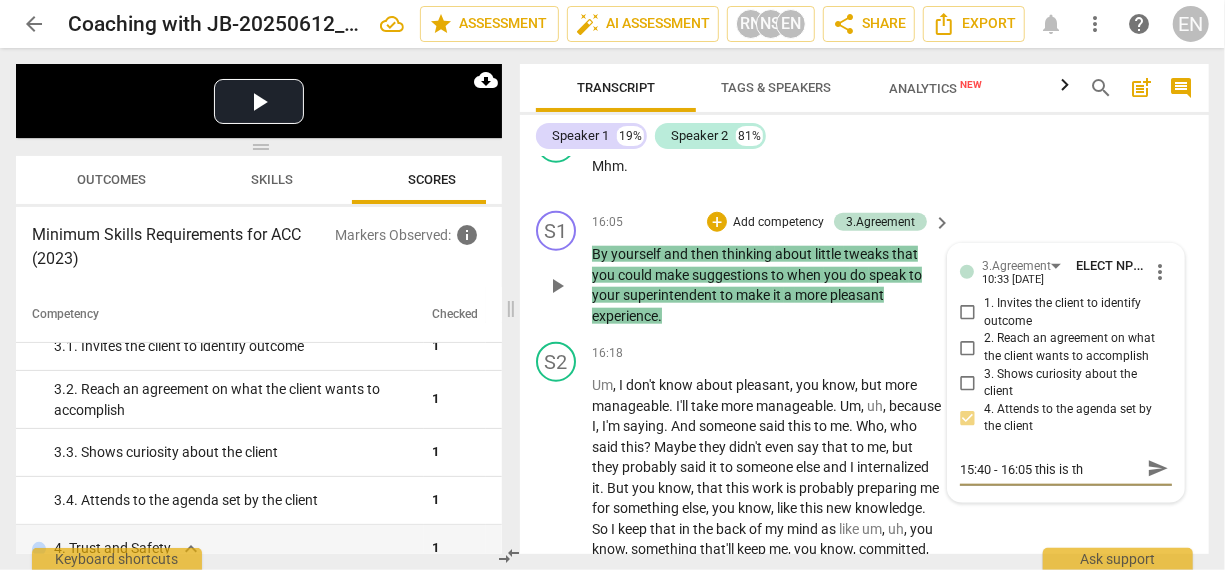 type on "15:40 - 16:05 this is thi" 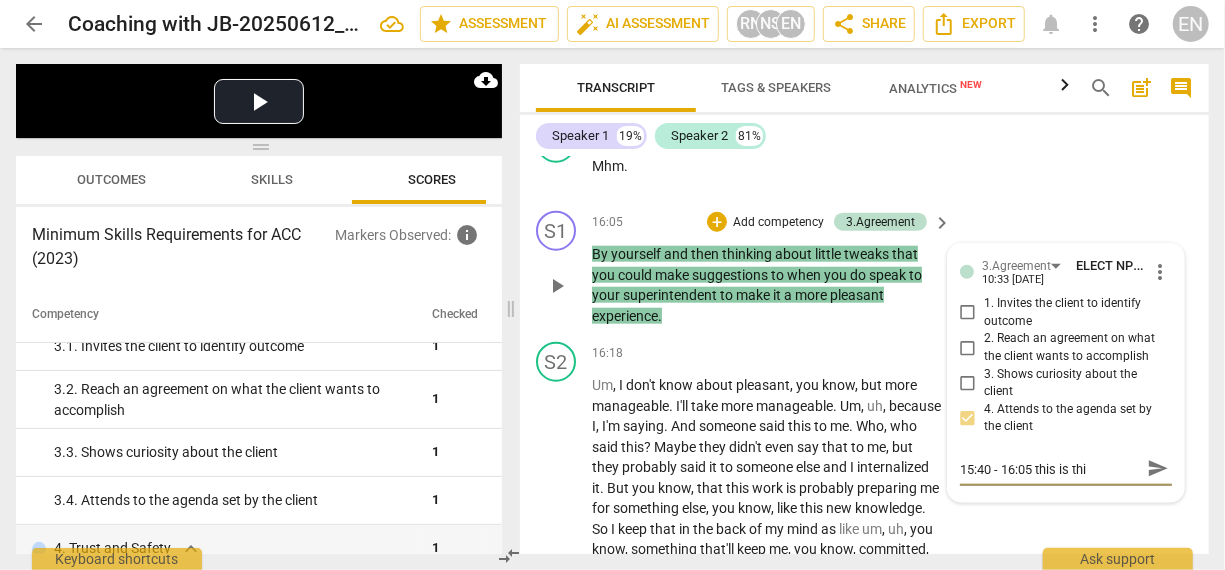 type on "15:40 - 16:05 this is thie" 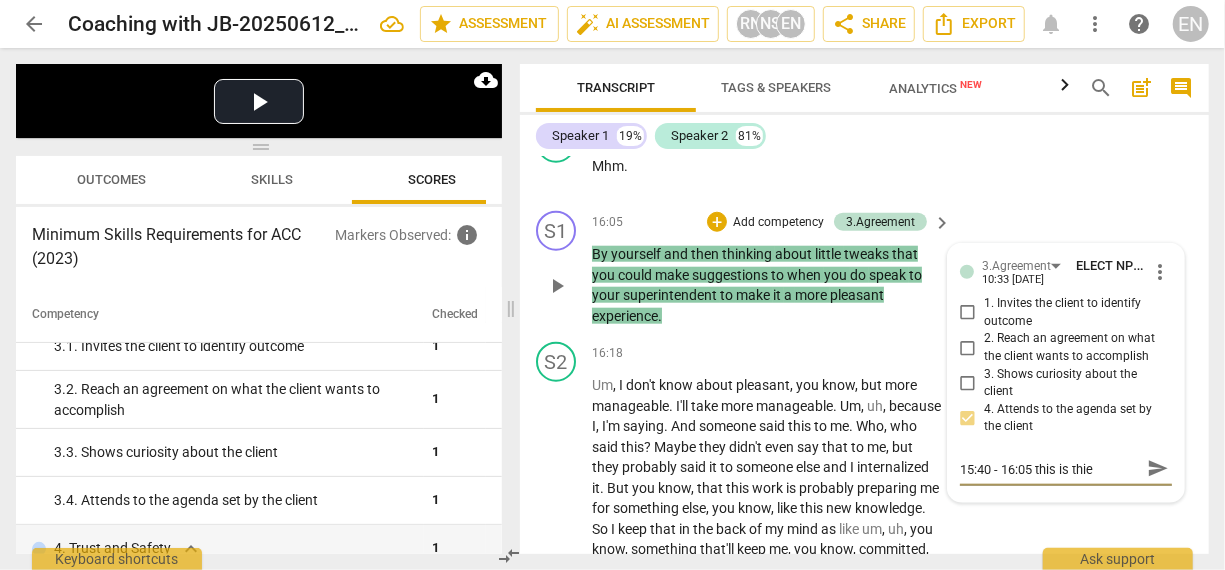 type on "15:40 - 16:05 this is thie" 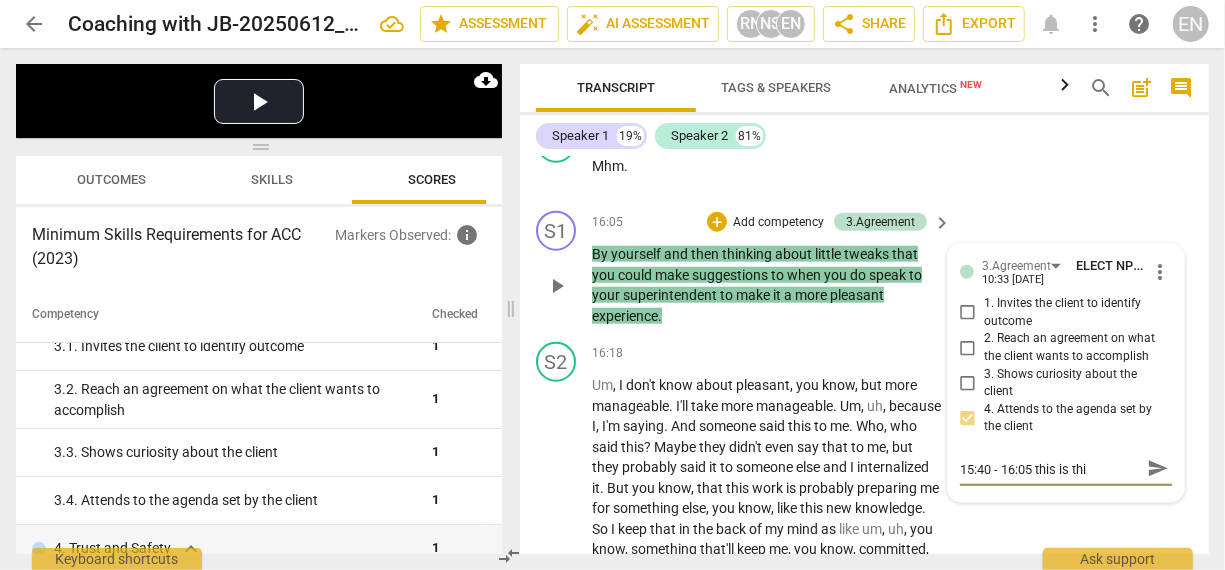 type on "15:40 - 16:05 this is th" 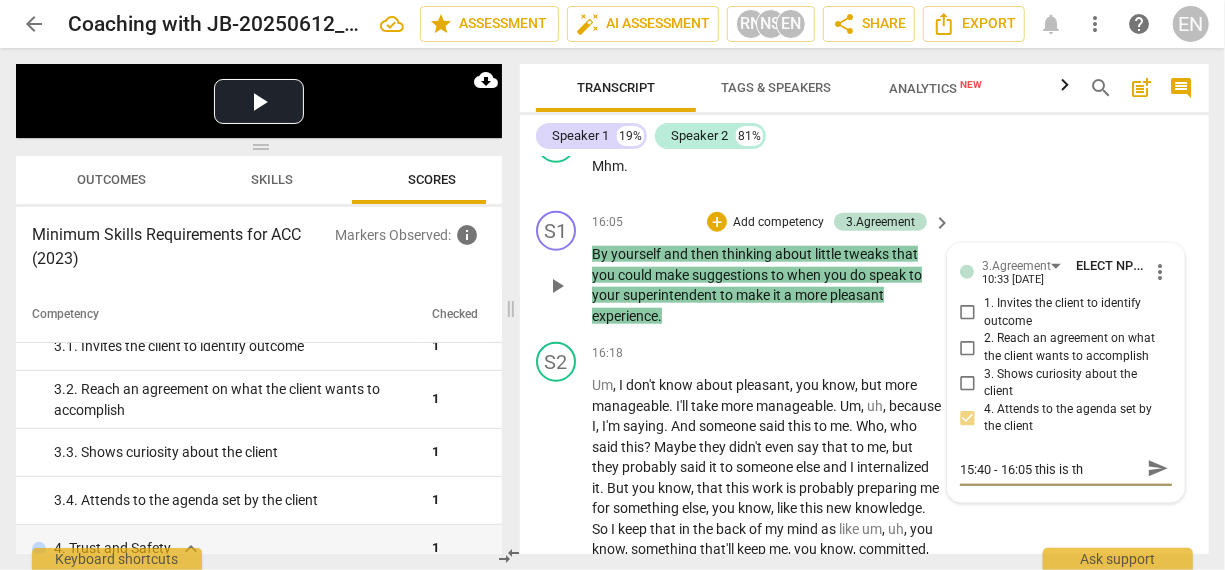 type on "15:40 - 16:05 this is the" 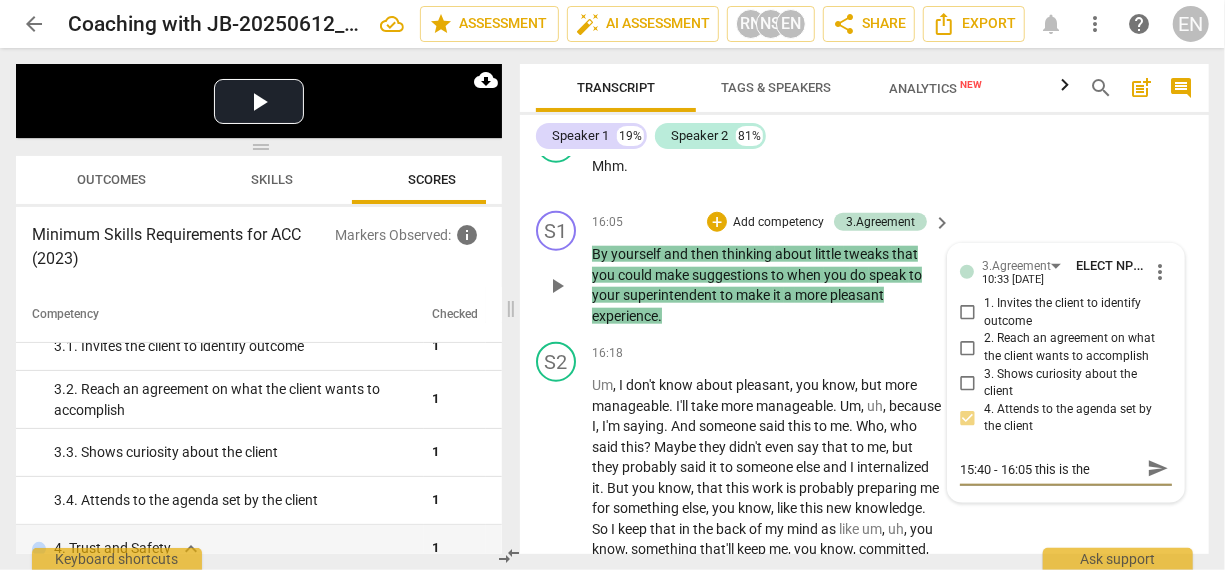 type on "15:40 - 16:05 this is the" 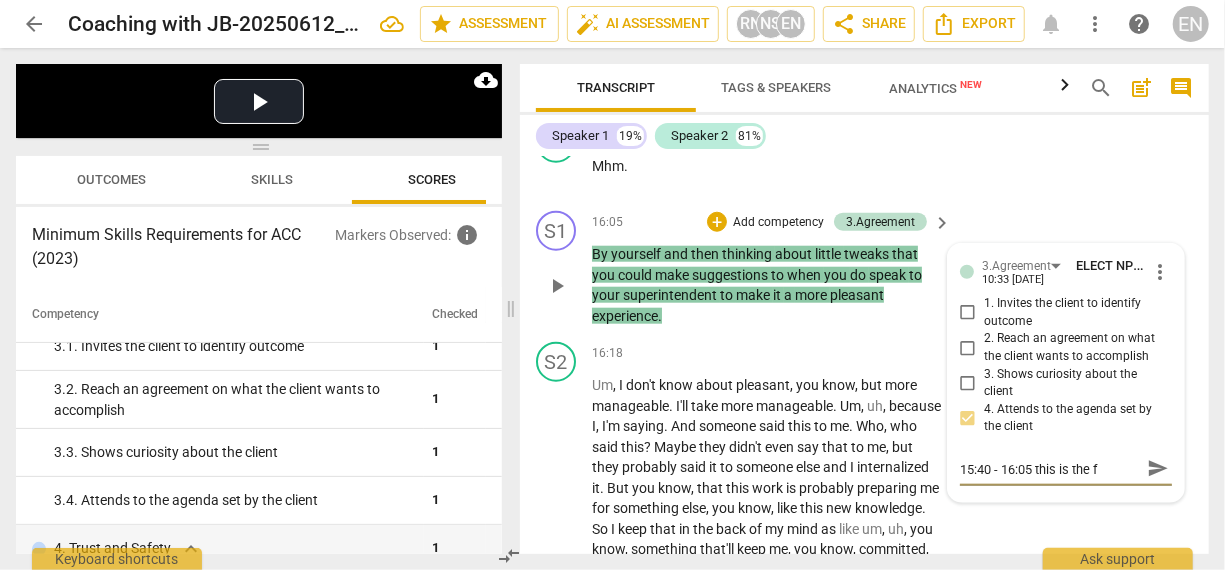 type on "15:40 - 16:05 this is the fo" 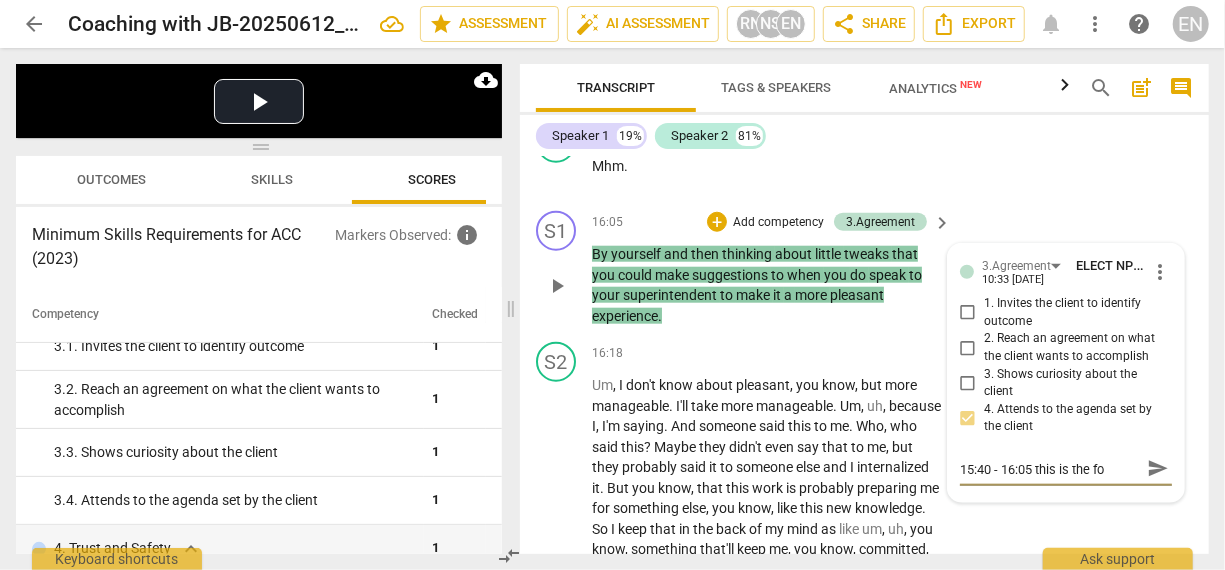type on "15:40 - 16:05 this is the foc" 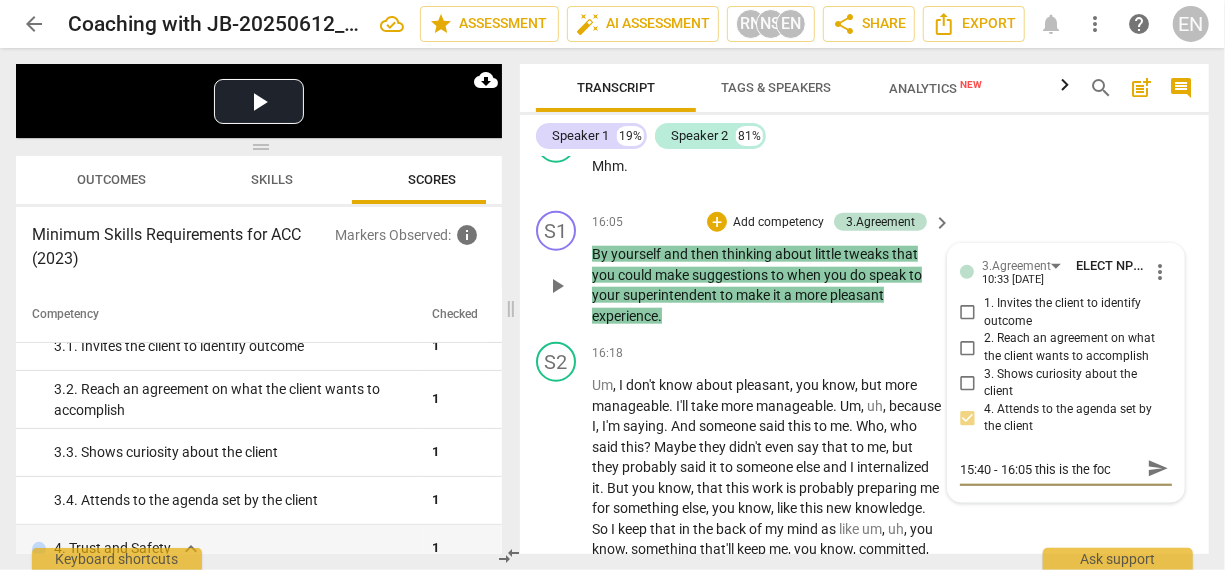 type on "15:40 - 16:05 this is the focu" 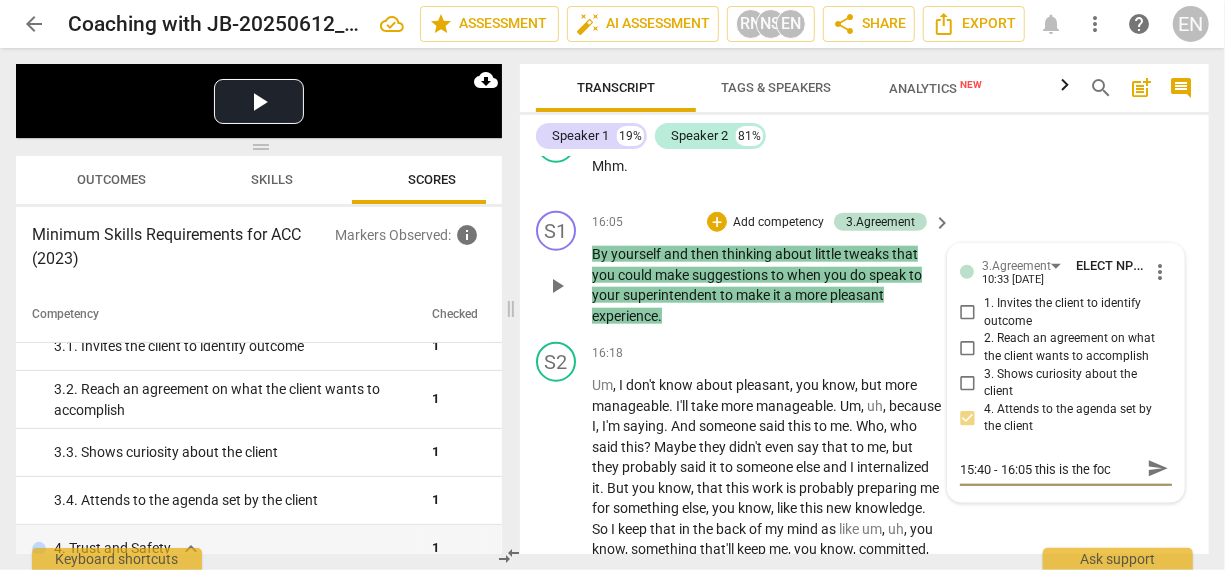 type on "15:40 - 16:05 this is the focu" 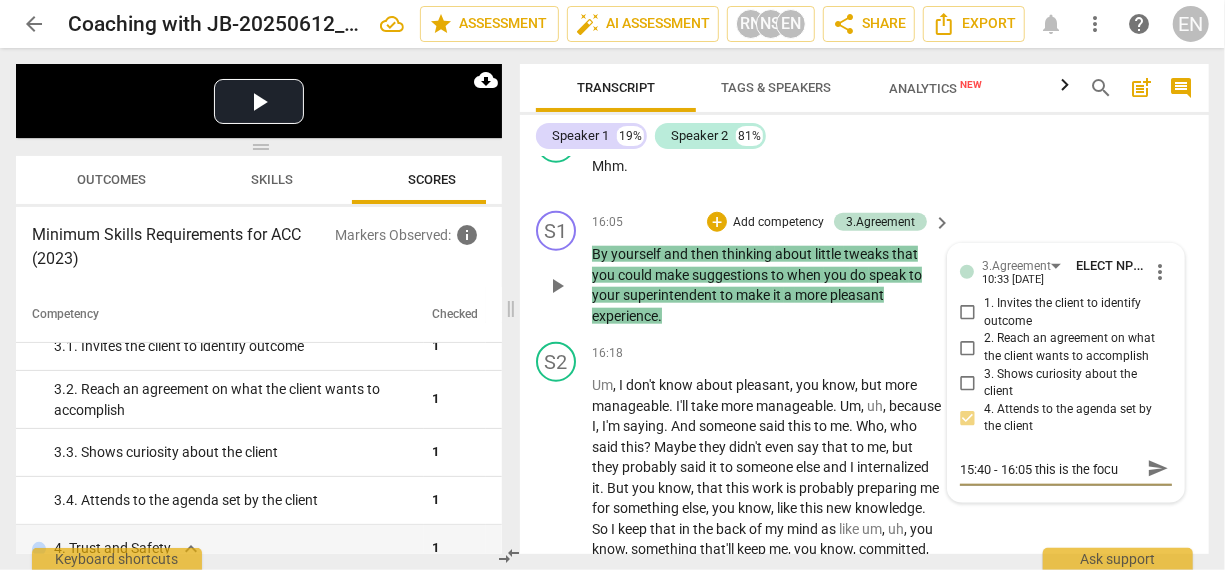 type on "15:40 - 16:05 this is the focus" 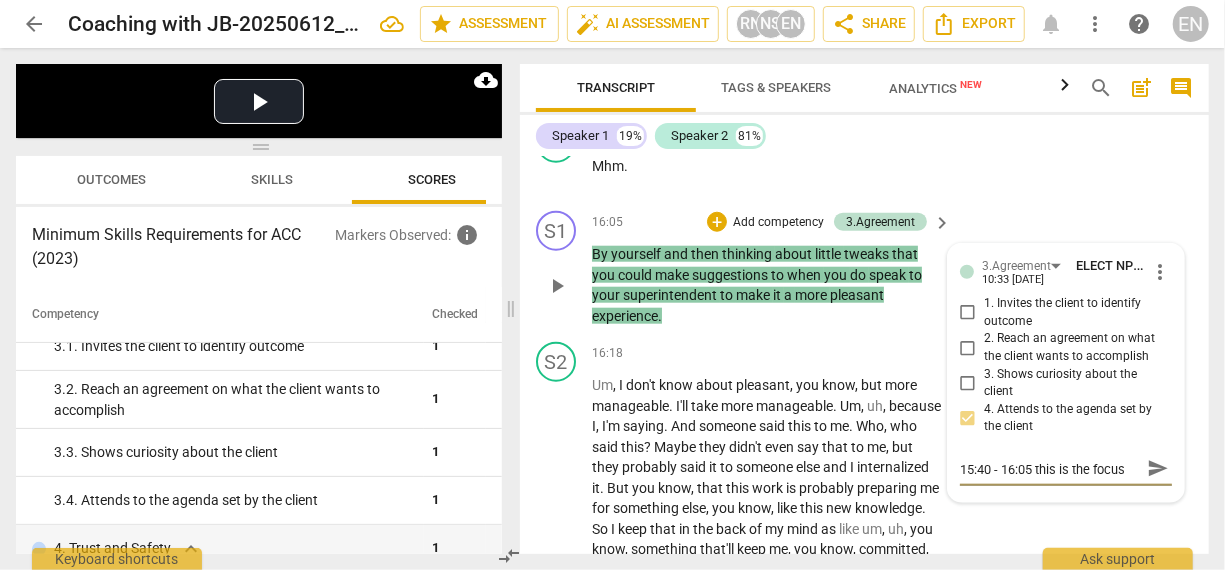 type on "15:40 - 16:05 this is the focus" 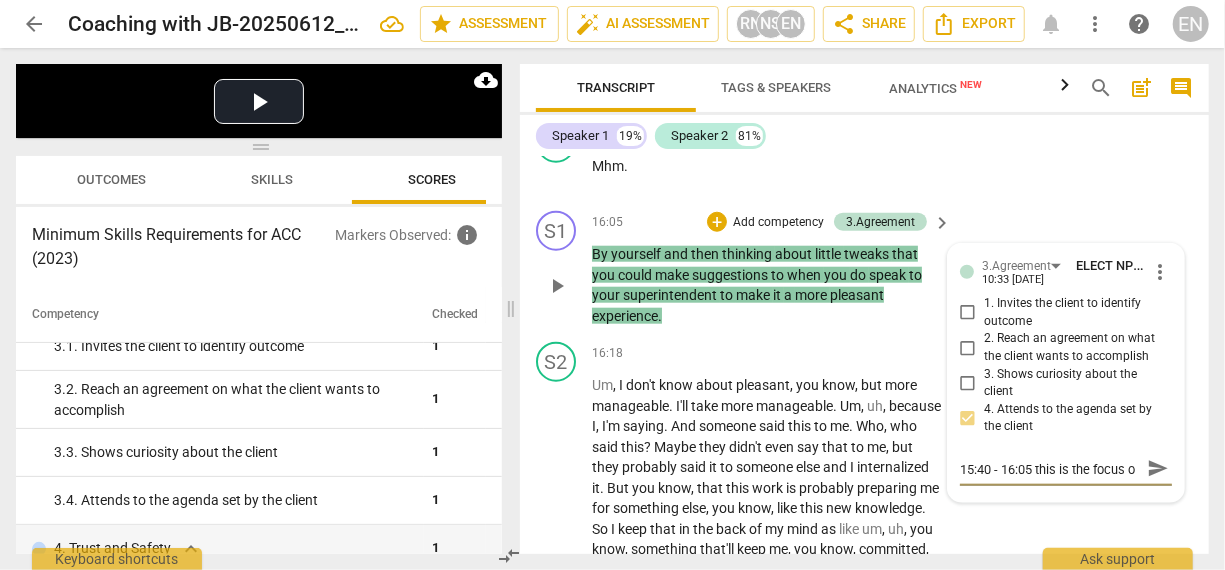 type on "15:40 - 16:05 this is the focus of" 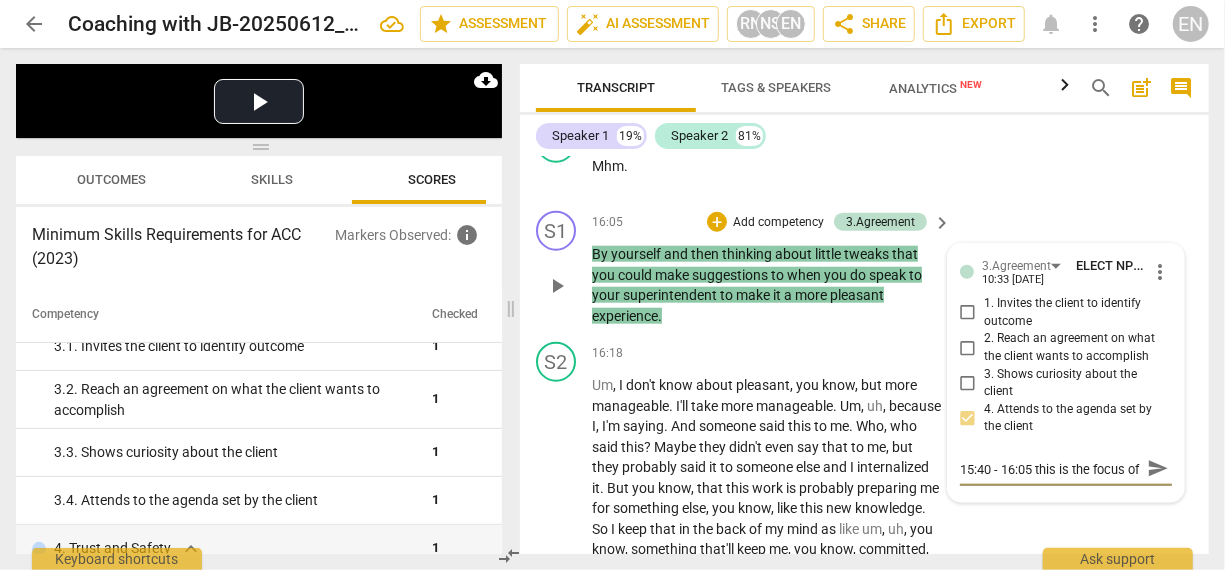 scroll, scrollTop: 17, scrollLeft: 0, axis: vertical 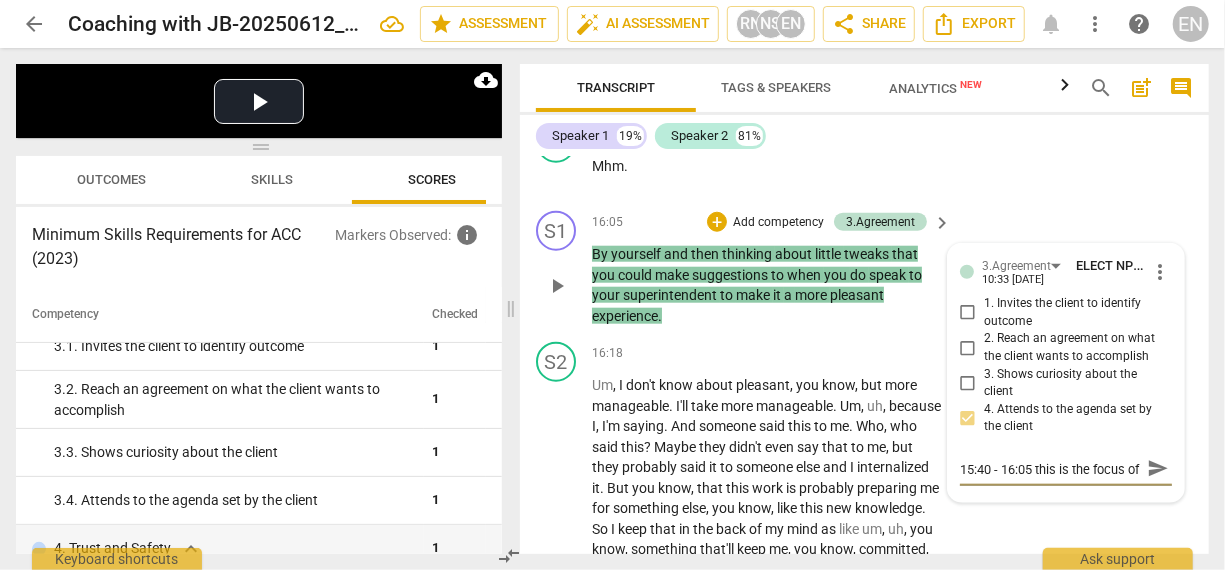 type on "15:40 - 16:05 this is the focus o" 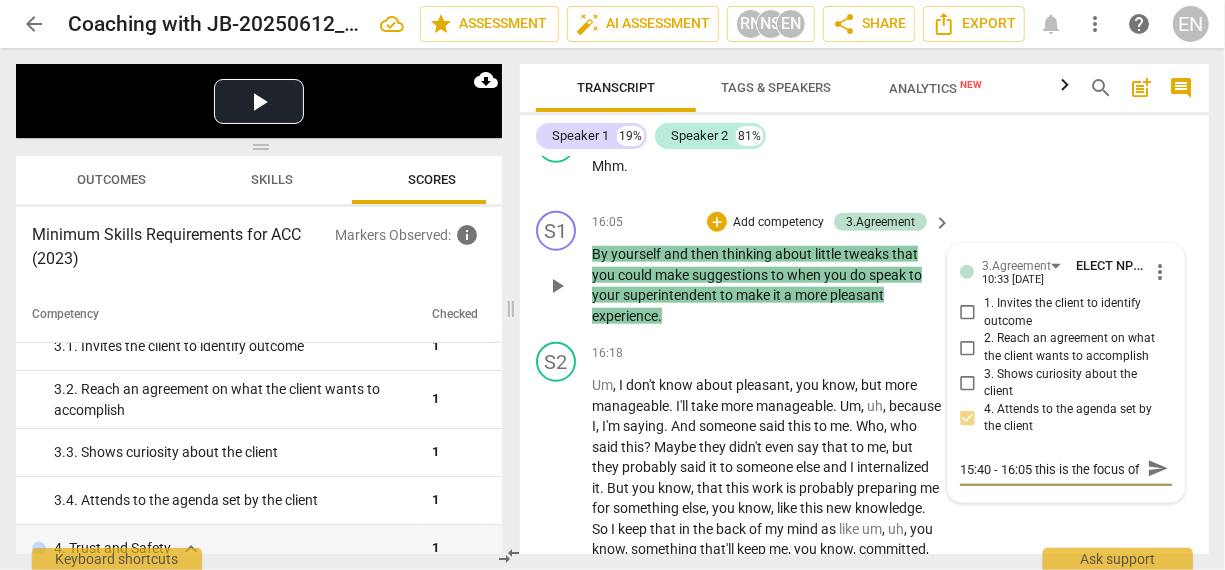 type on "15:40 - 16:05 this is the focus o" 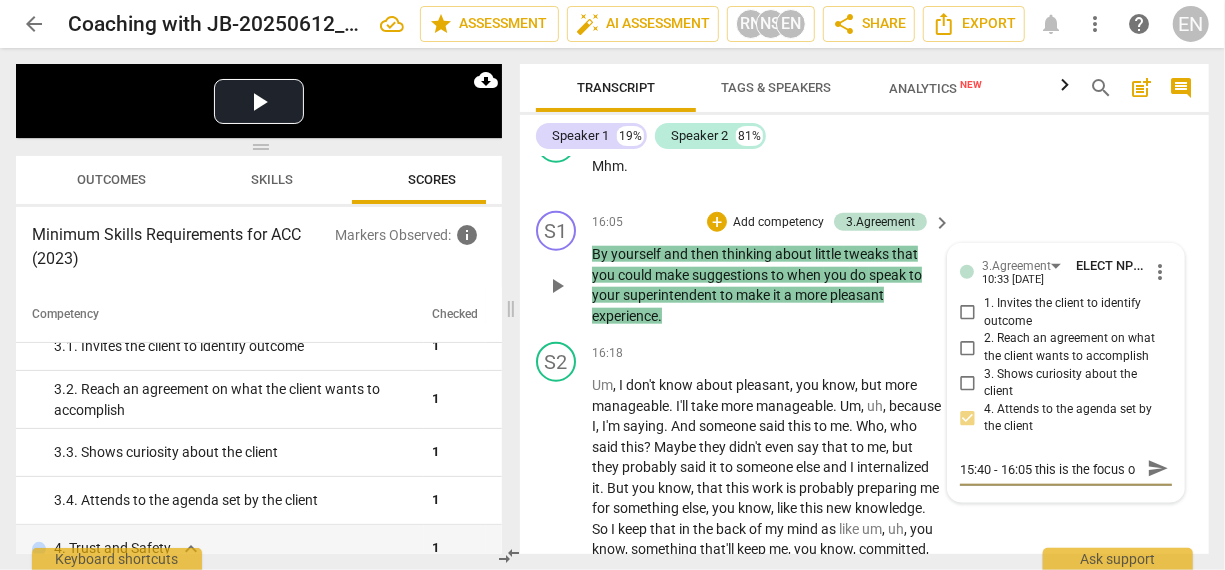 type on "15:40 - 16:05 this is the focus" 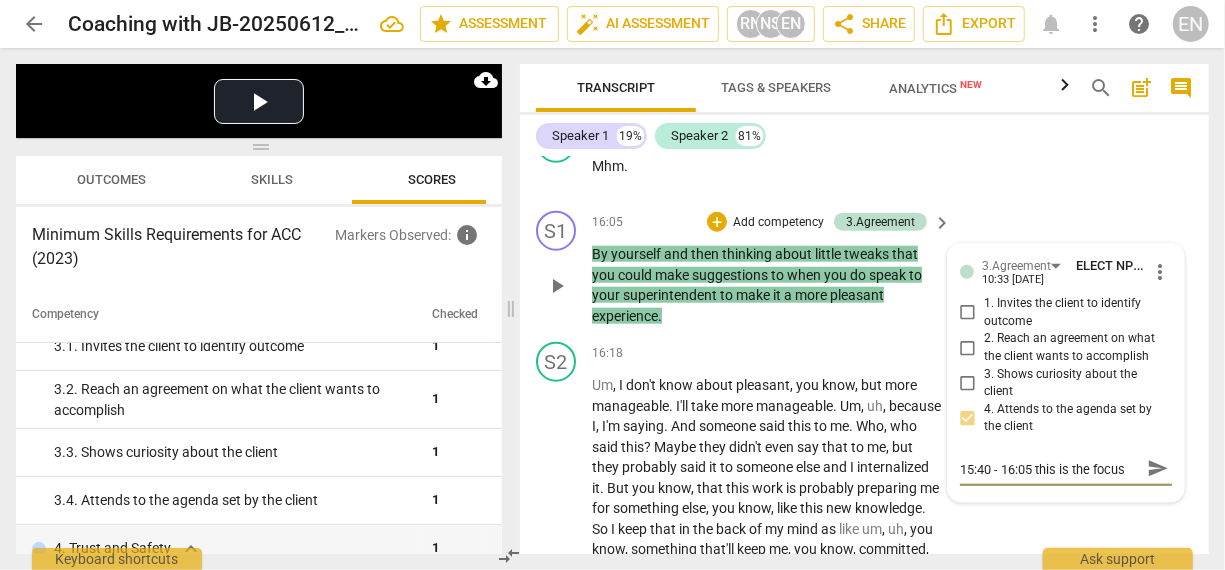 type on "15:40 - 16:05 this is the focus" 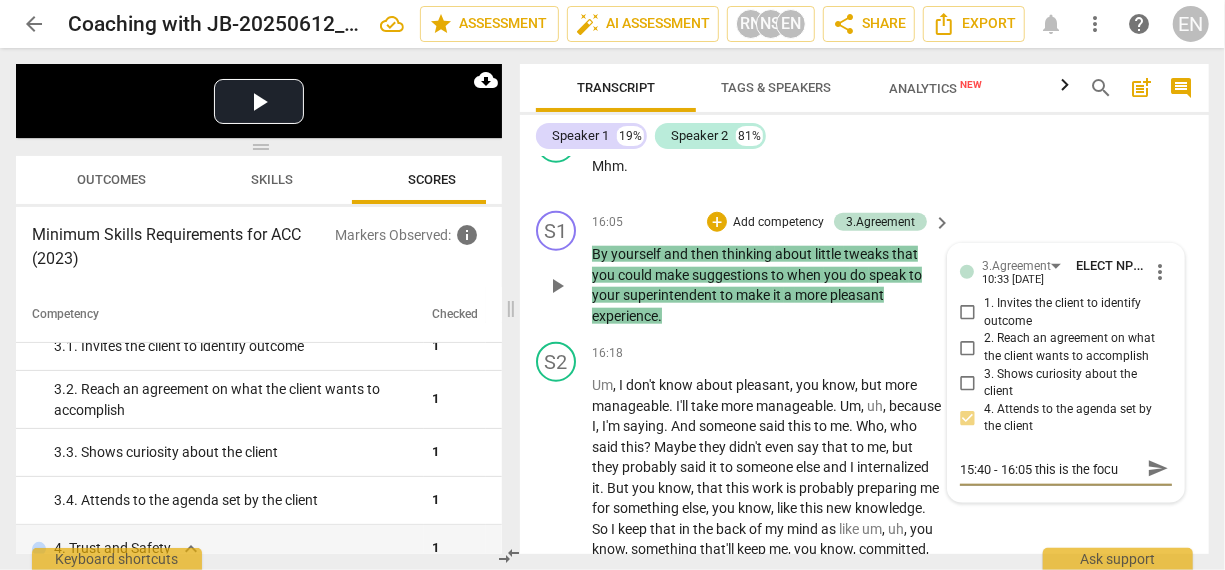 type on "15:40 - 16:05 this is the foc" 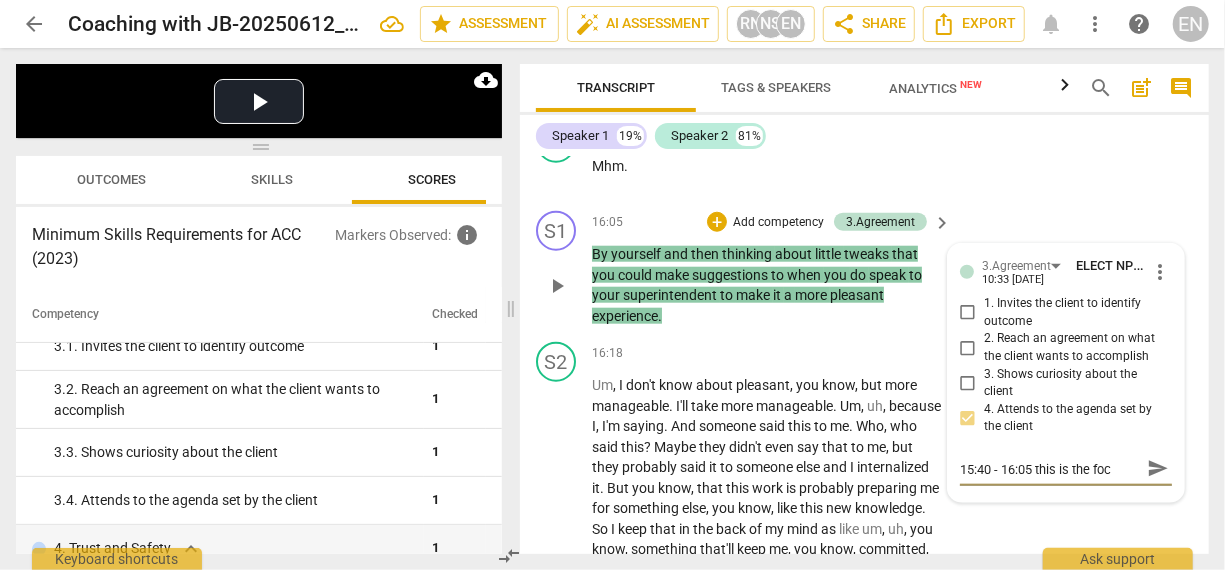 type on "15:40 - 16:05 this is the fo" 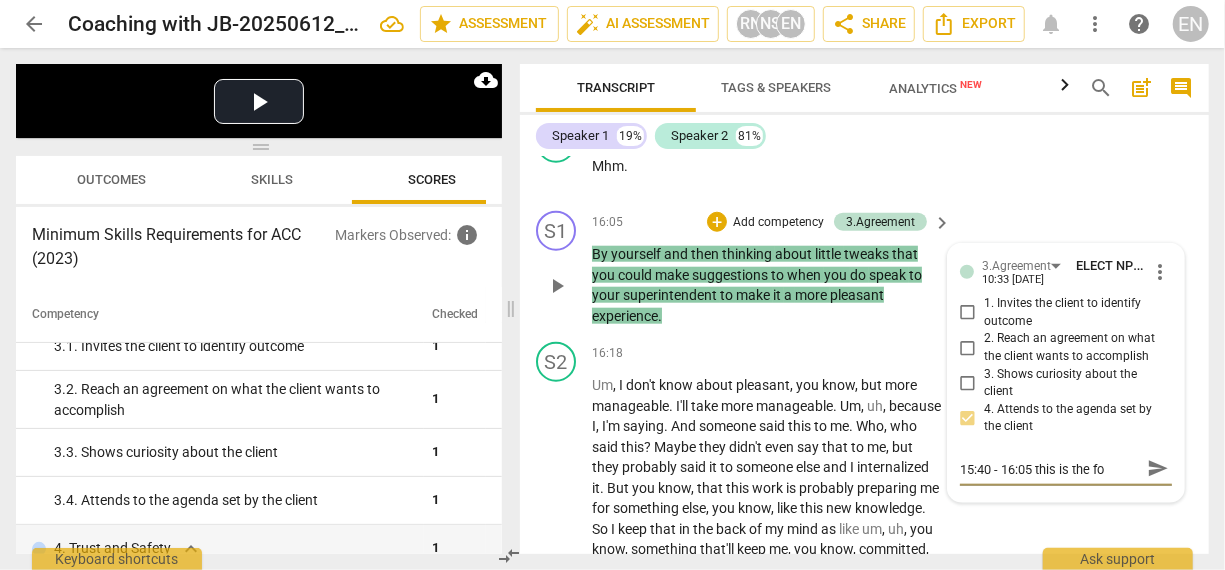 type on "15:40 - 16:05 this is the f" 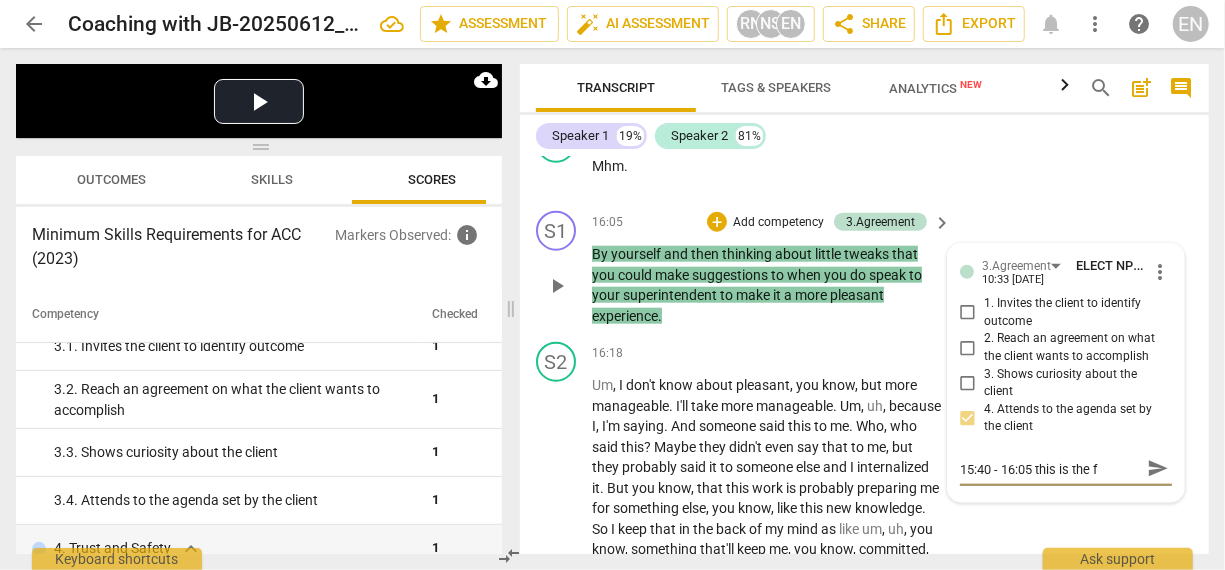 type on "15:40 - 16:05 this is the" 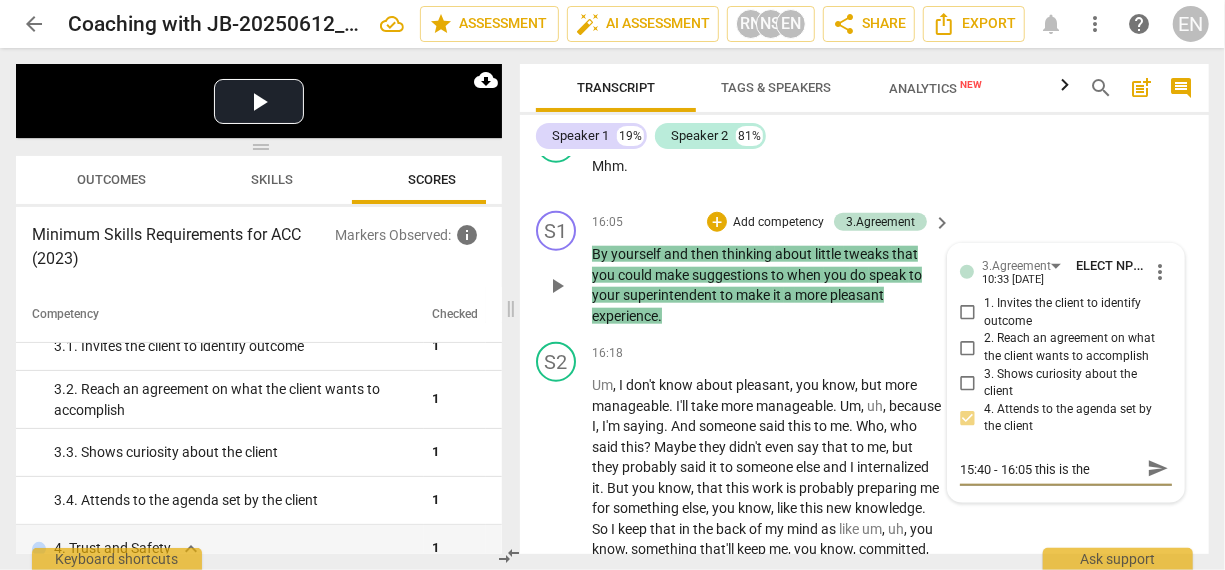 type on "15:40 - 16:05 this is the" 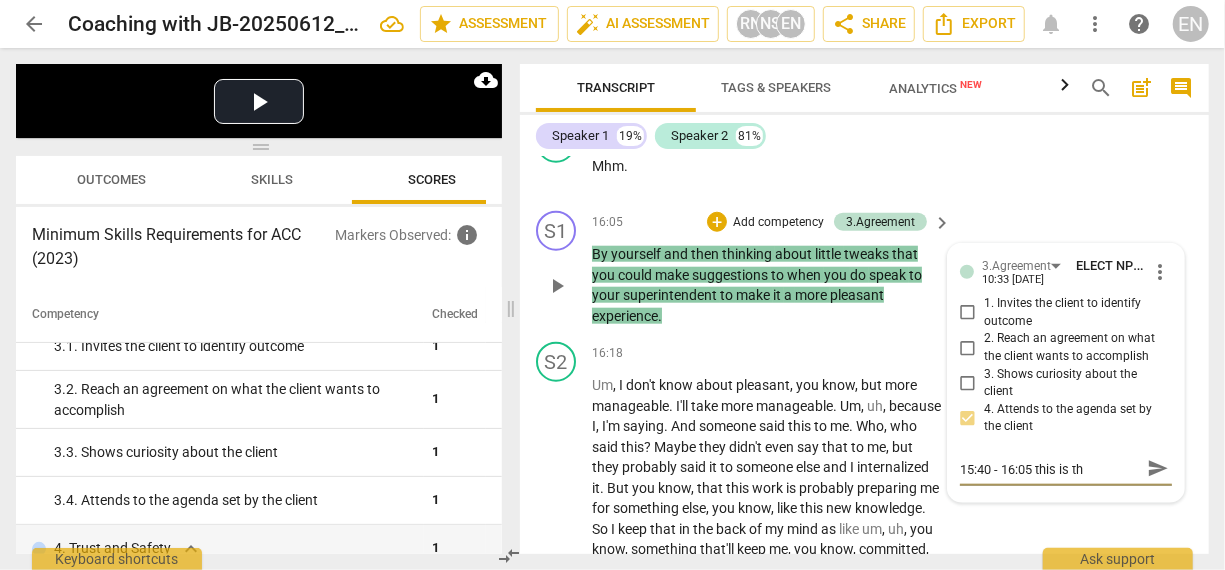 type on "15:40 - 16:05 this is t" 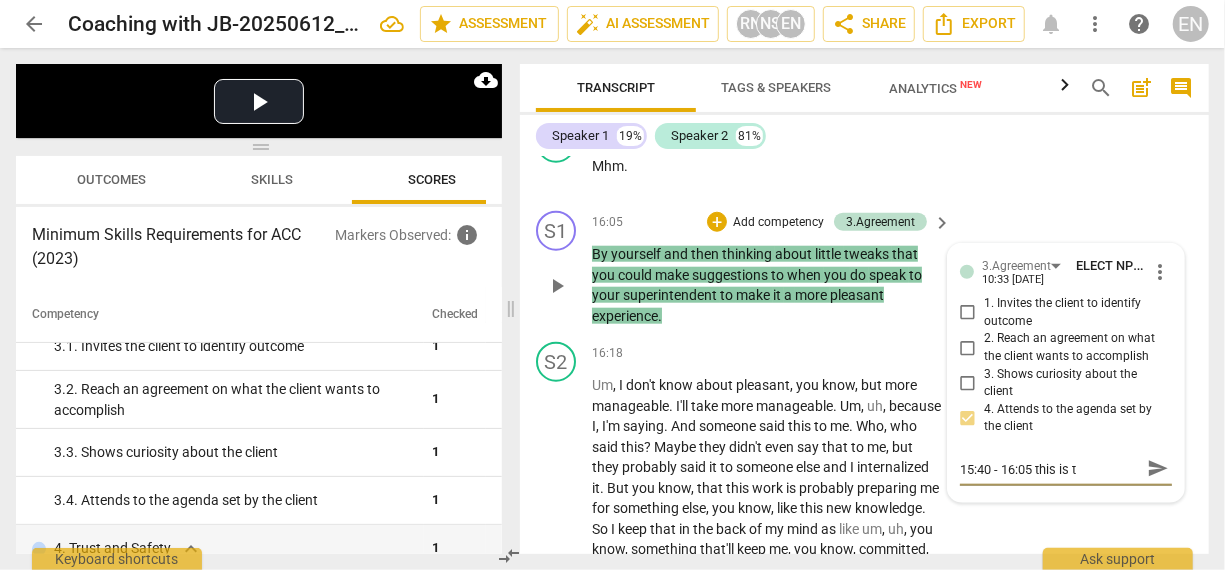type on "15:40 - 16:05 this is" 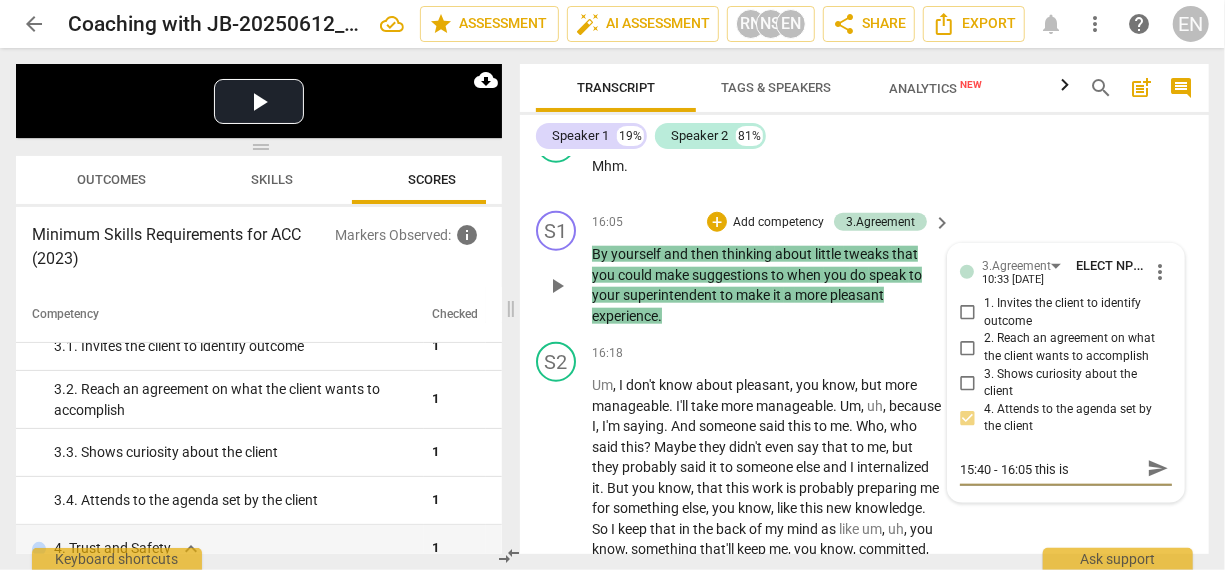 type on "15:40 - 16:05 this is" 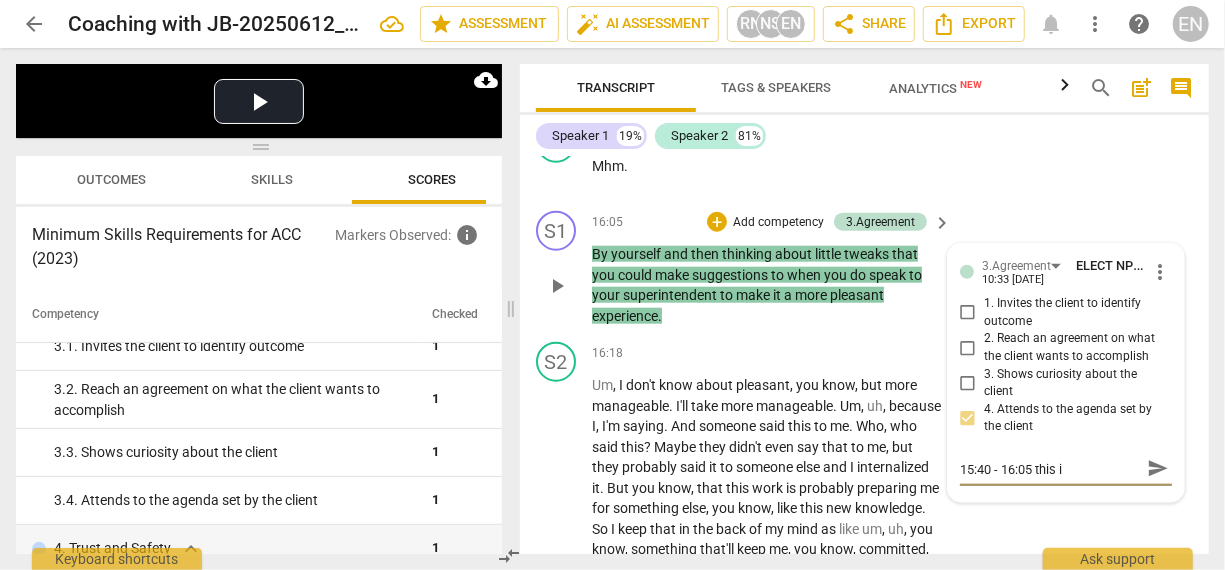 type on "15:40 - 16:05 this" 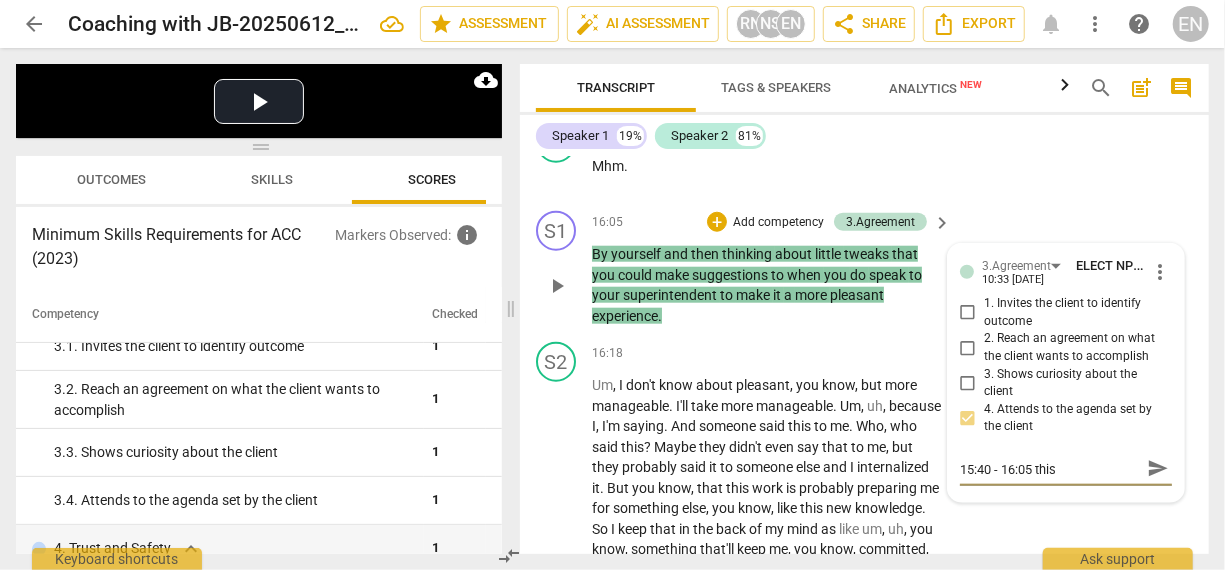 type on "15:40 - 16:05 this" 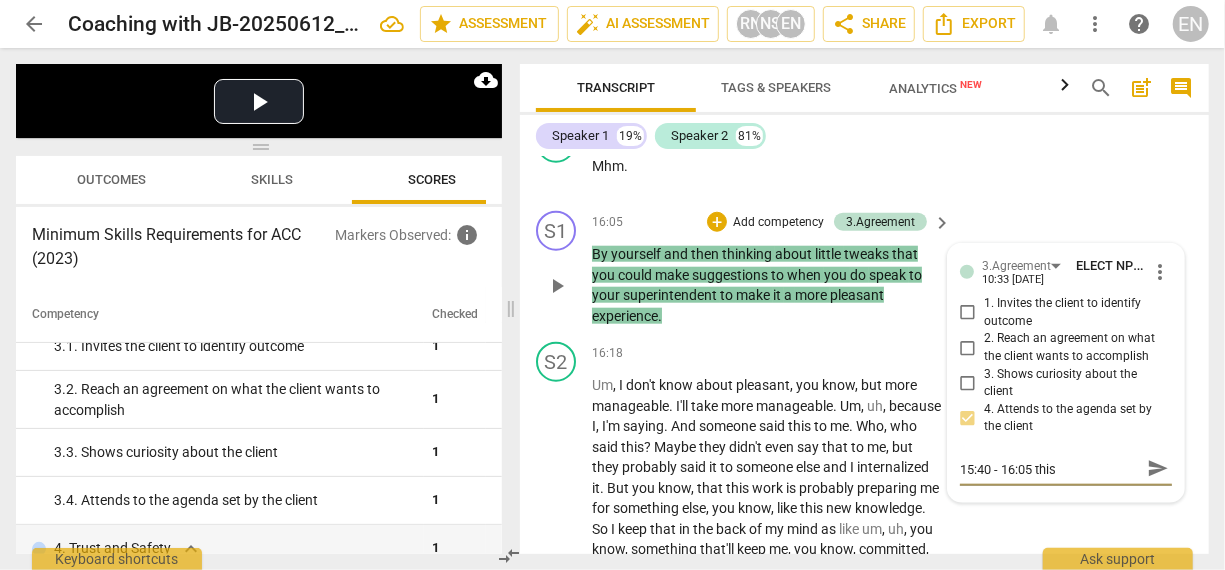 type on "15:40 - 16:05 this" 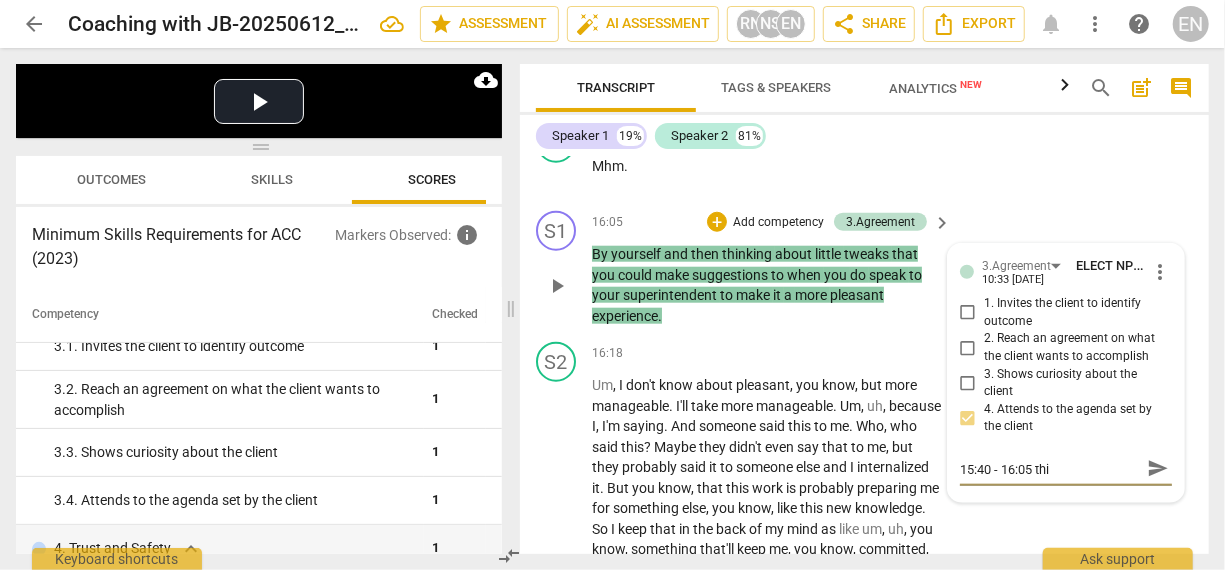 type on "15:40 - 16:05 th" 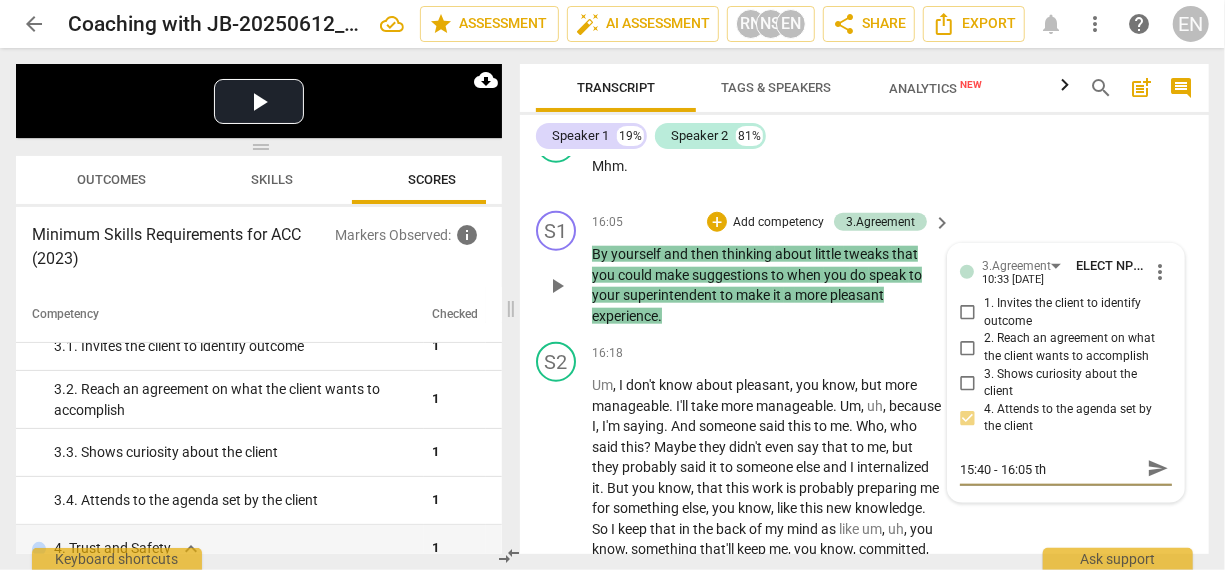 type on "15:40 - 16:05 t" 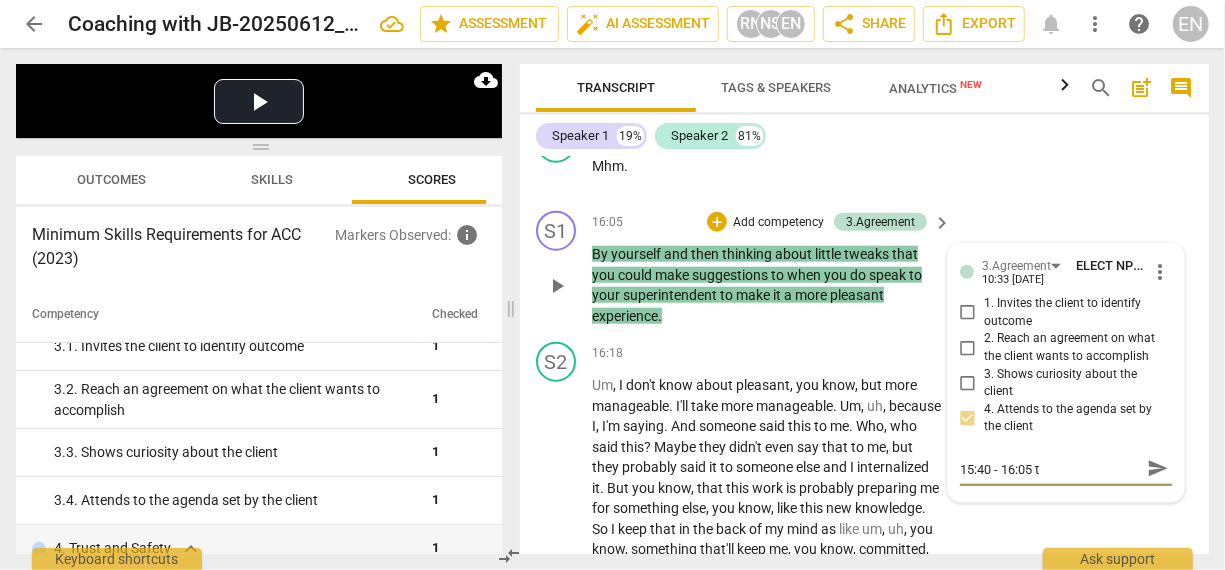 type on "15:40 - 16:05" 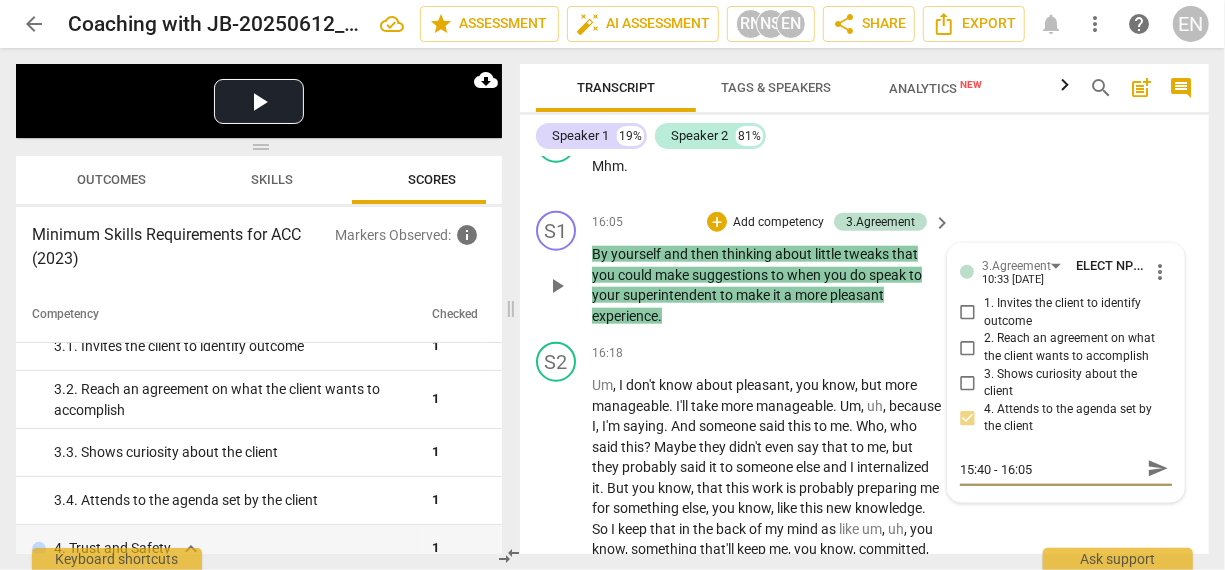 type on "15:40 - 16:05 t" 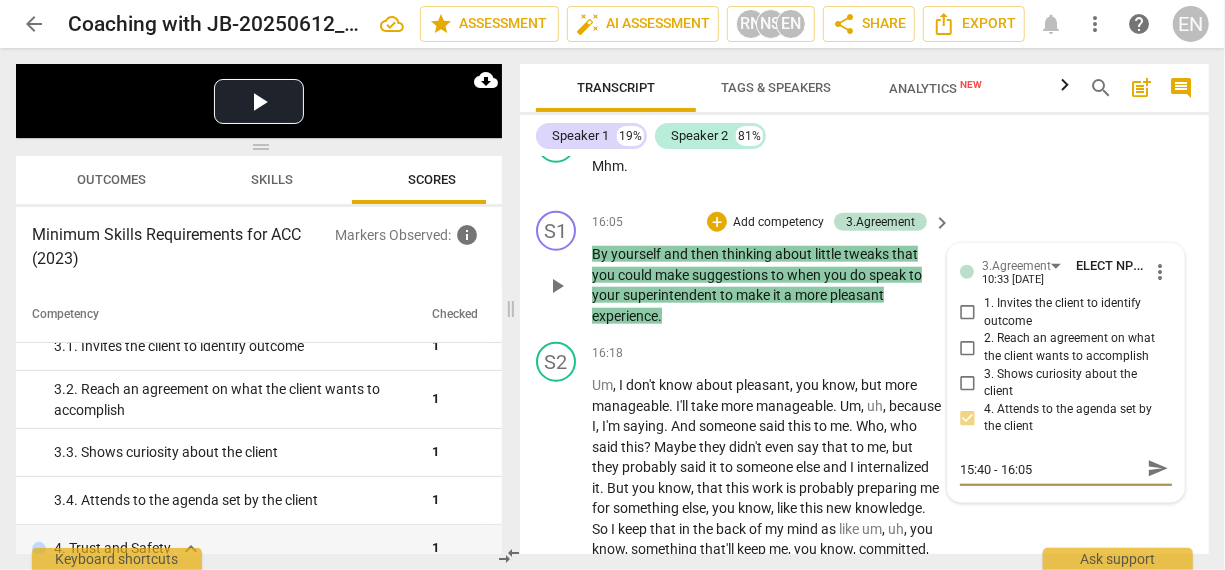 type on "15:40 - 16:05 t" 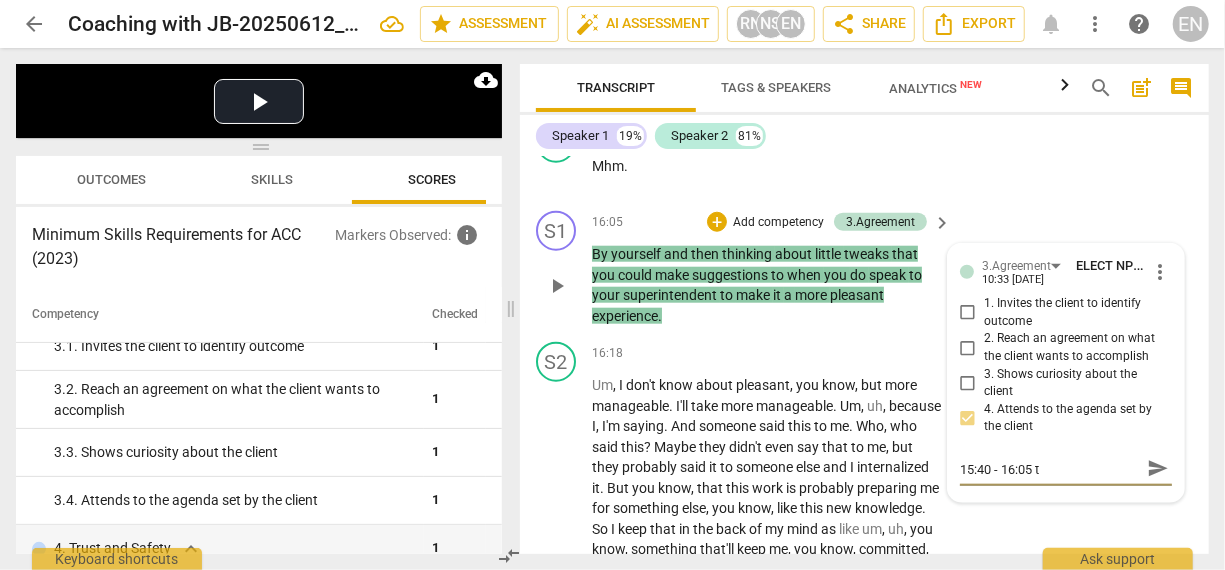 type on "15:40 - 16:05 th" 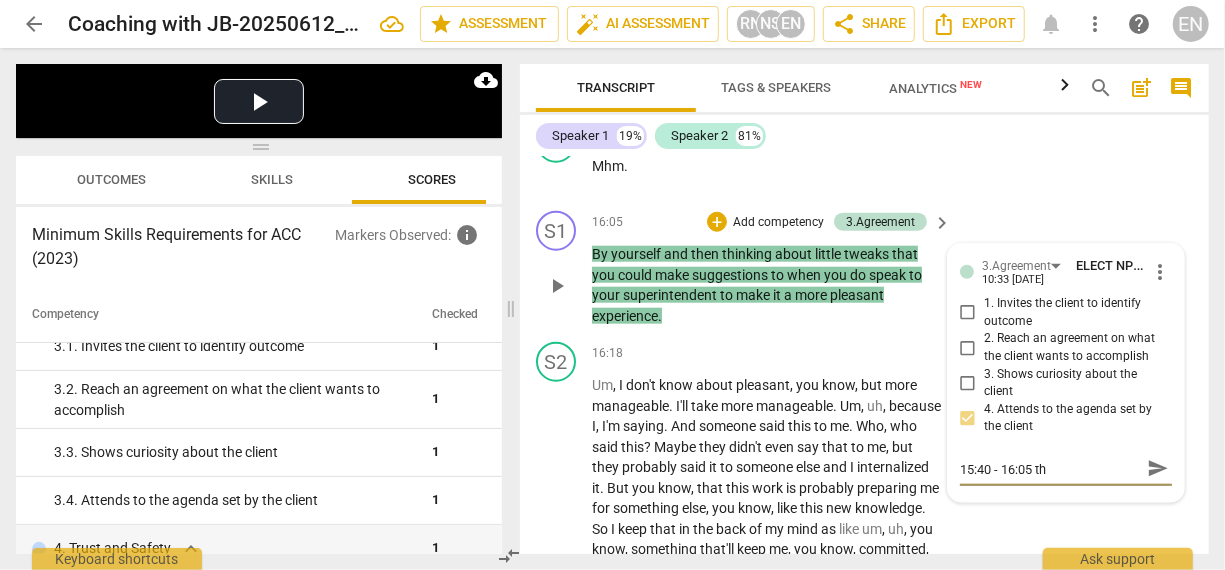 type on "15:40 - 16:05 the" 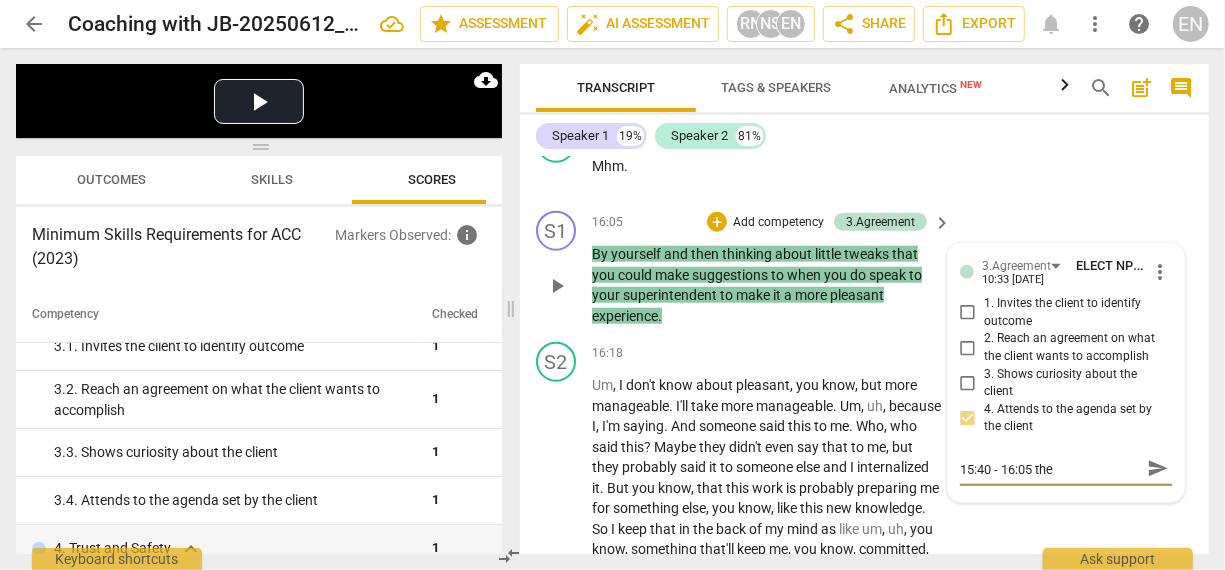 type on "15:40 - 16:05 the" 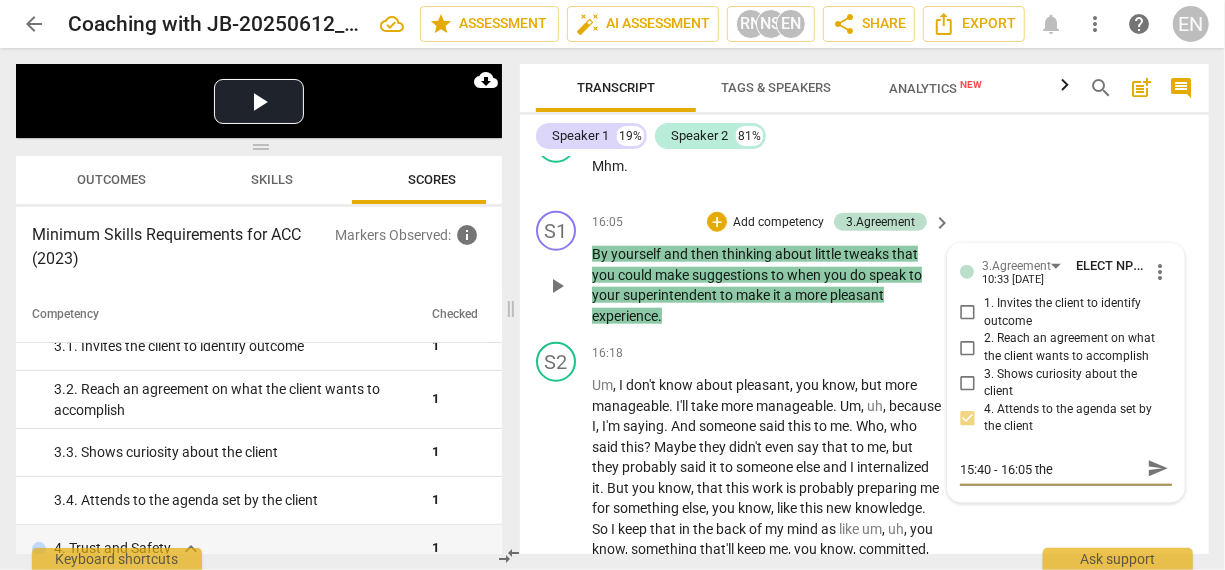 type on "15:40 - 16:05 the o" 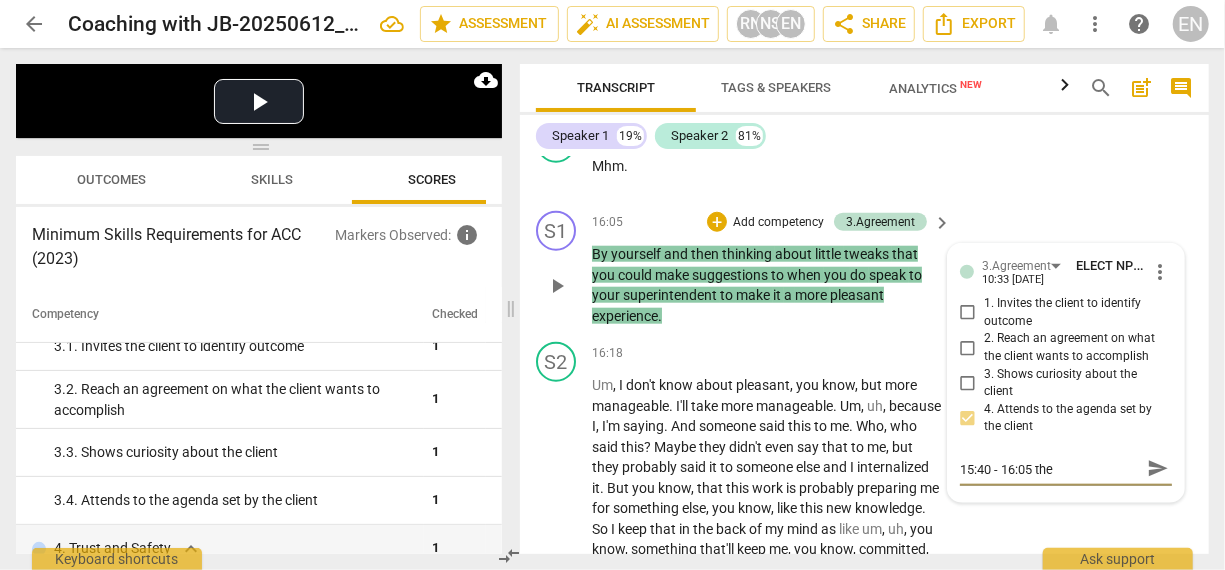 type on "15:40 - 16:05 the o" 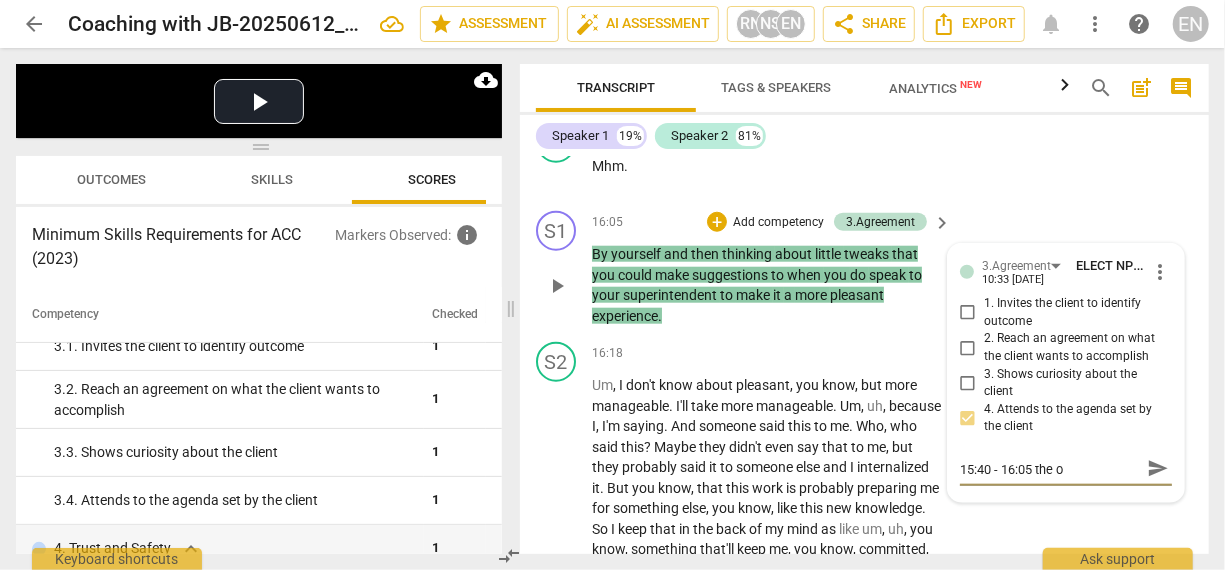 type on "15:40 - 16:05 the ob" 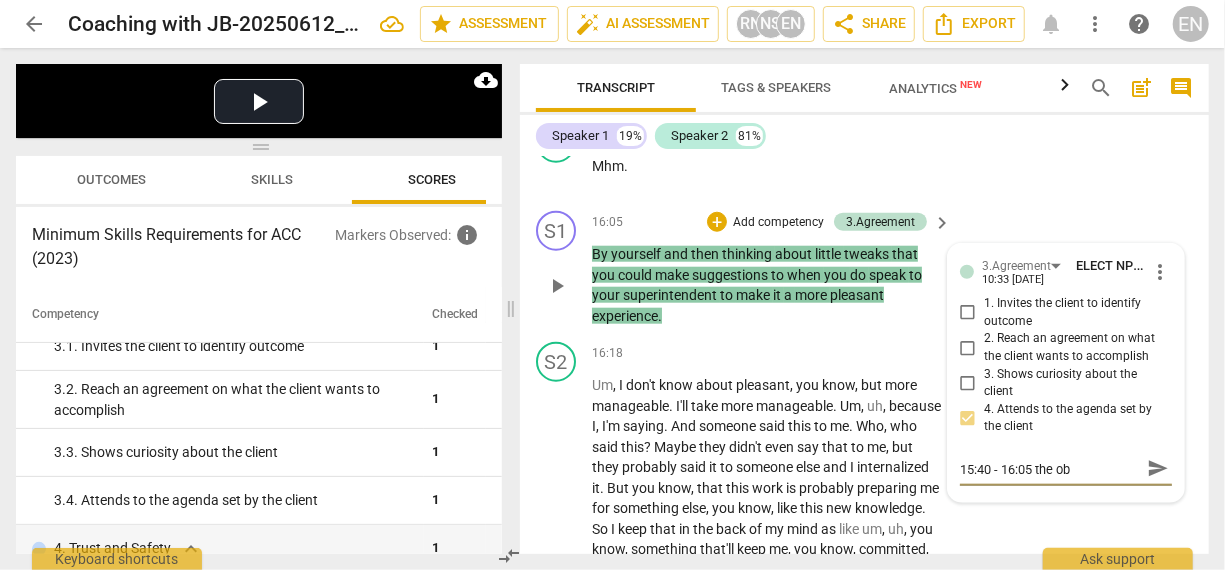 type on "15:40 - 16:05 the obs" 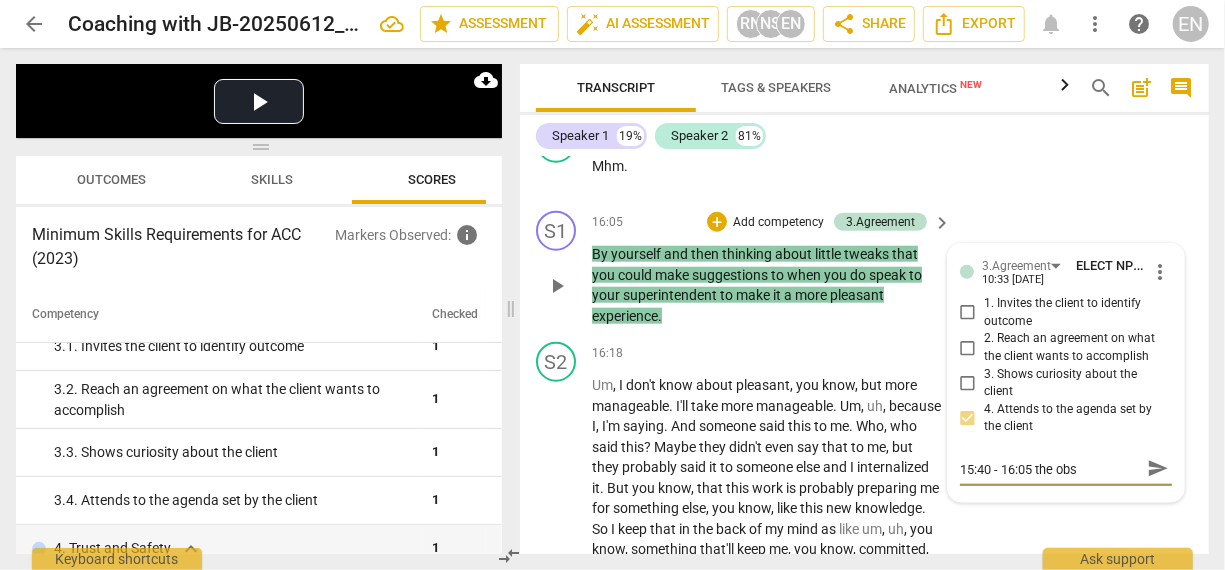 type on "15:40 - 16:05 the obse" 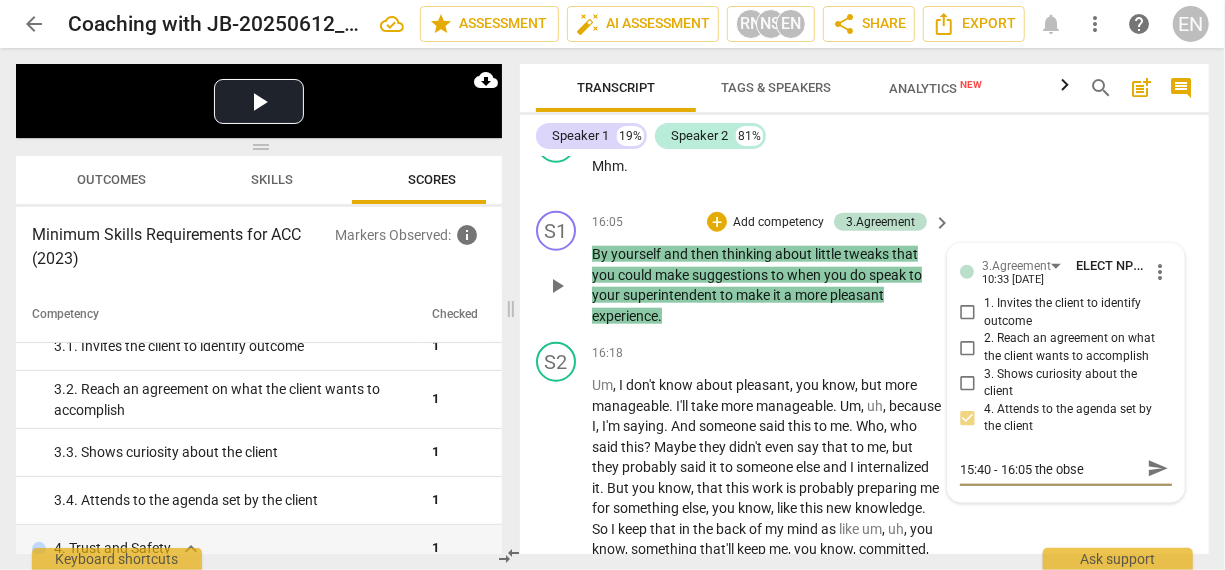 type on "15:40 - 16:05 the obser" 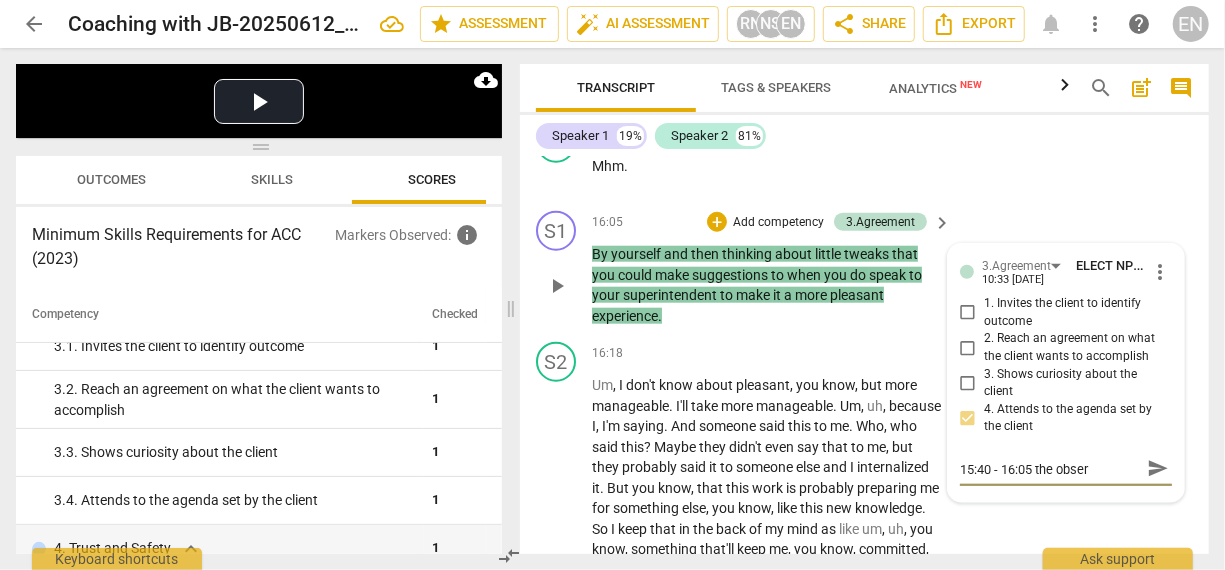 type on "15:40 - 16:05 the observ" 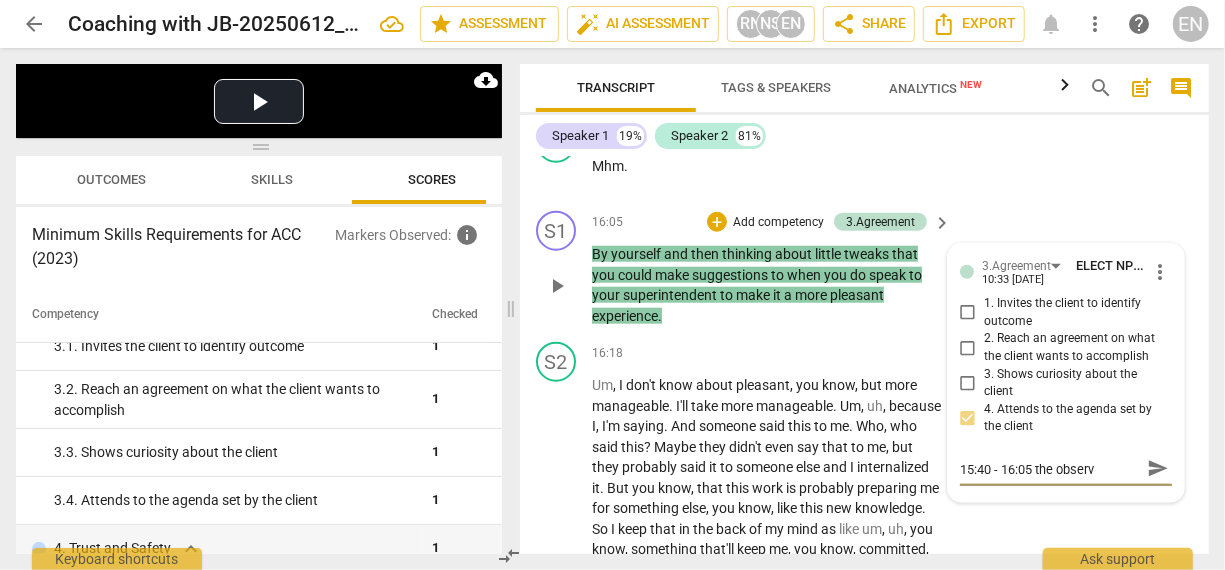 type on "15:40 - 16:05 the observa" 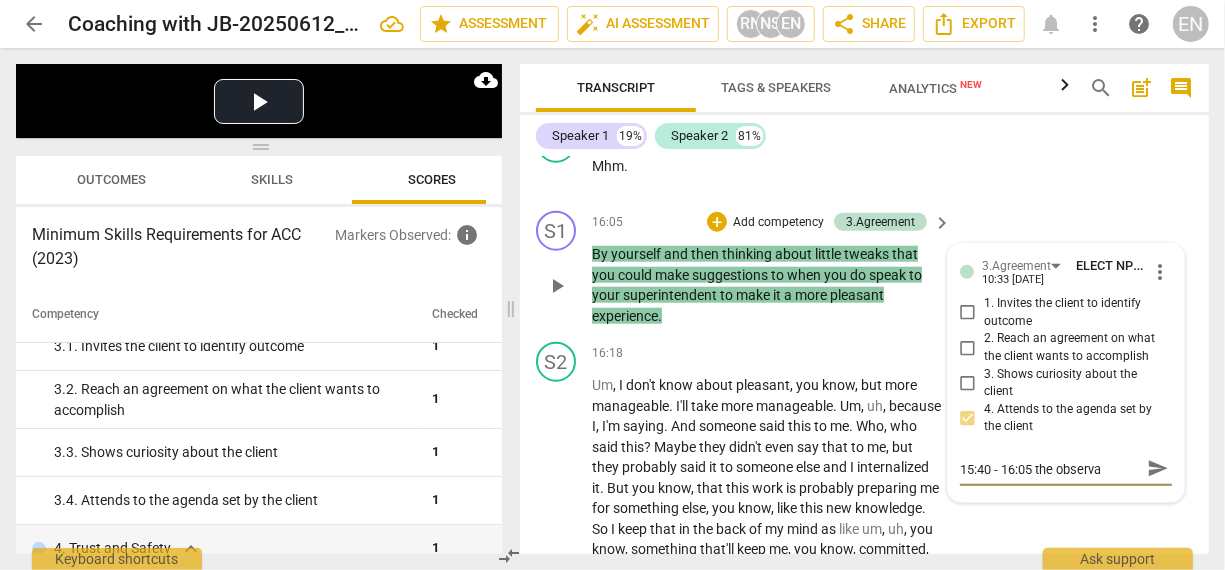 type on "15:40 - 16:05 the observat" 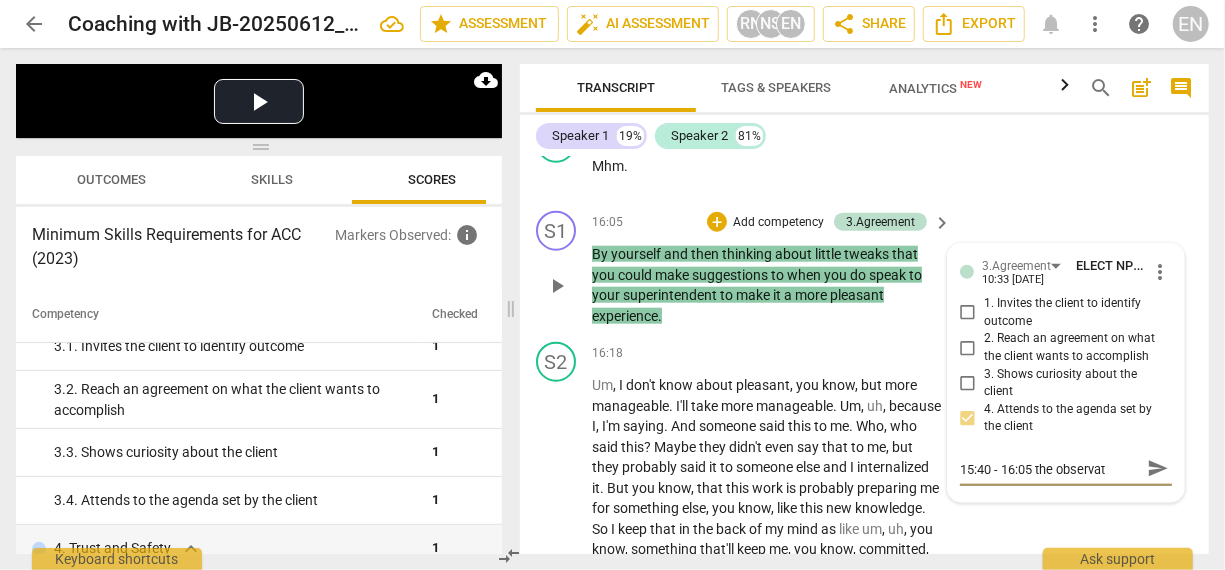 type on "15:40 - 16:05 the observati" 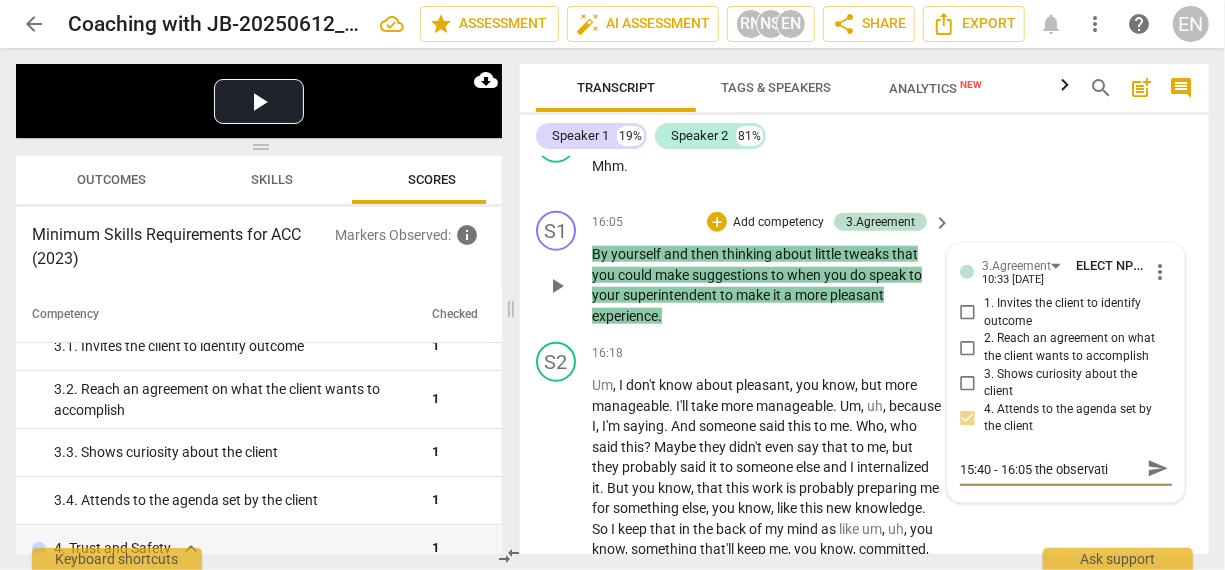 type on "15:40 - 16:05 the observatio" 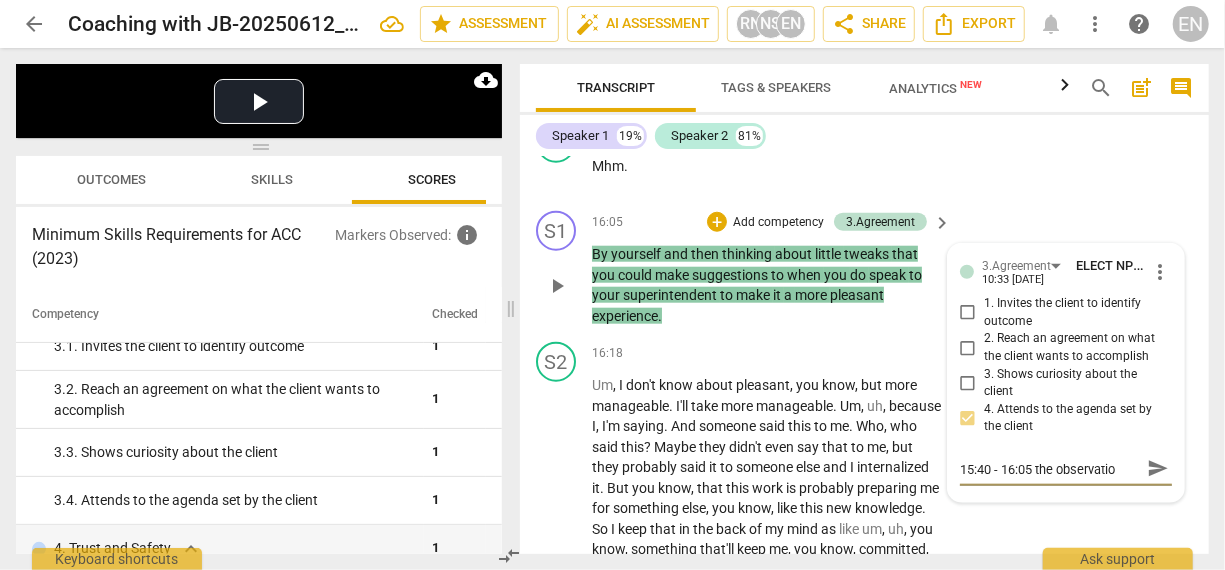 type on "15:40 - 16:05 the observation" 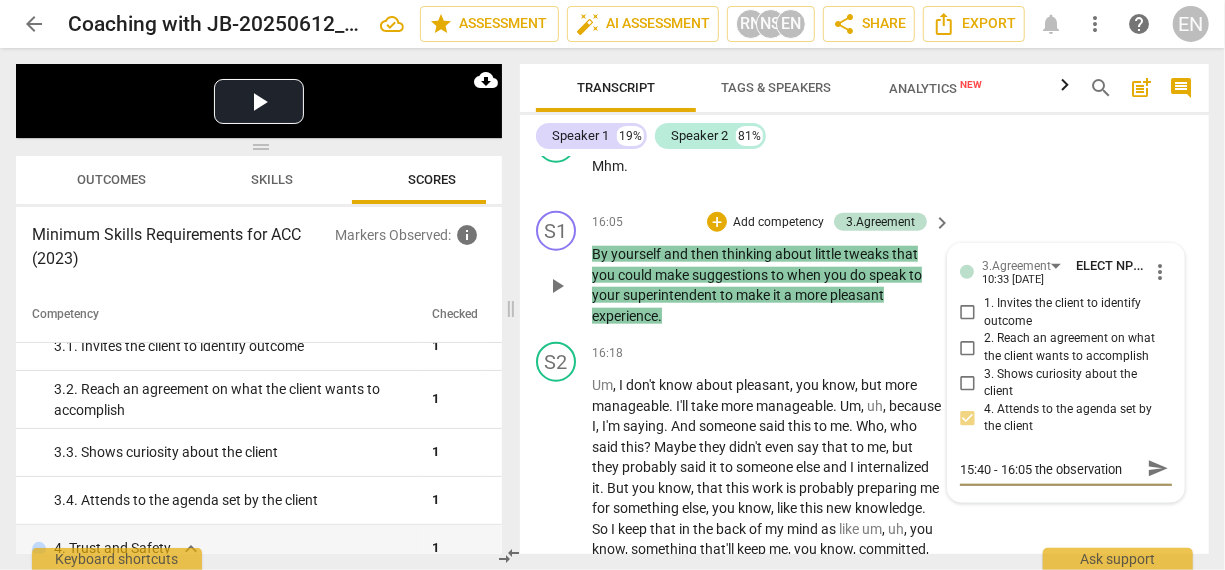 type on "15:40 - 16:05 the observation" 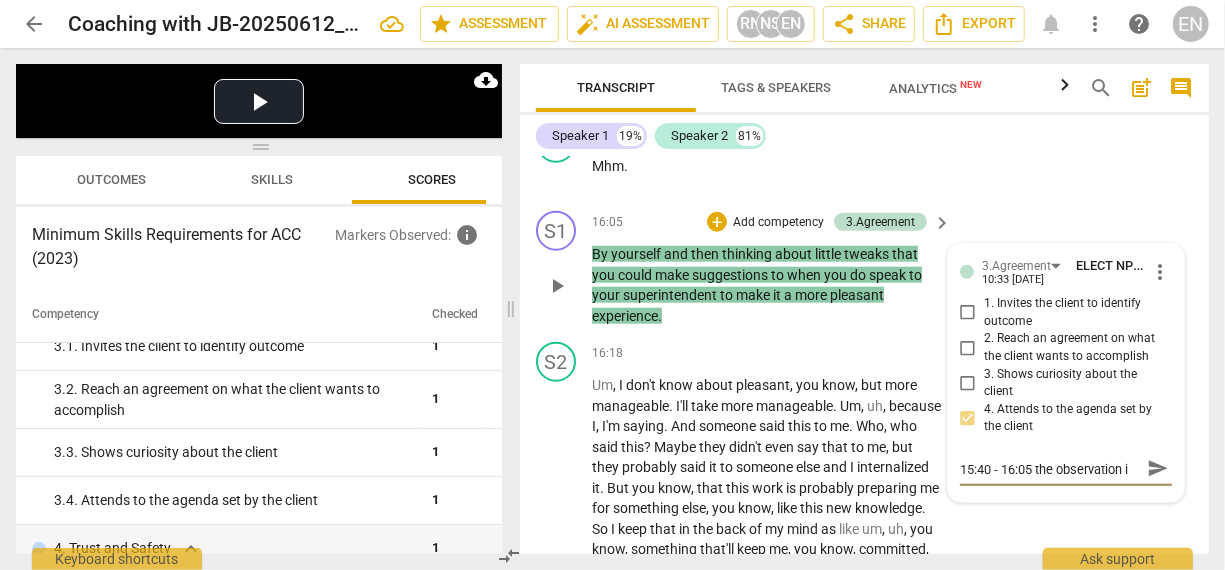 type on "15:40 - 16:05 the observation is" 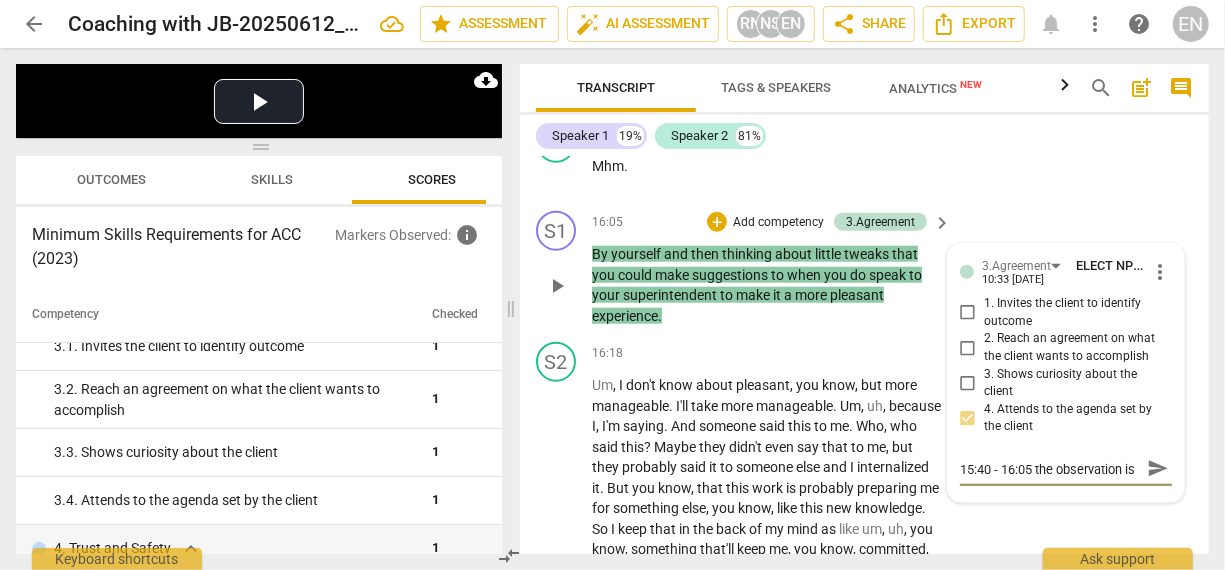 scroll, scrollTop: 17, scrollLeft: 0, axis: vertical 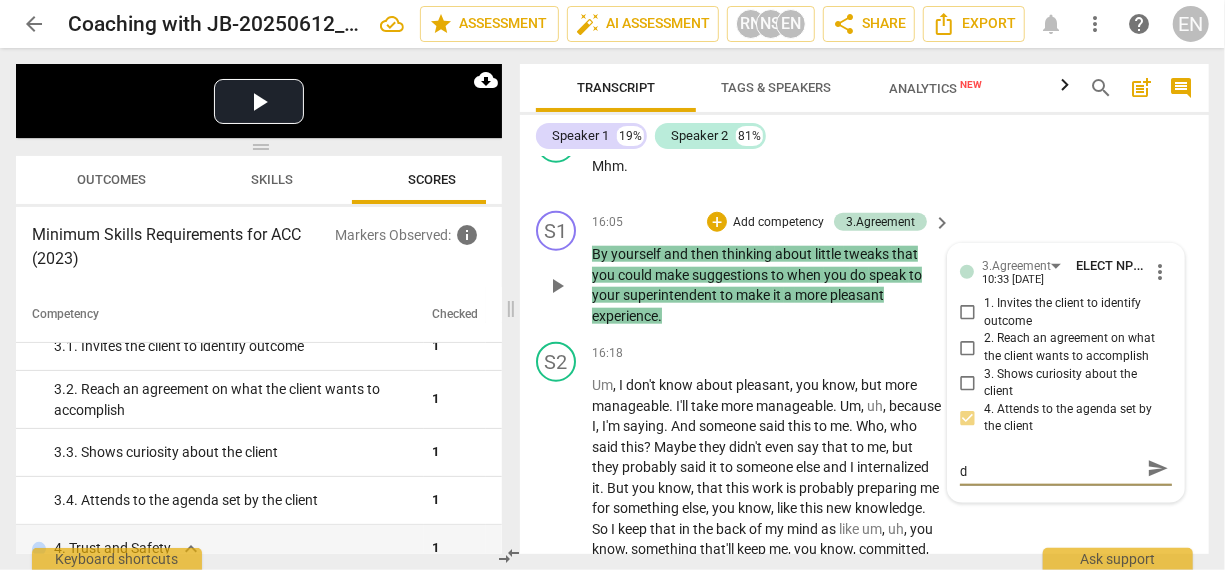 type on "15:40 - 16:05 the observation is di" 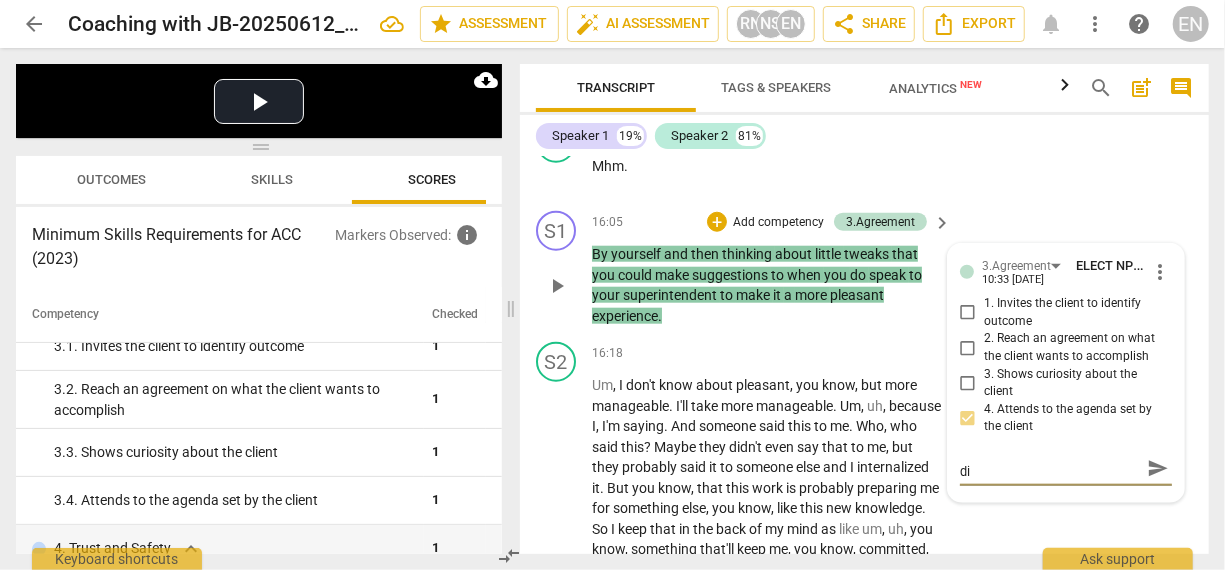 type on "15:40 - 16:05 the observation is dir" 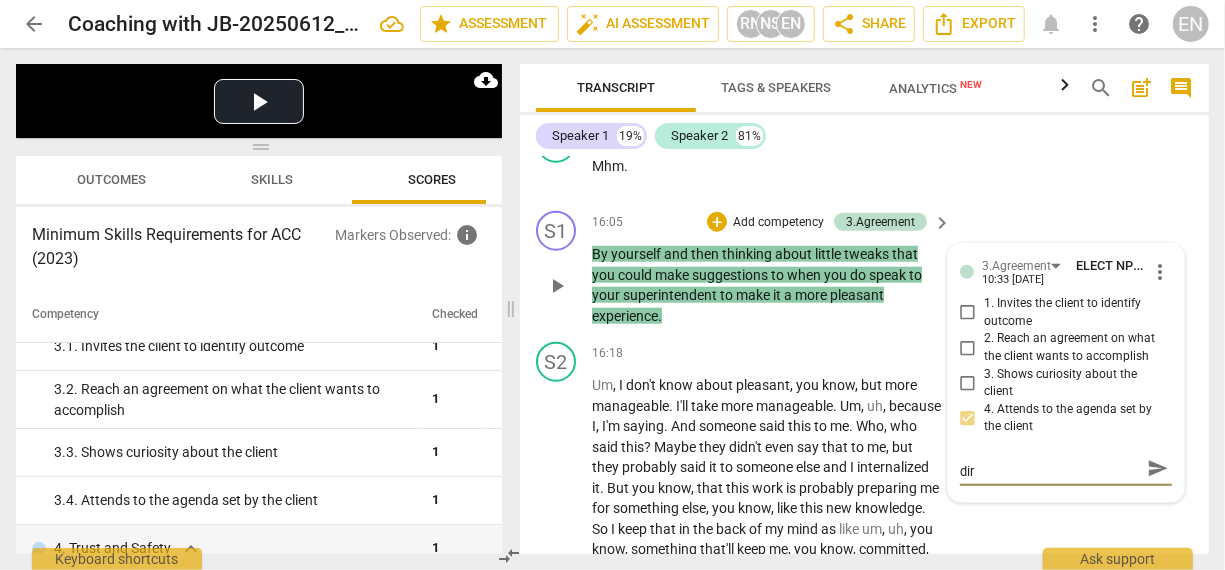 type on "15:40 - 16:05 the observation is dire" 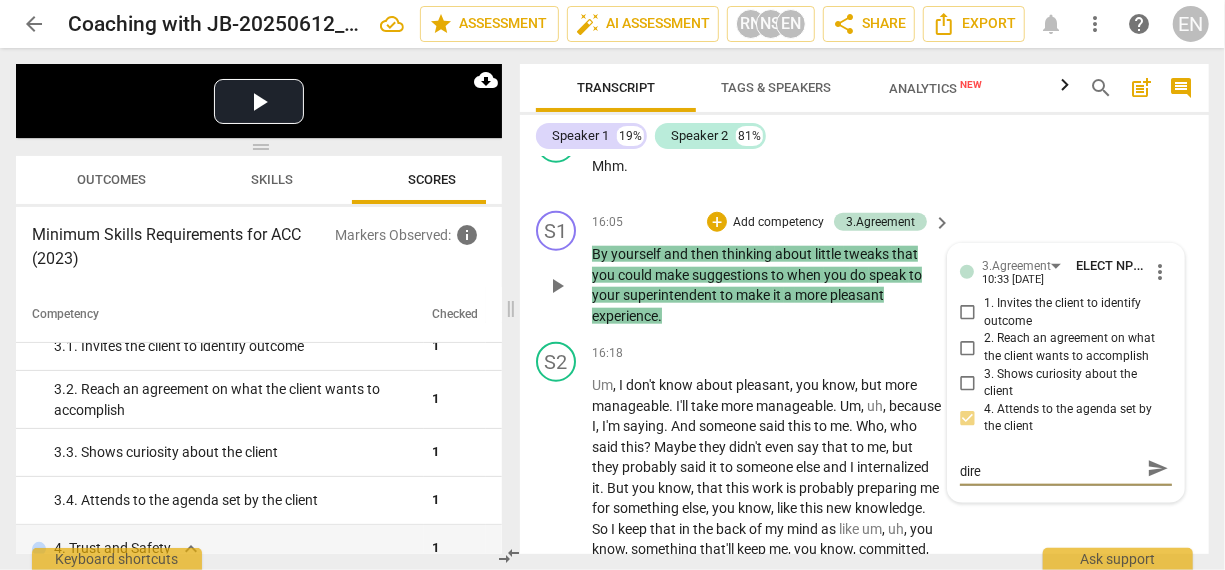 type on "15:40 - 16:05 the observation is direc" 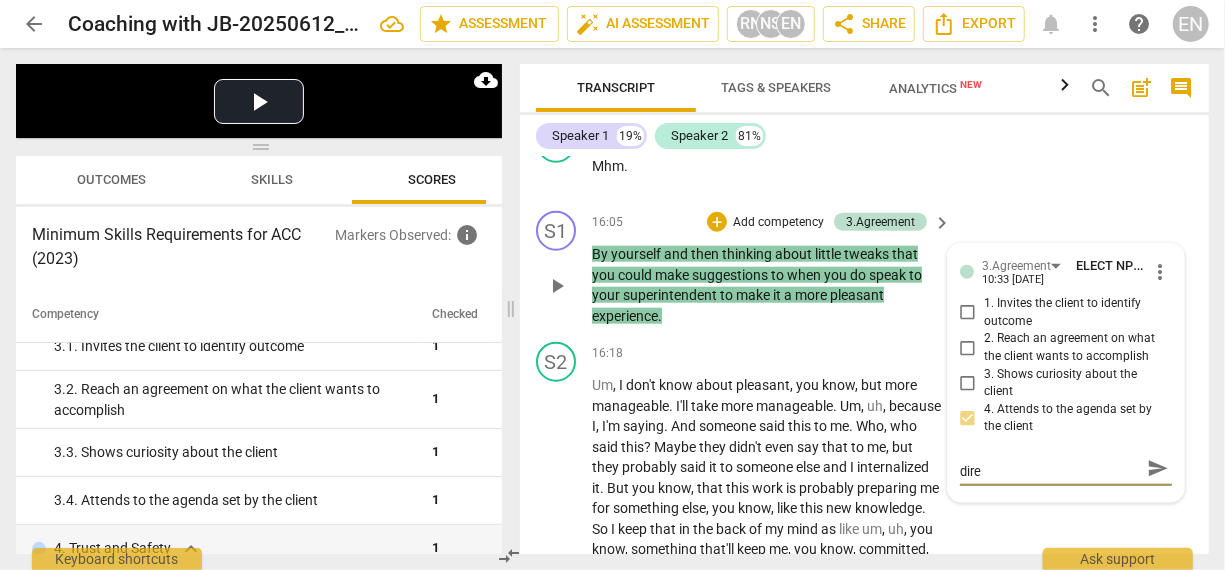 type on "15:40 - 16:05 the observation is direc" 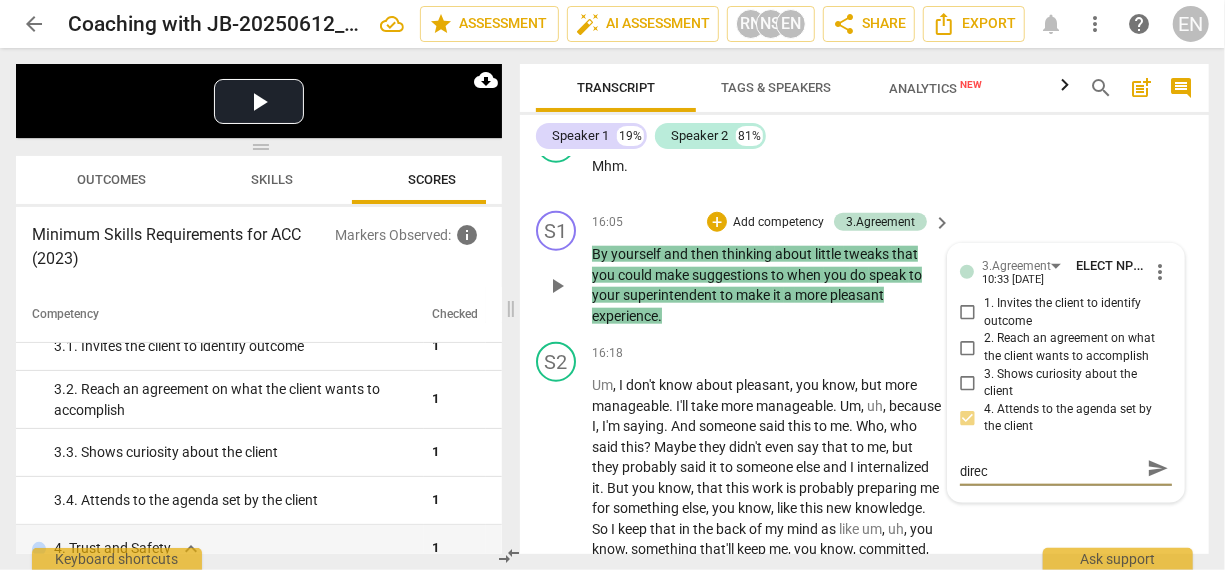 type on "15:40 - 16:05 the observation is direct" 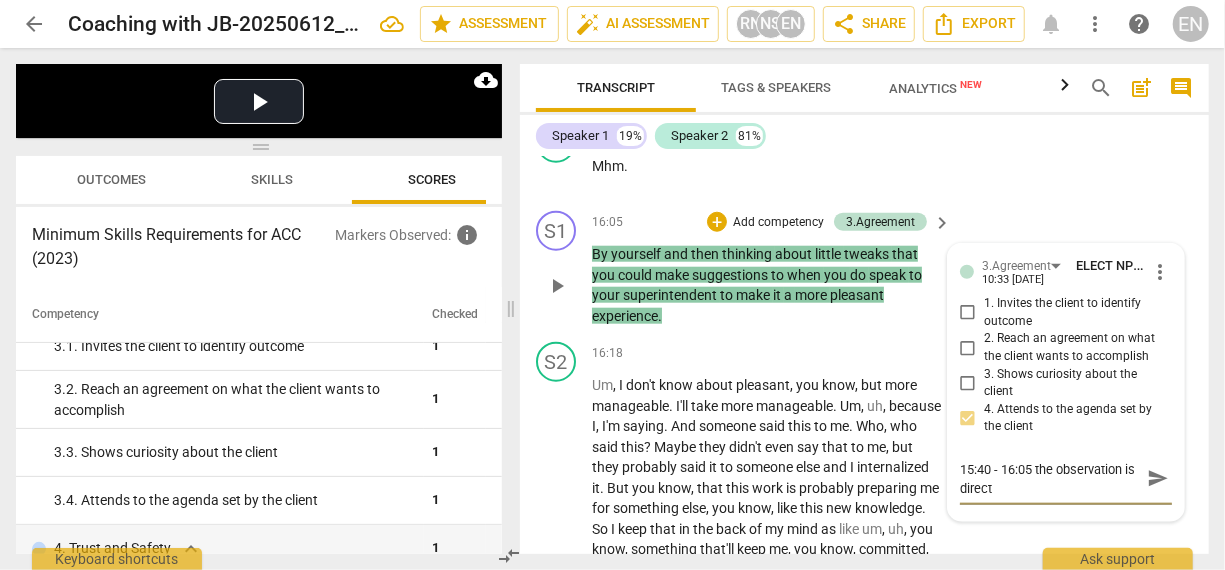 scroll, scrollTop: 0, scrollLeft: 0, axis: both 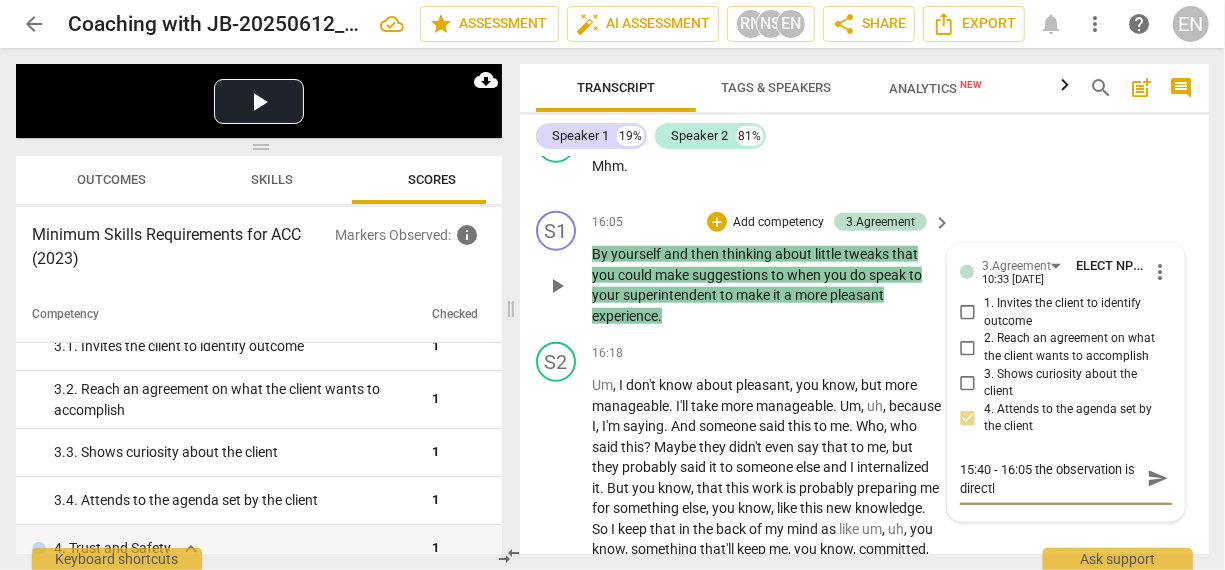 type on "15:40 - 16:05 the observation is directly" 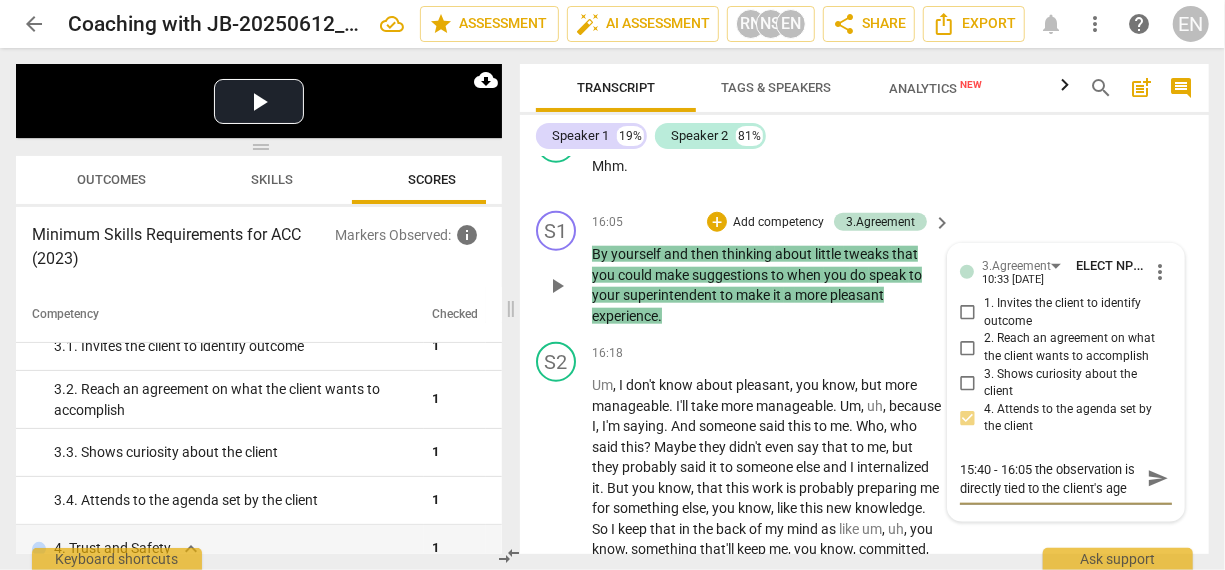 scroll, scrollTop: 16, scrollLeft: 0, axis: vertical 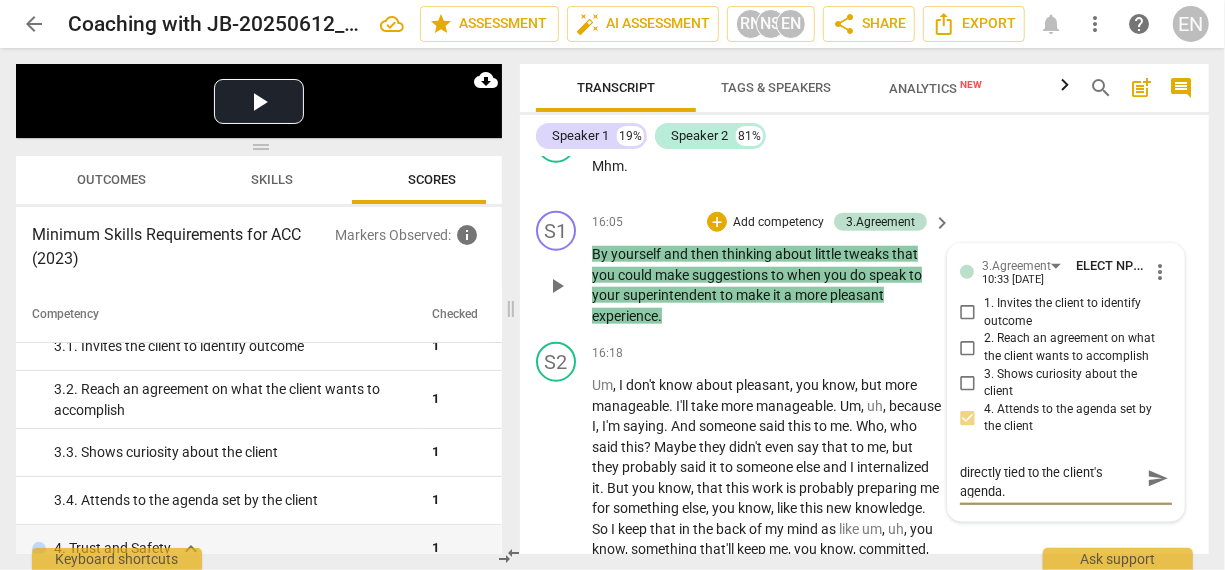 click on "send" at bounding box center [1158, 479] 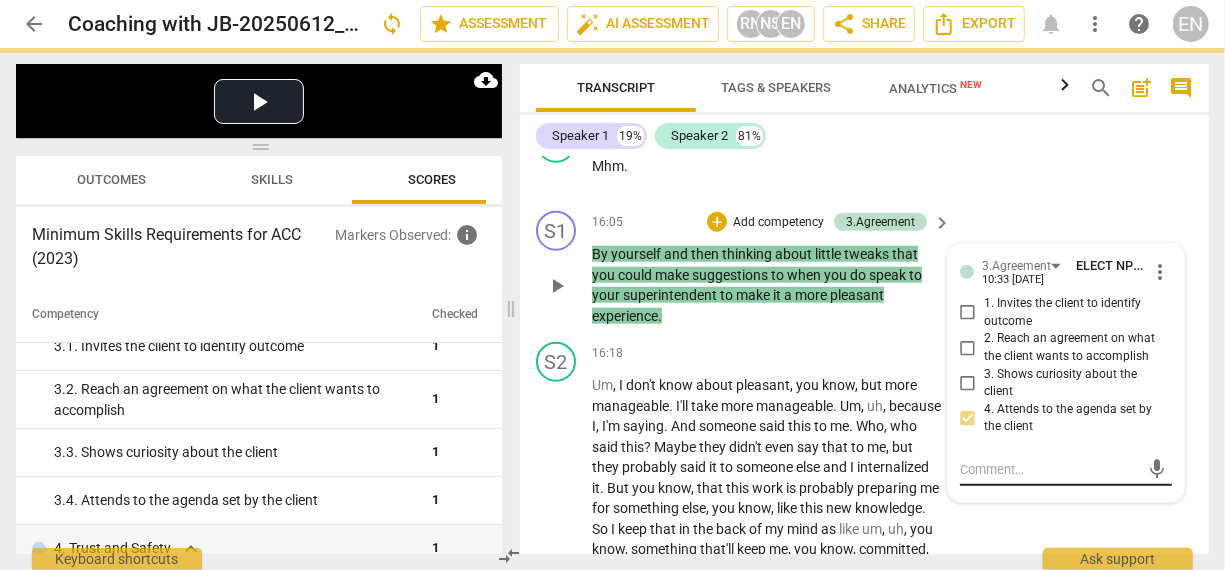 scroll, scrollTop: 0, scrollLeft: 0, axis: both 